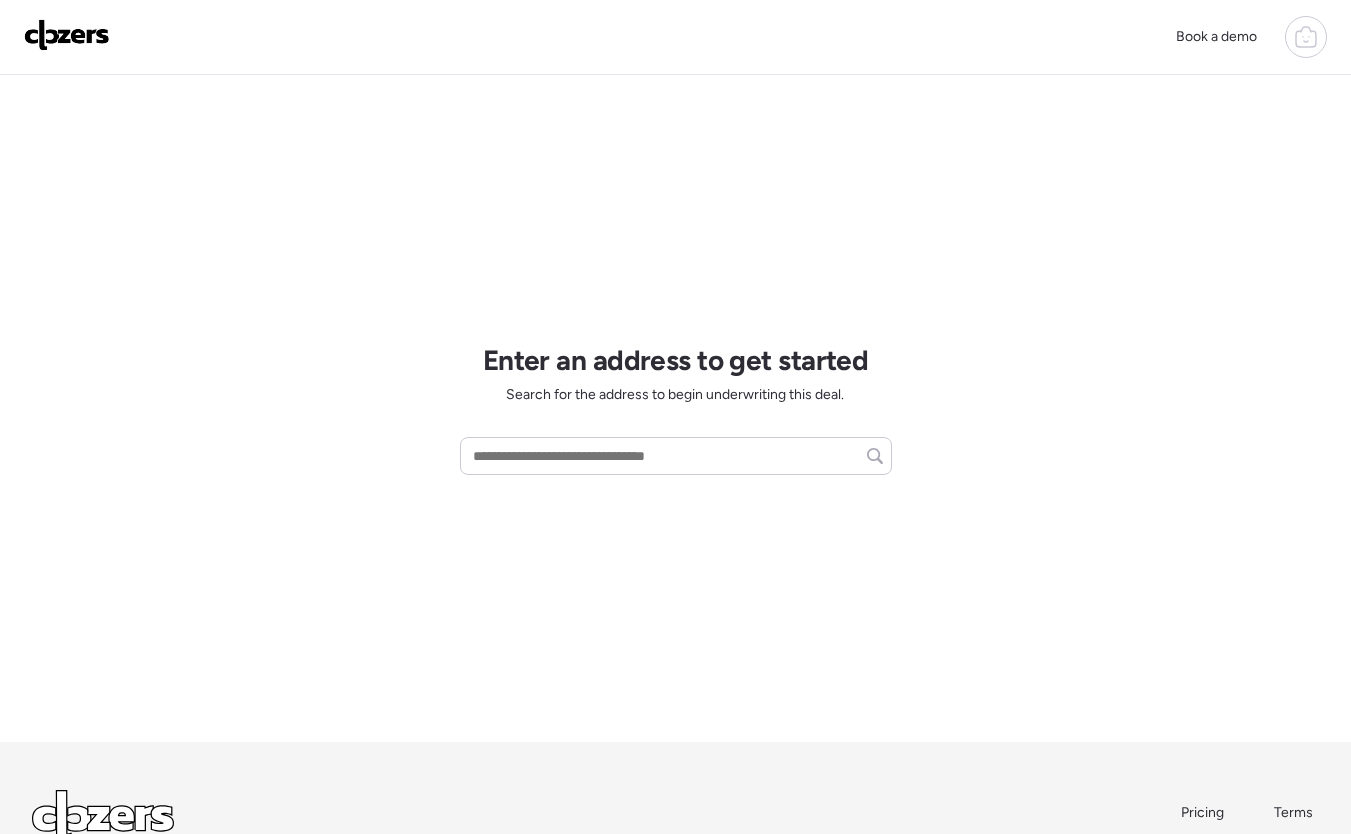 scroll, scrollTop: 0, scrollLeft: 0, axis: both 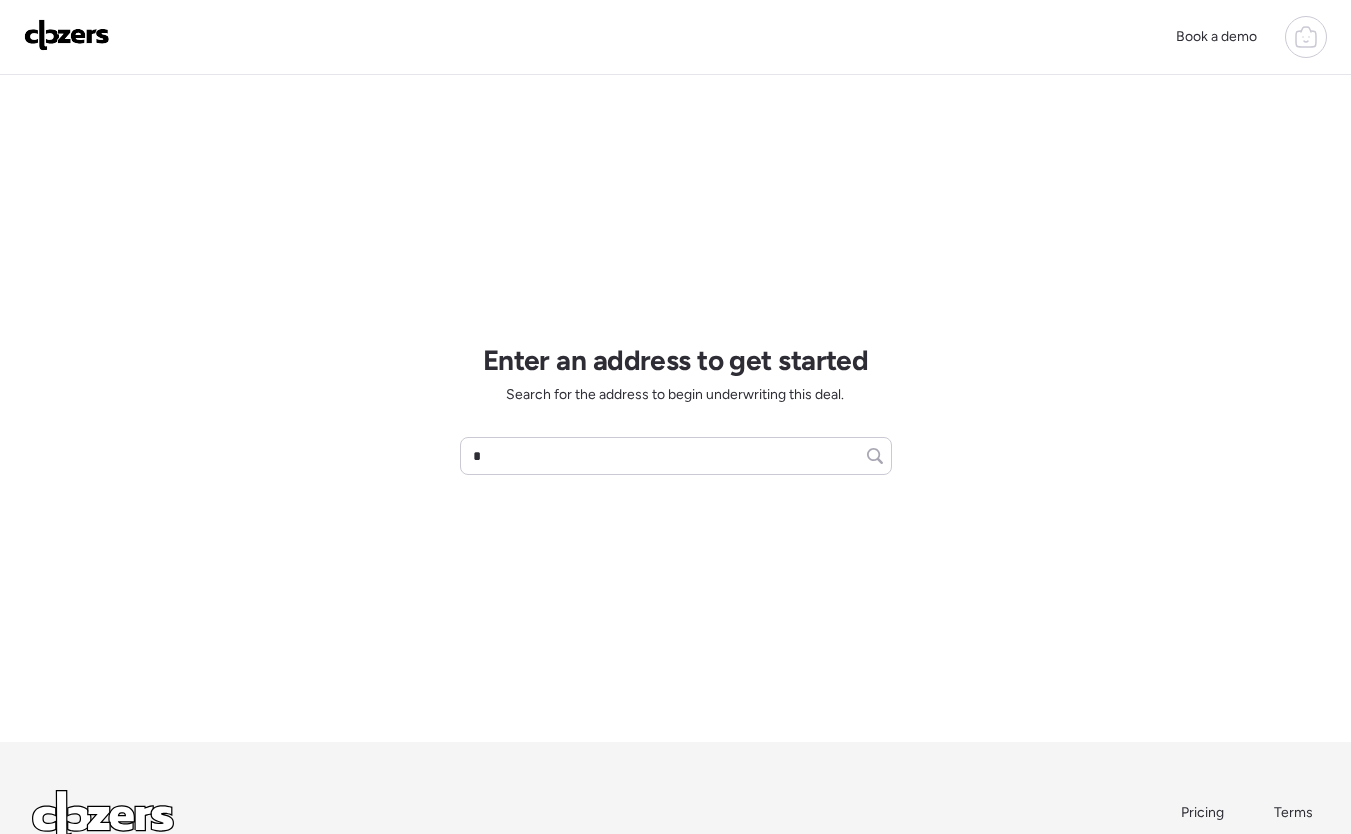 type on "*" 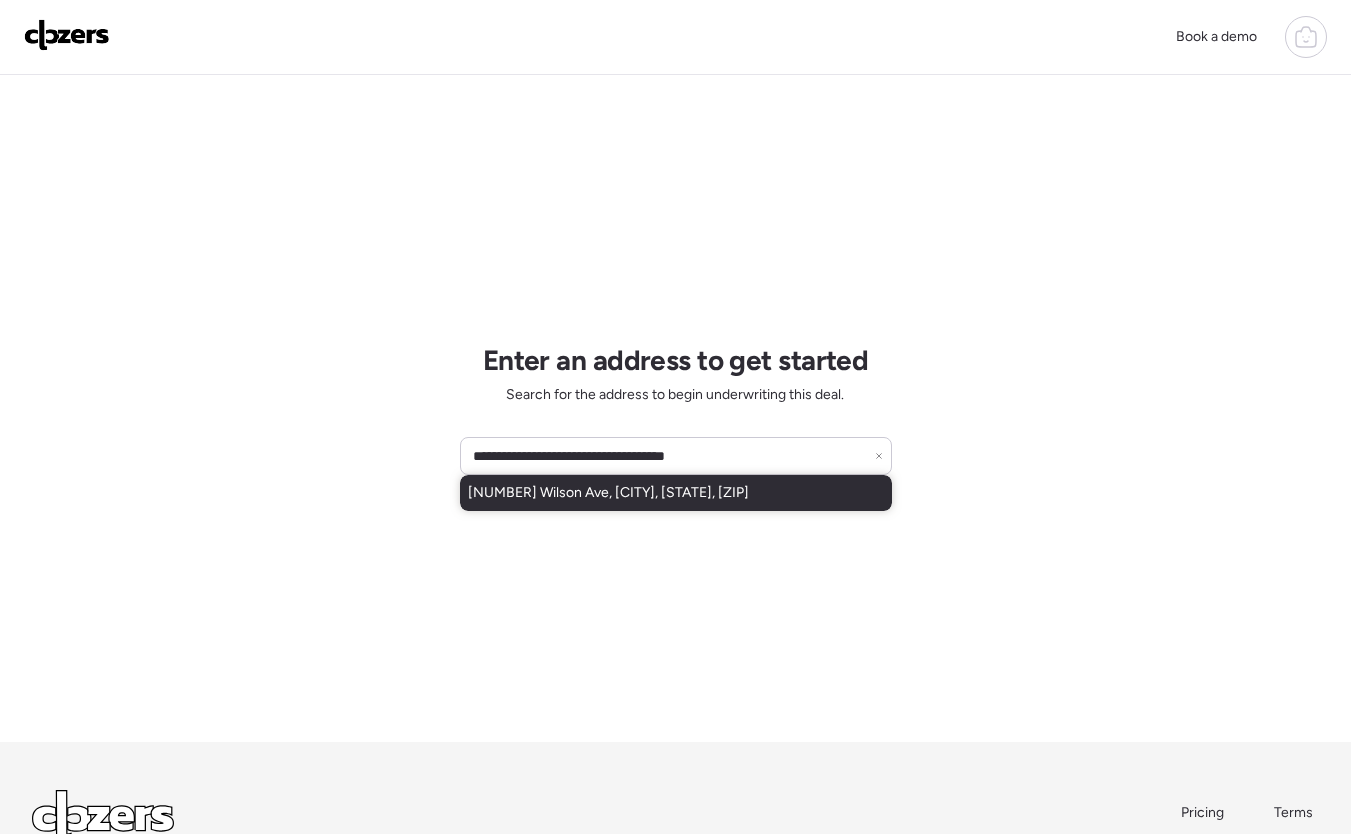 click on "[NUMBER] Wilson Ave, [CITY], [STATE], [ZIP]" at bounding box center [676, 493] 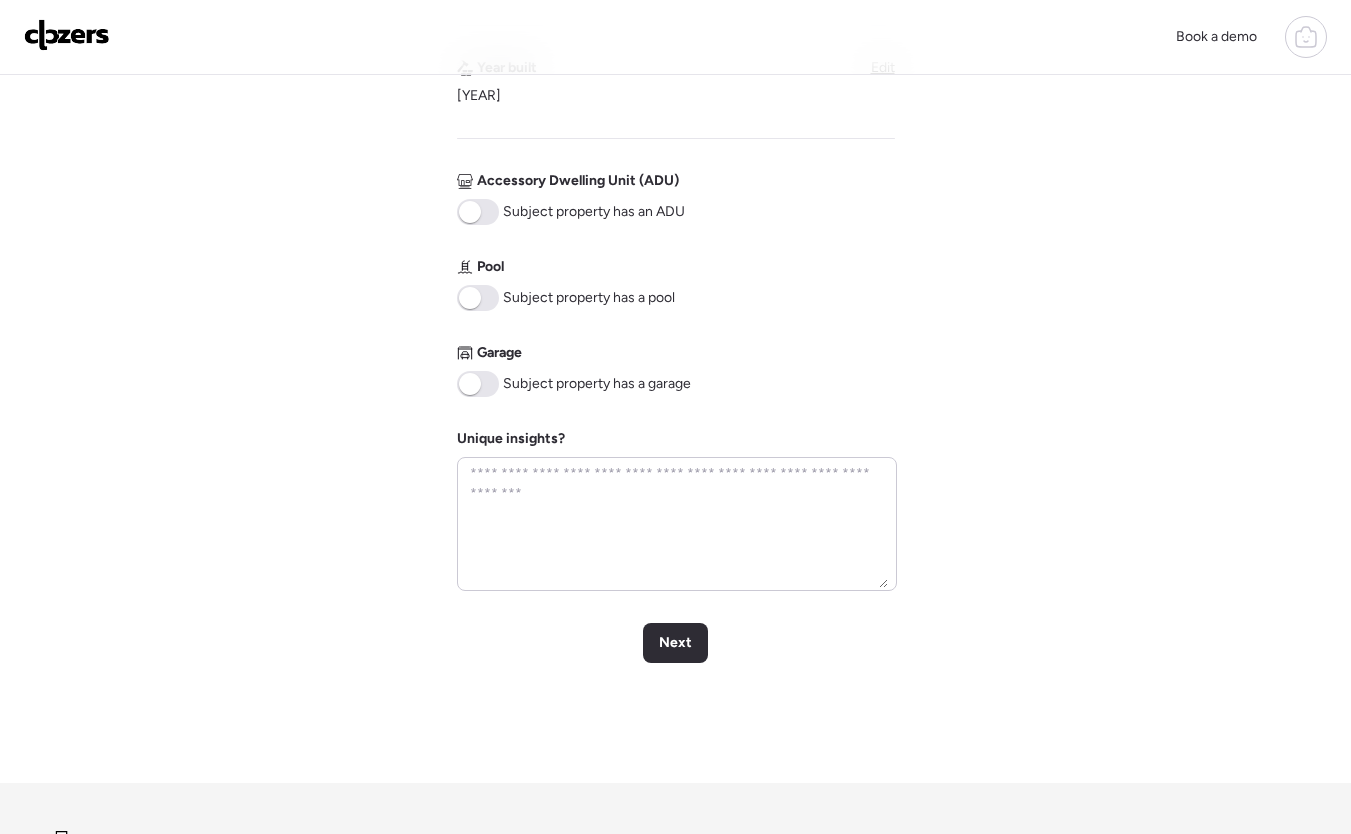 scroll, scrollTop: 735, scrollLeft: 0, axis: vertical 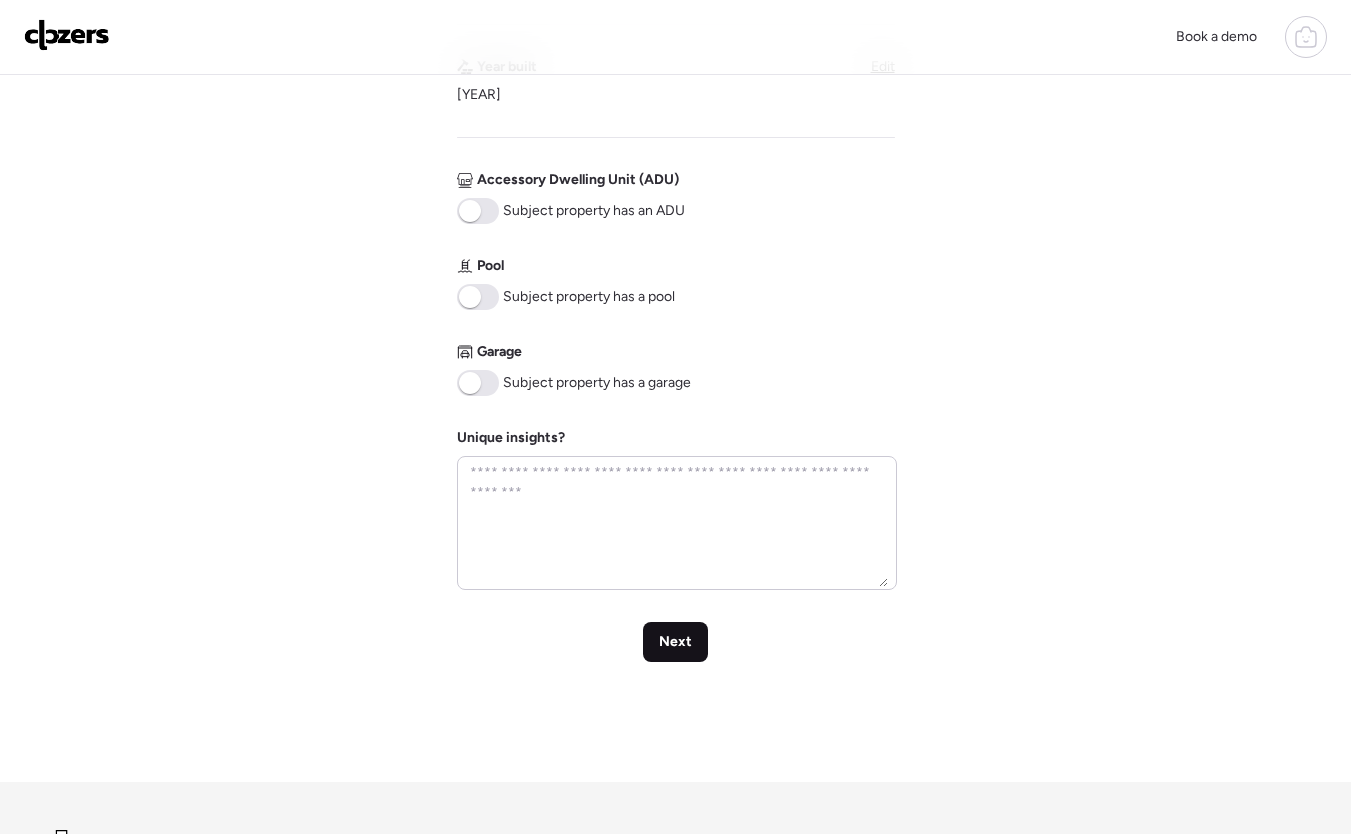 click on "Next" at bounding box center (675, 642) 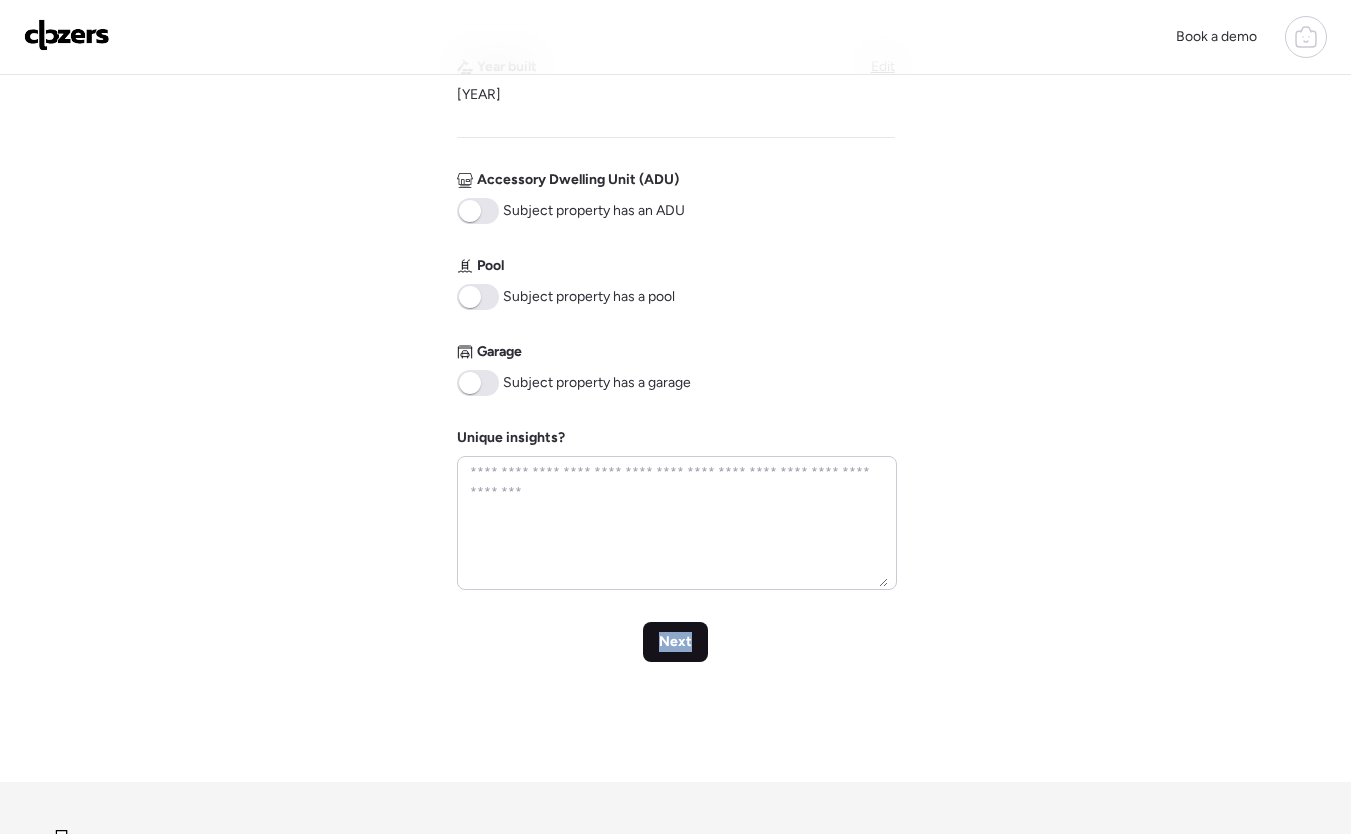 click on "Next" at bounding box center [675, 642] 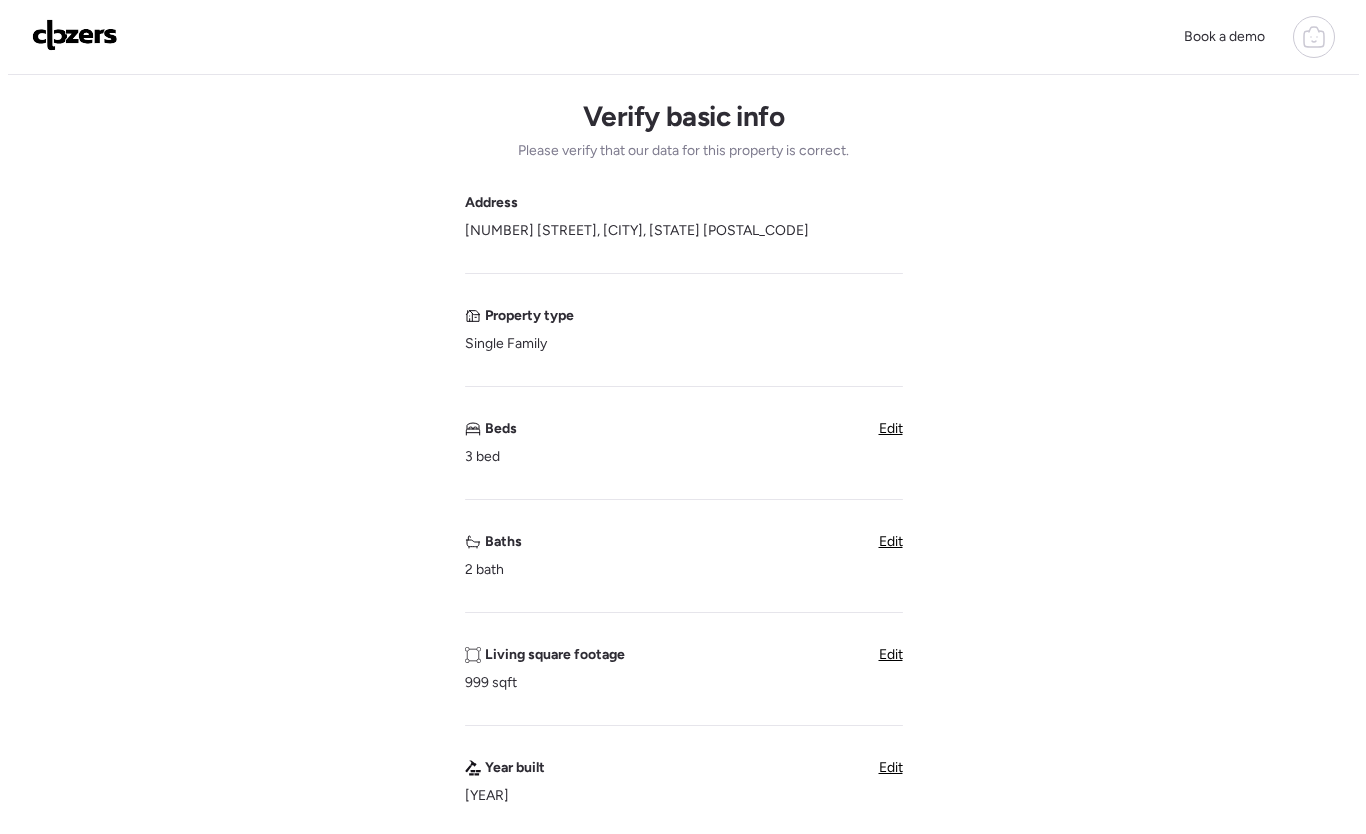 scroll, scrollTop: 0, scrollLeft: 0, axis: both 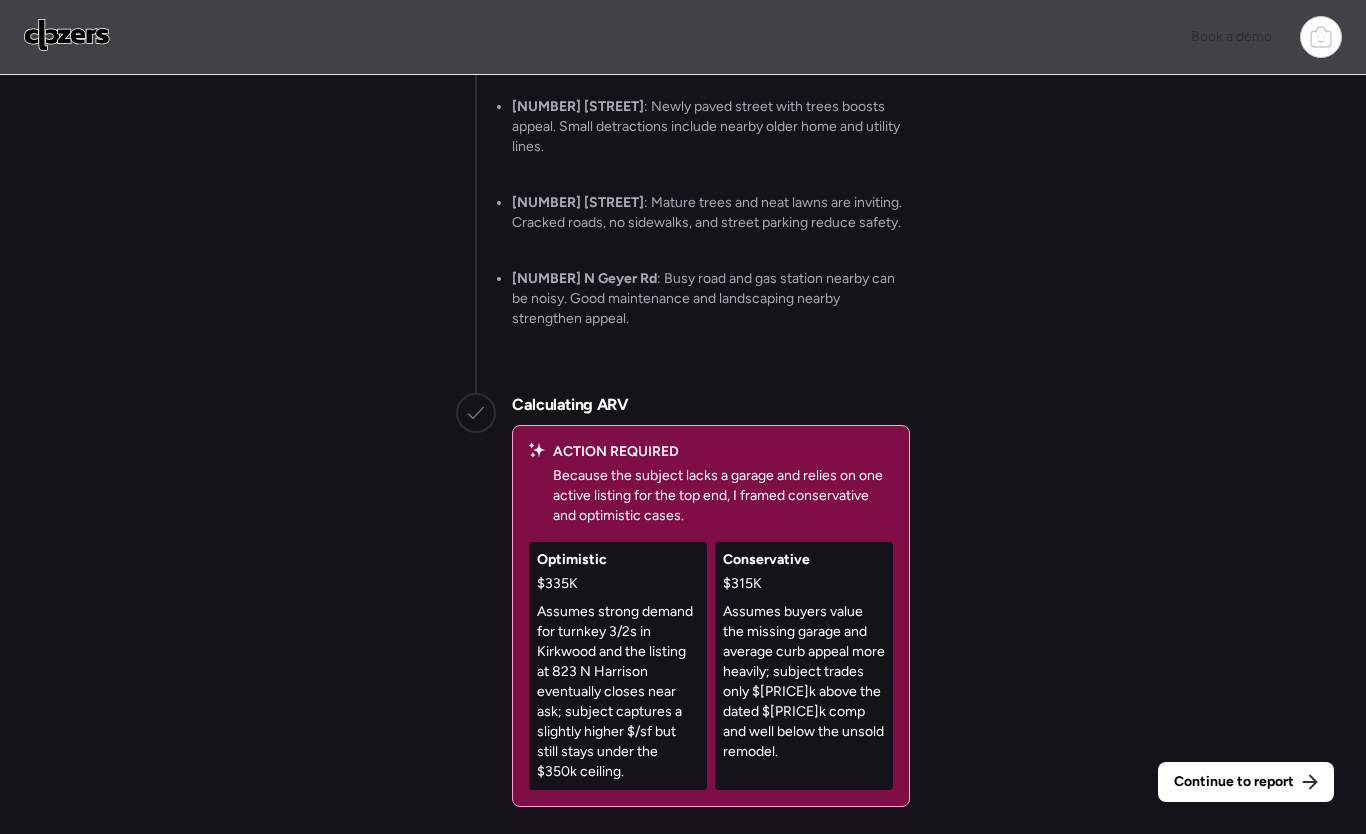 click on "Assumes buyers value the missing garage and average curb appeal more heavily; subject trades only $[PRICE]k above the dated $[PRICE]k comp and well below the unsold remodel." at bounding box center [804, 682] 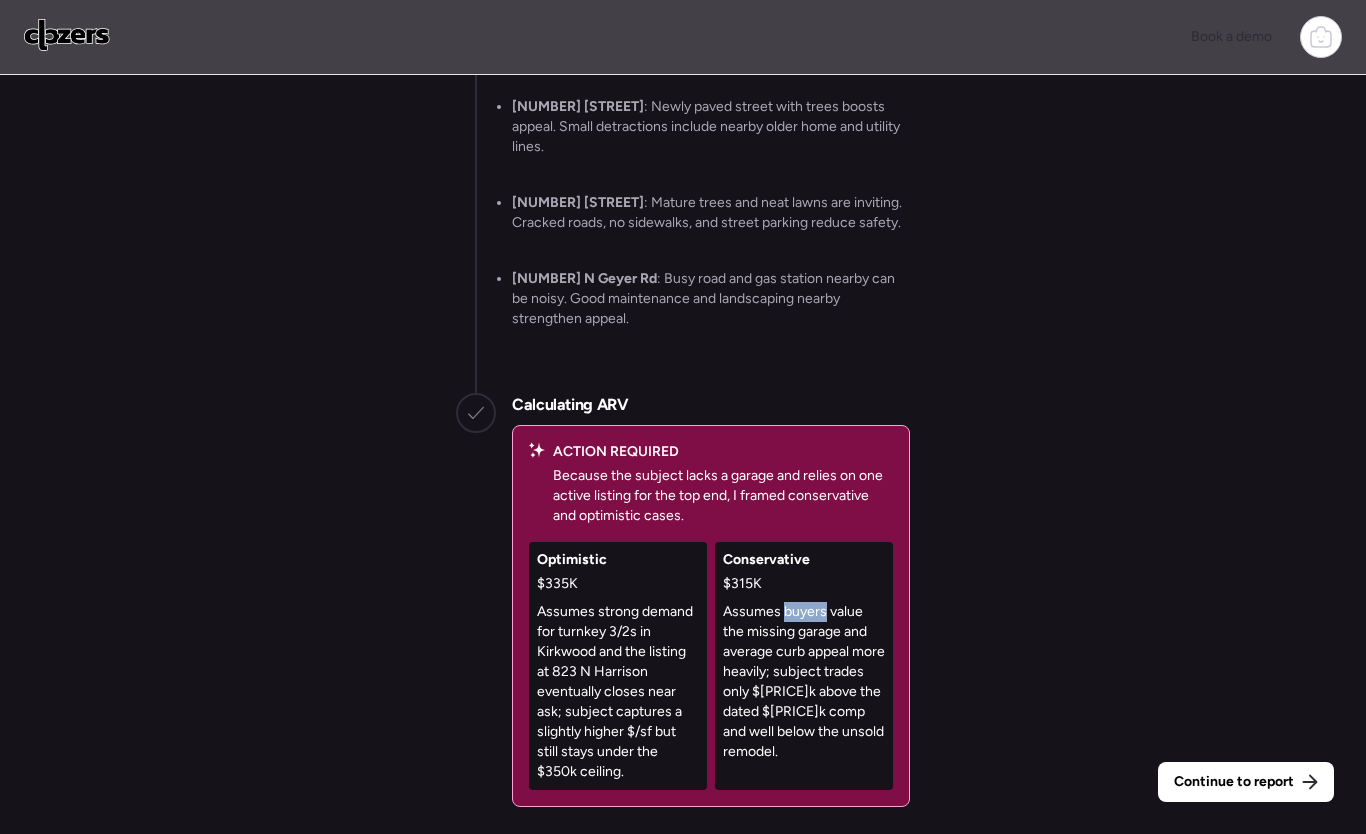 click on "Assumes buyers value the missing garage and average curb appeal more heavily; subject trades only $[PRICE]k above the dated $[PRICE]k comp and well below the unsold remodel." at bounding box center (804, 682) 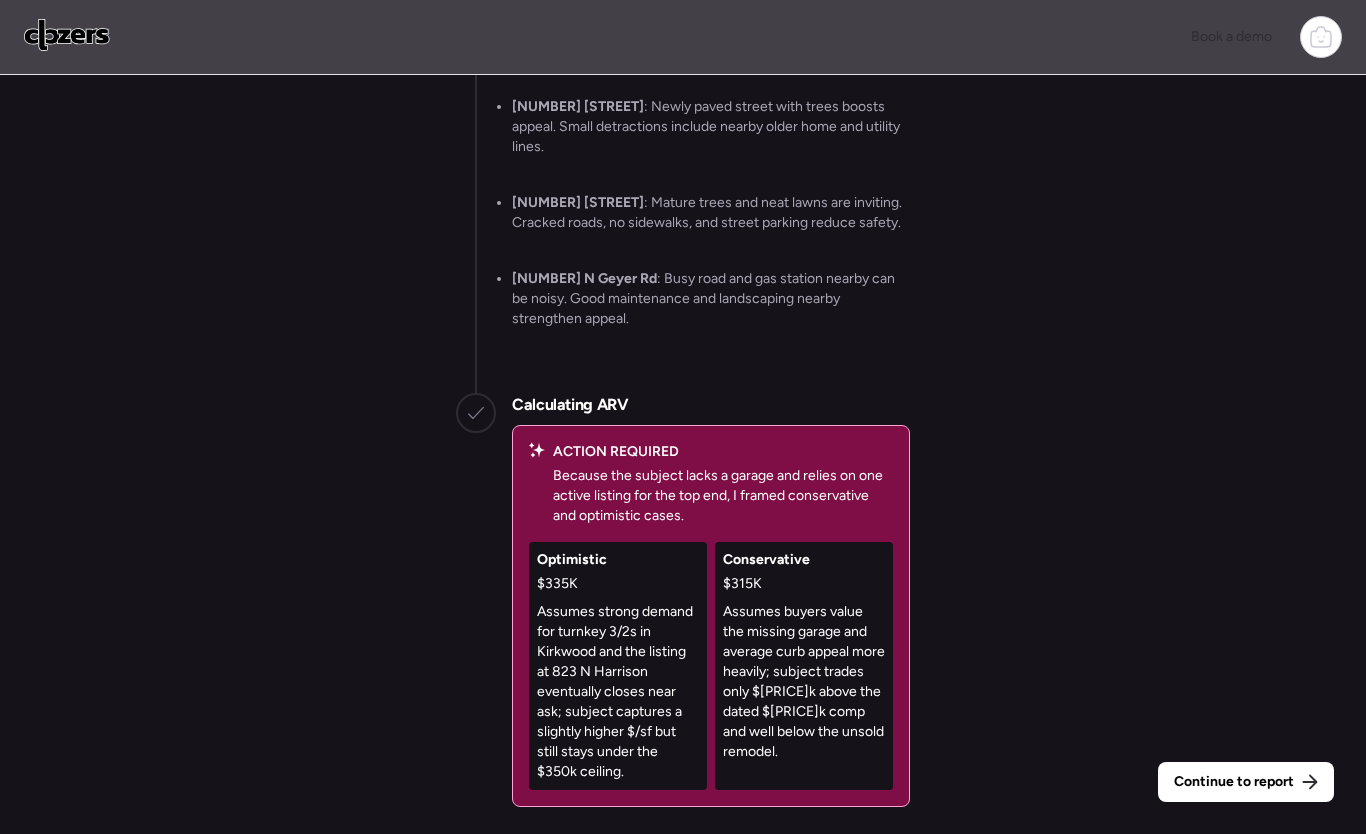 click on "Assumes buyers value the missing garage and average curb appeal more heavily; subject trades only $[PRICE]k above the dated $[PRICE]k comp and well below the unsold remodel." at bounding box center [804, 682] 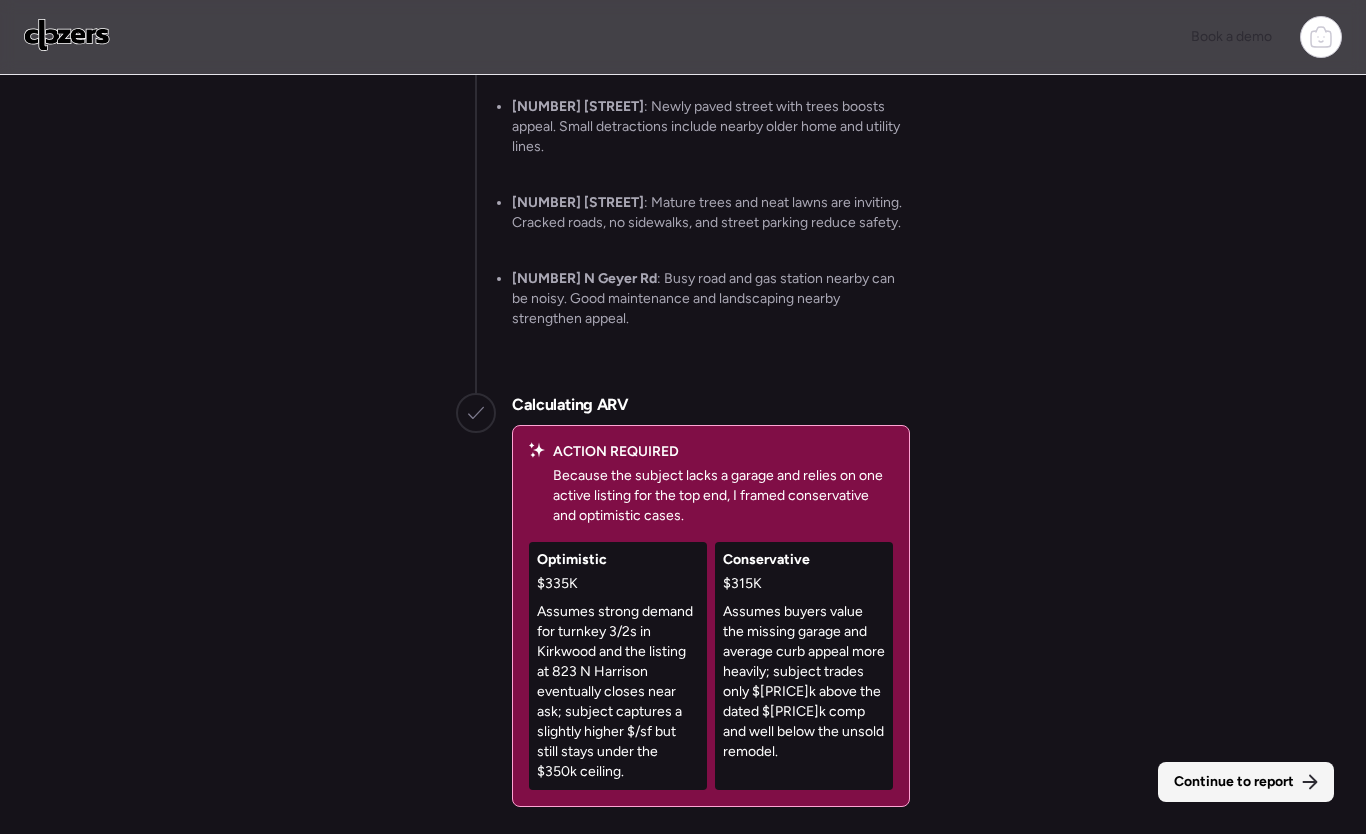click on "Continue to report" at bounding box center (1234, 782) 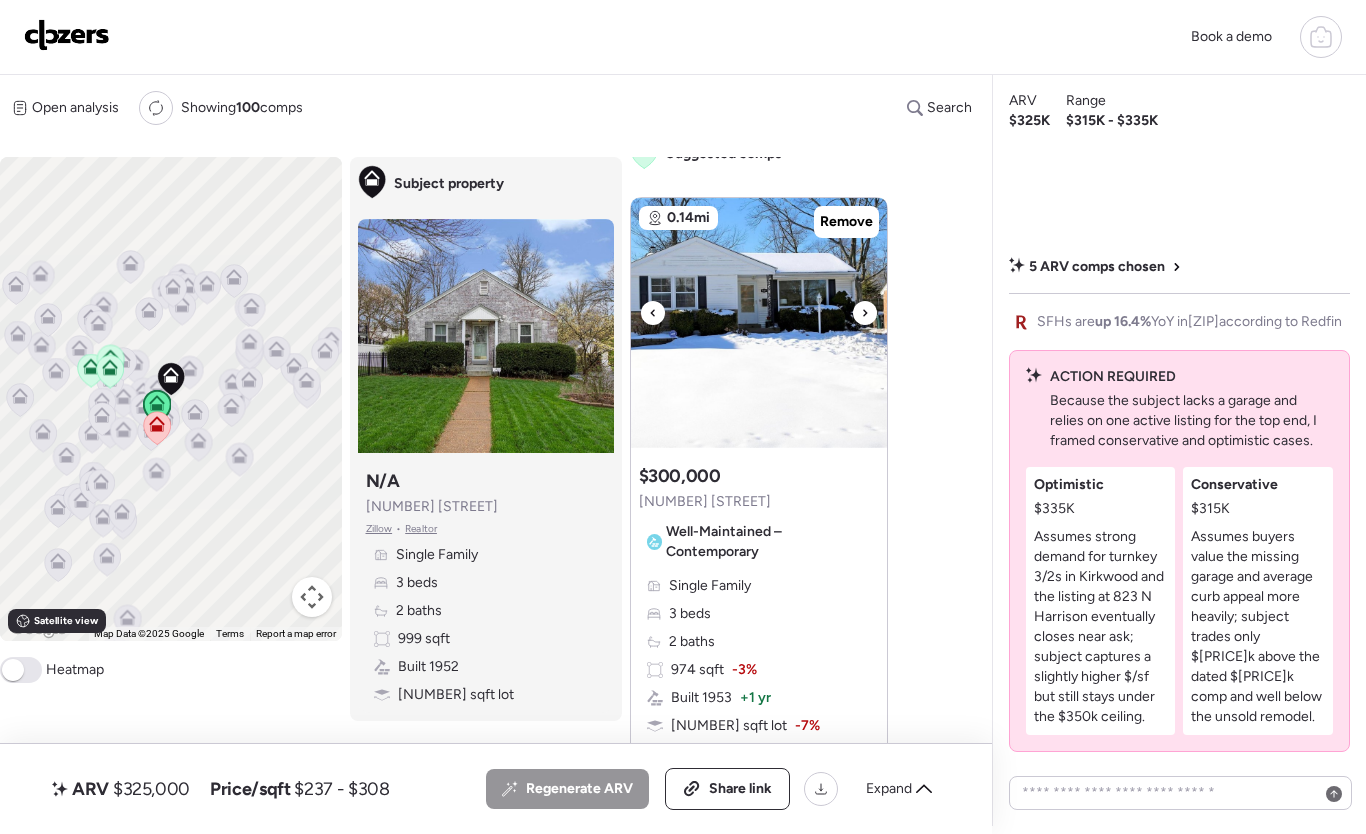scroll, scrollTop: 25, scrollLeft: 0, axis: vertical 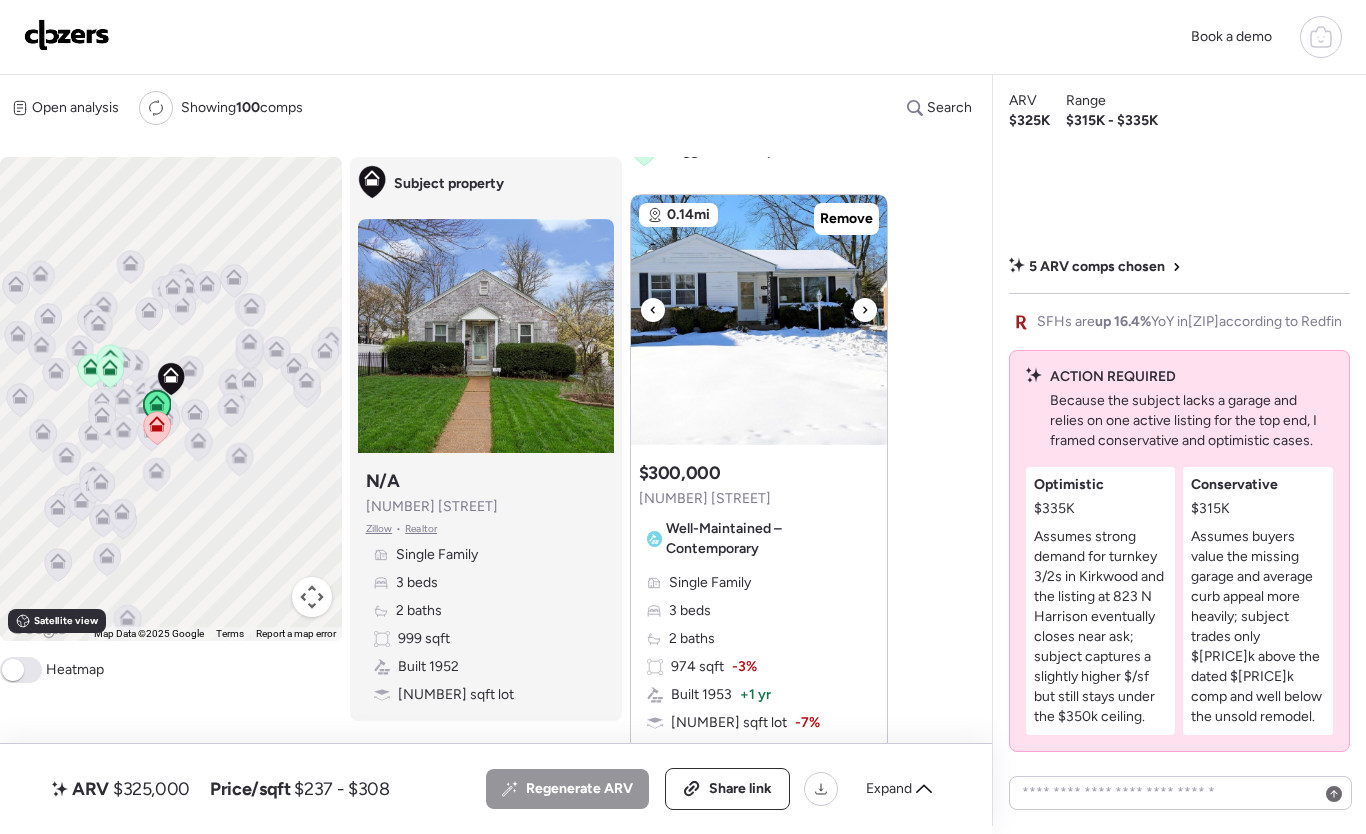 click 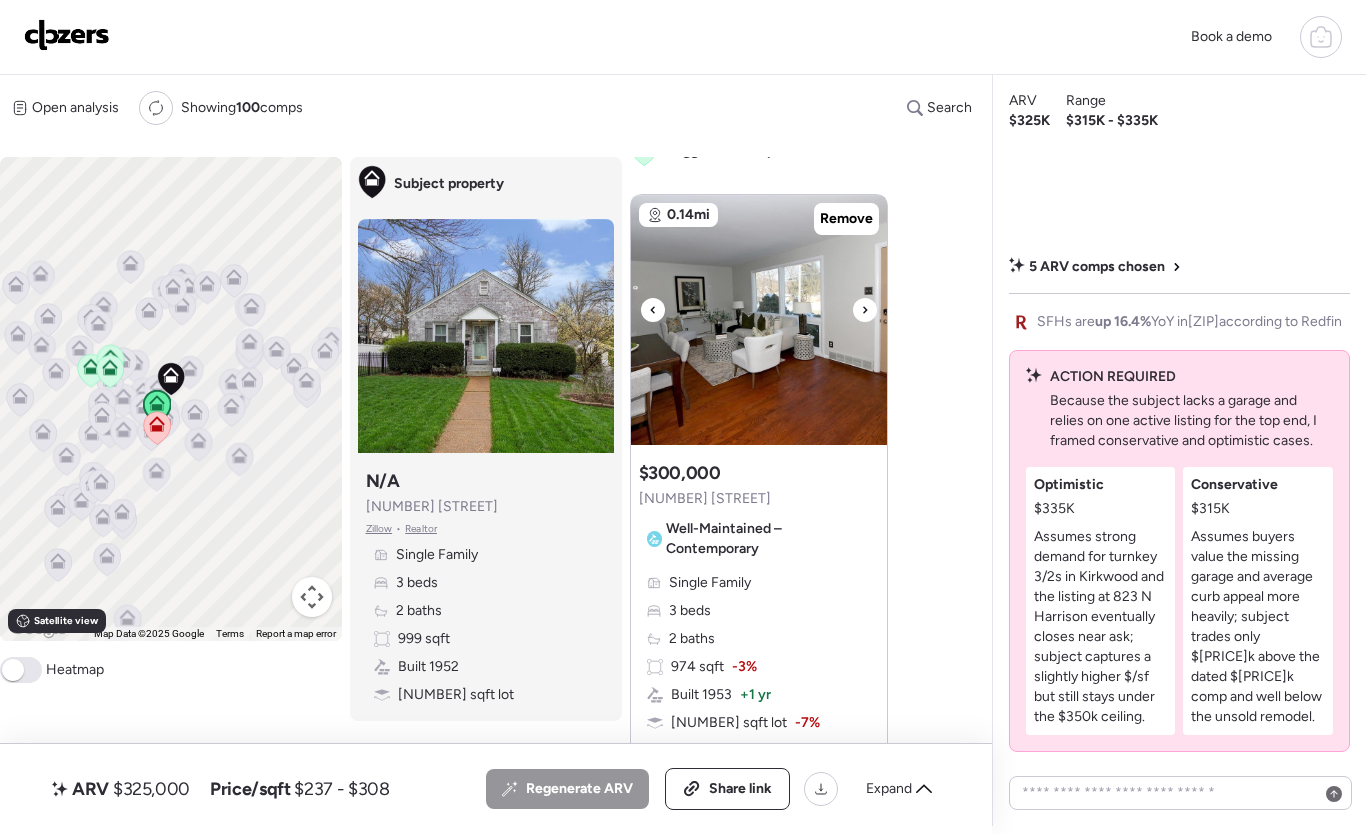click 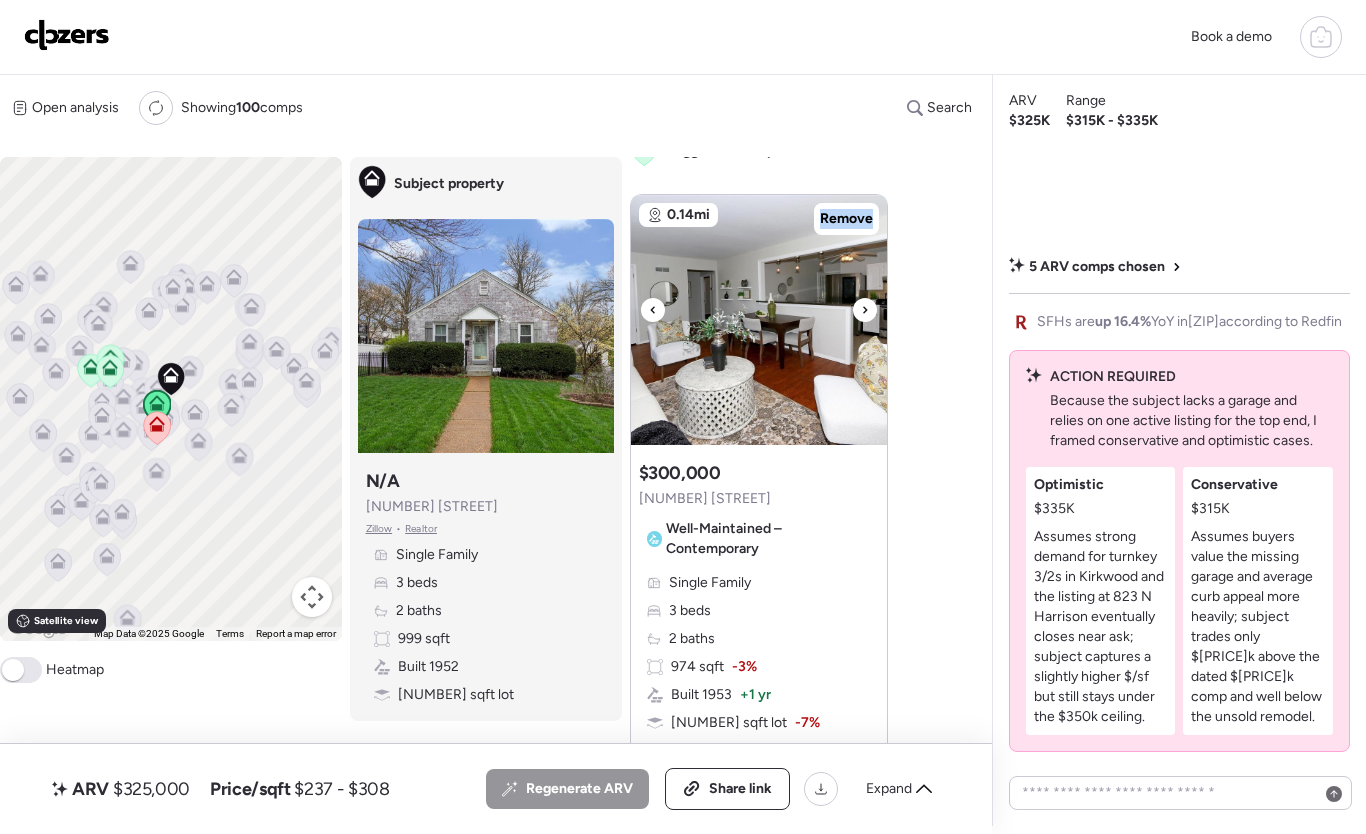 click 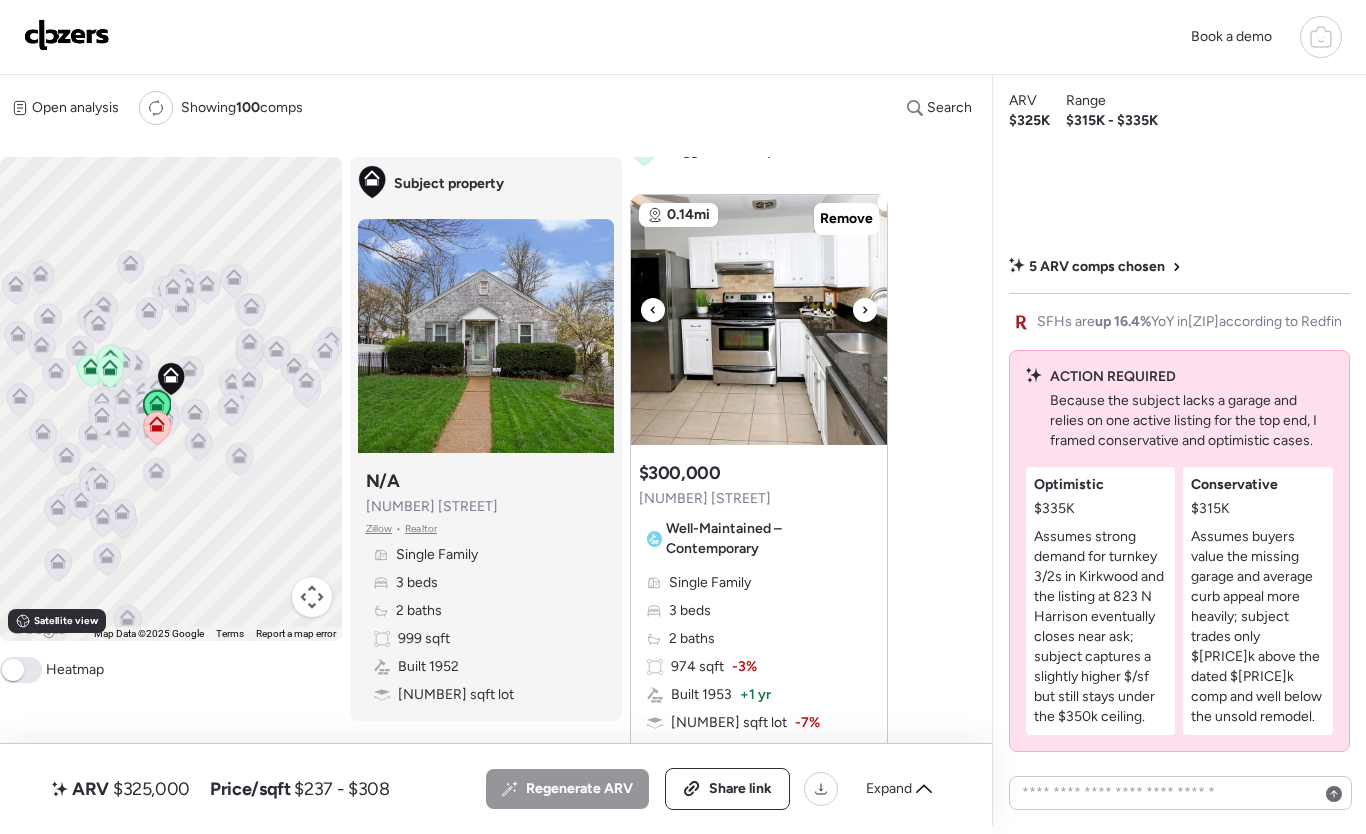 click 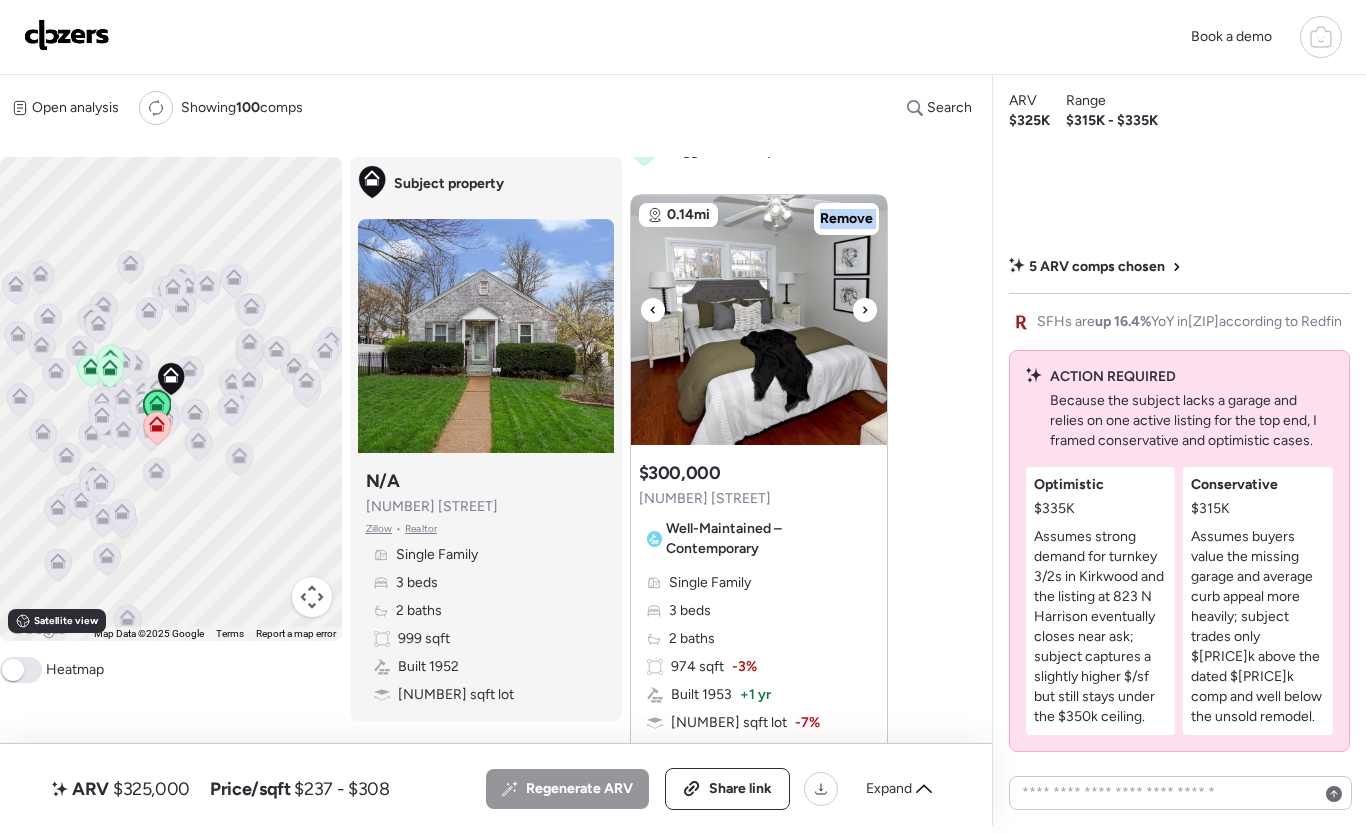 click 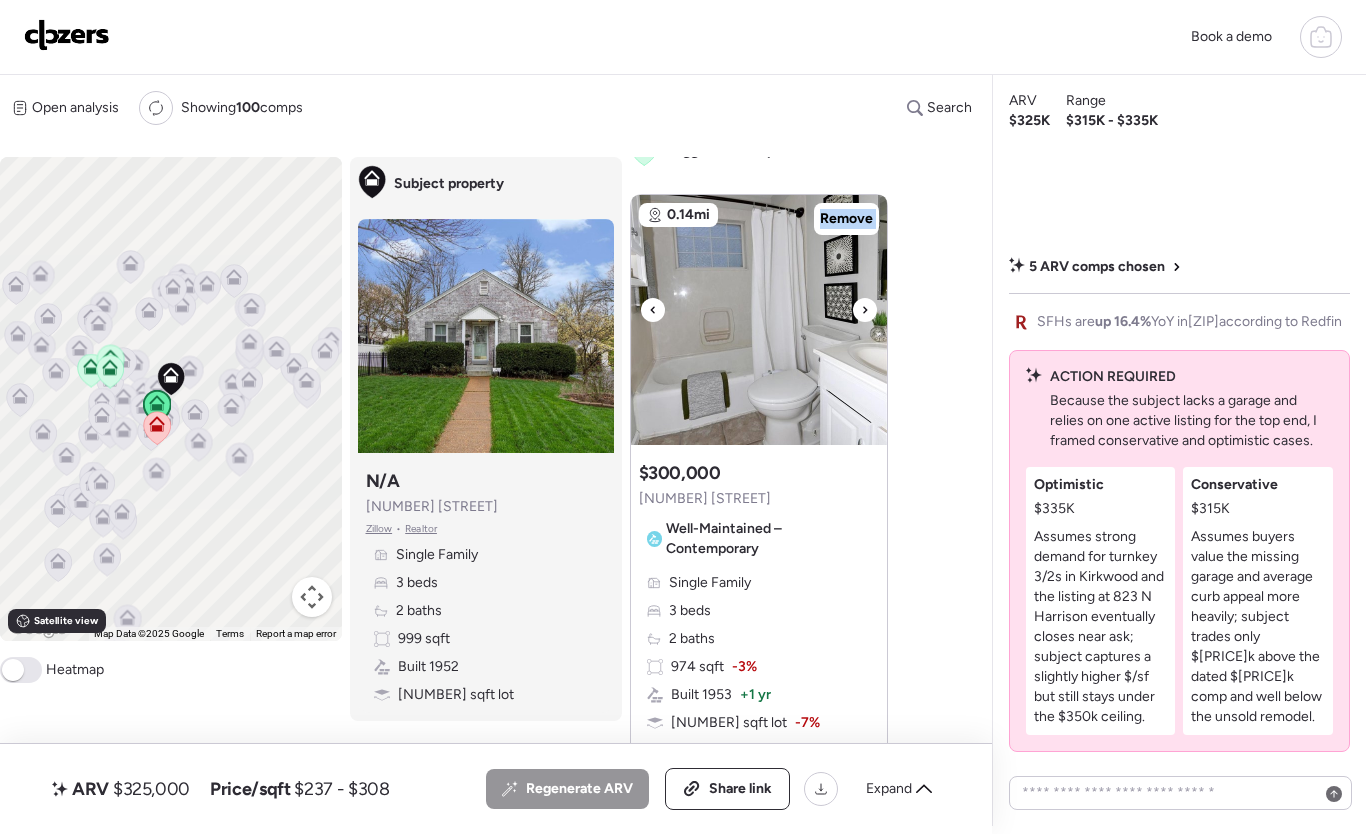 click 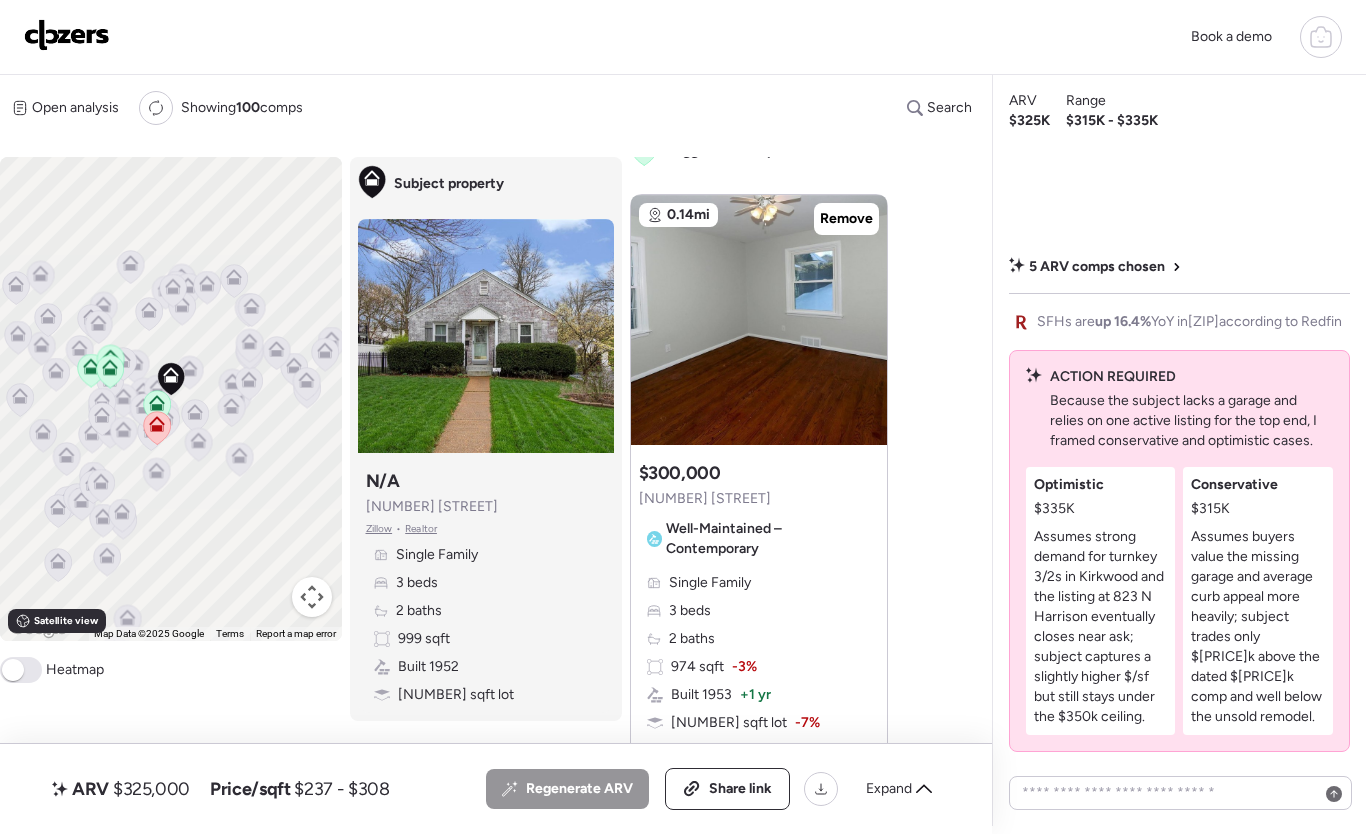 click on "Open analysis Re-run report Showing 100 comps Search Comps list Analysis To activate drag with keyboard, press Alt + Enter. Once in keyboard drag state, use the arrow keys to move the marker. To complete the drag, press the Enter key. To cancel, press Escape. Keyboard shortcuts Map Data Map Data ©2025 Google Map data ©2025 Google 500 m Click to toggle between metric and imperial units Terms Report a map error Satellite view A B+ B B- C+ C C- D Heatmap Subject property Subject property N/A [NUMBER] [STREET] Zillow • Realtor Single Family 3 beds 2 baths 999 sqft Built 1952 8,001 sqft lot Suggested comps 0.14mi Remove Suggested comp $300,000 [NUMBER] [STREET] Well-Maintained – Contemporary Single Family 3 beds 2 baths 974 sqft -3% Built 1953 + 1 yr 7,401 sqft lot -7% Sold 5 months ago Sold Non-flip Non-flip Excellent condition comp, but not remodeled specifically for re-sale. 1 day until pending Jan 17, 2025 Listed $300,000 1 day until pending 1 total day on market Jan 18, 2025 Pending $300,000 Sold -1" at bounding box center [492, 451] 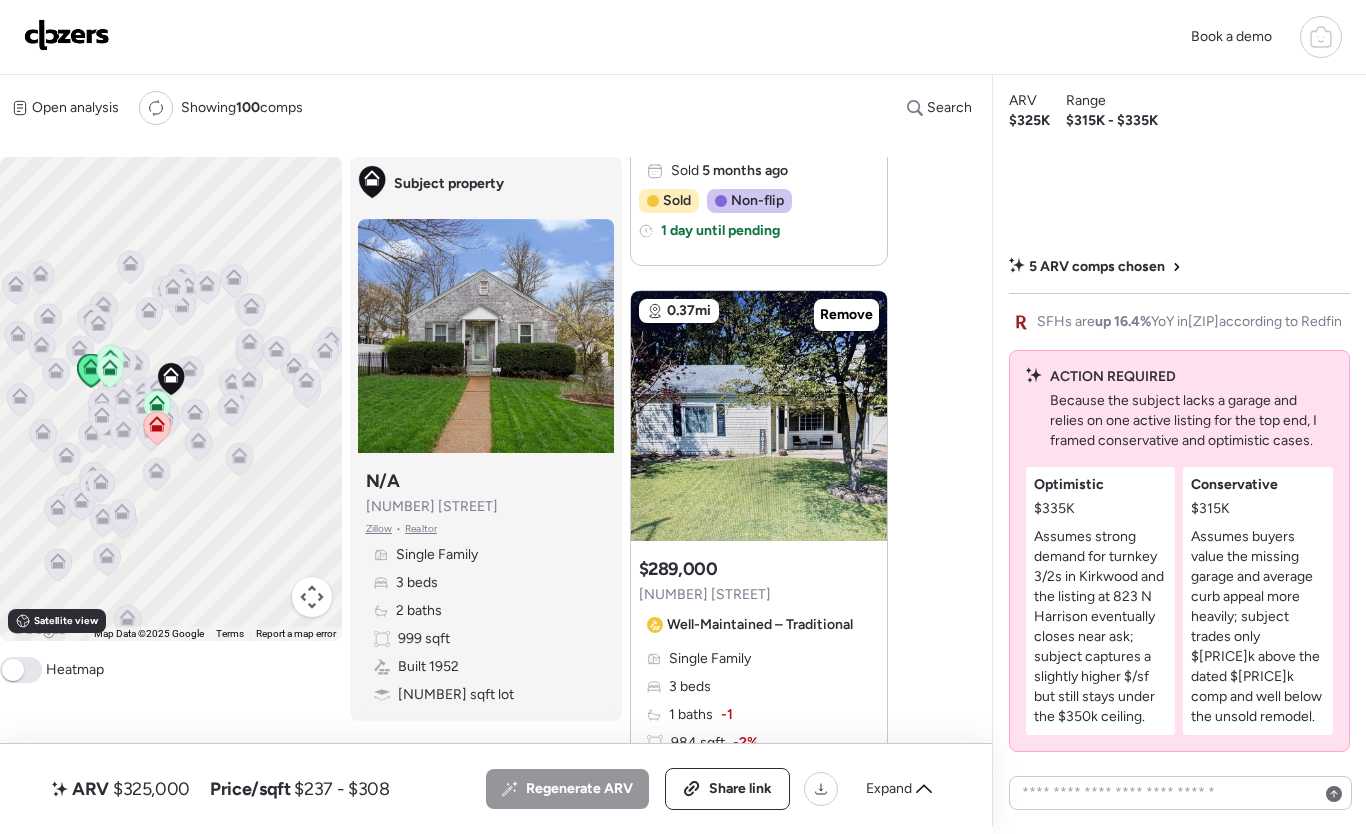 scroll, scrollTop: 555, scrollLeft: 0, axis: vertical 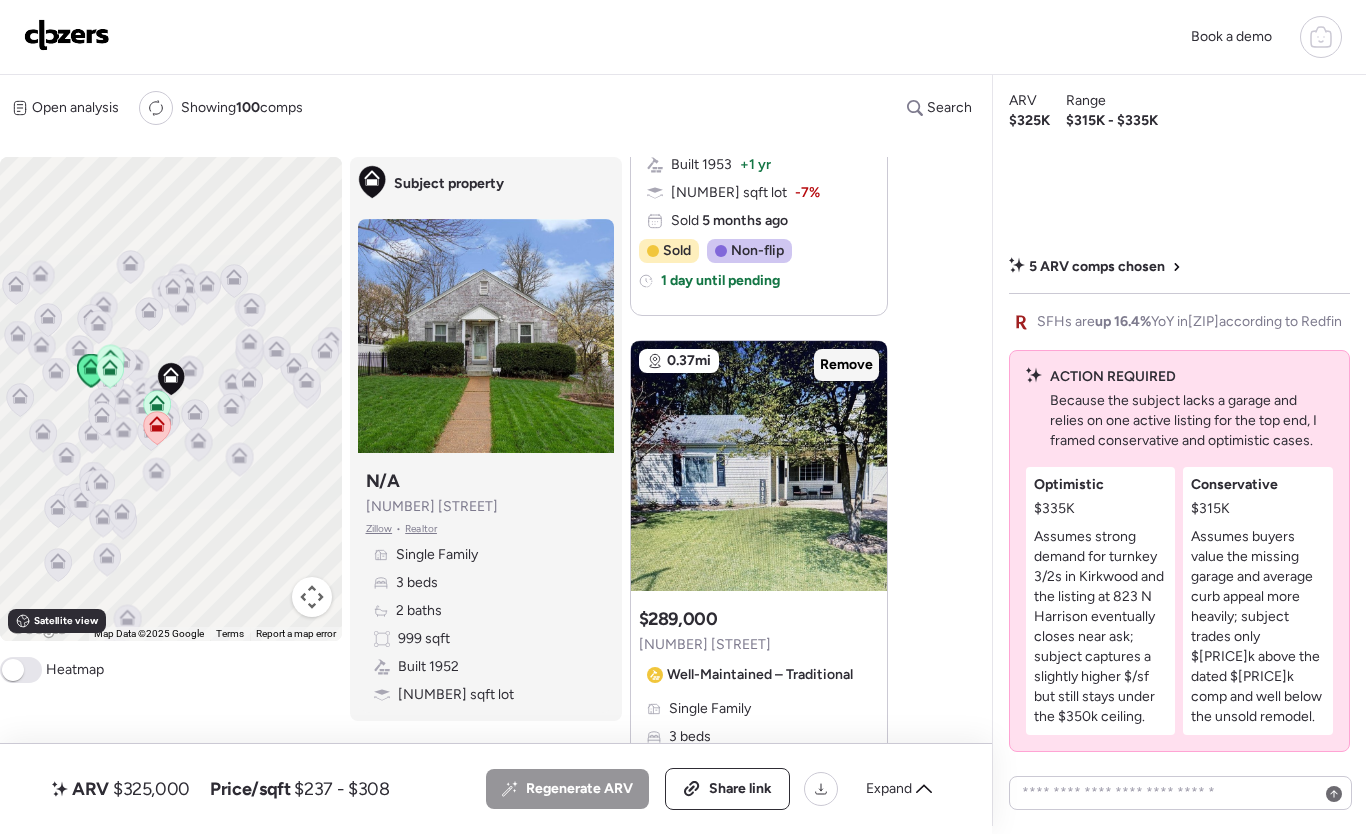 click on "Remove" at bounding box center (846, 365) 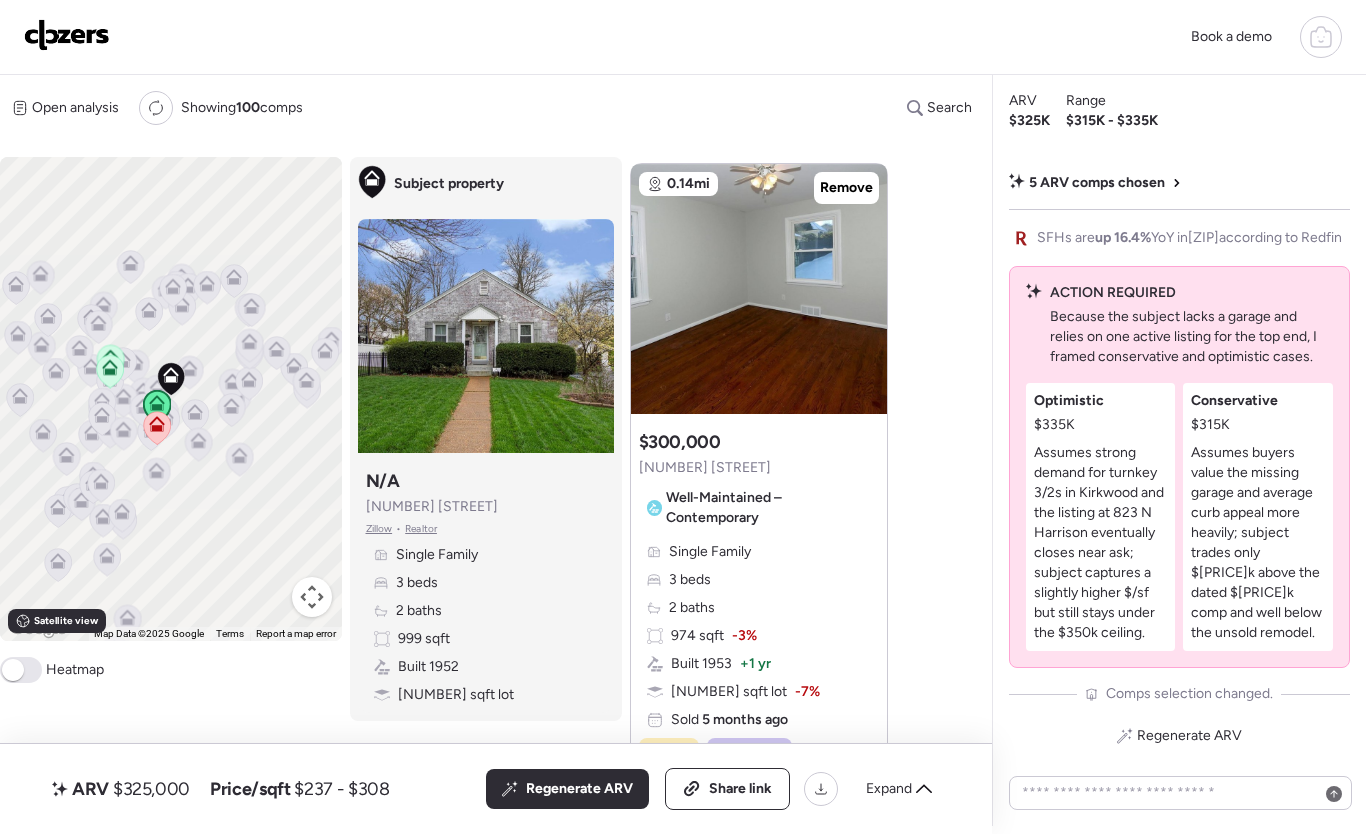 scroll, scrollTop: 0, scrollLeft: 0, axis: both 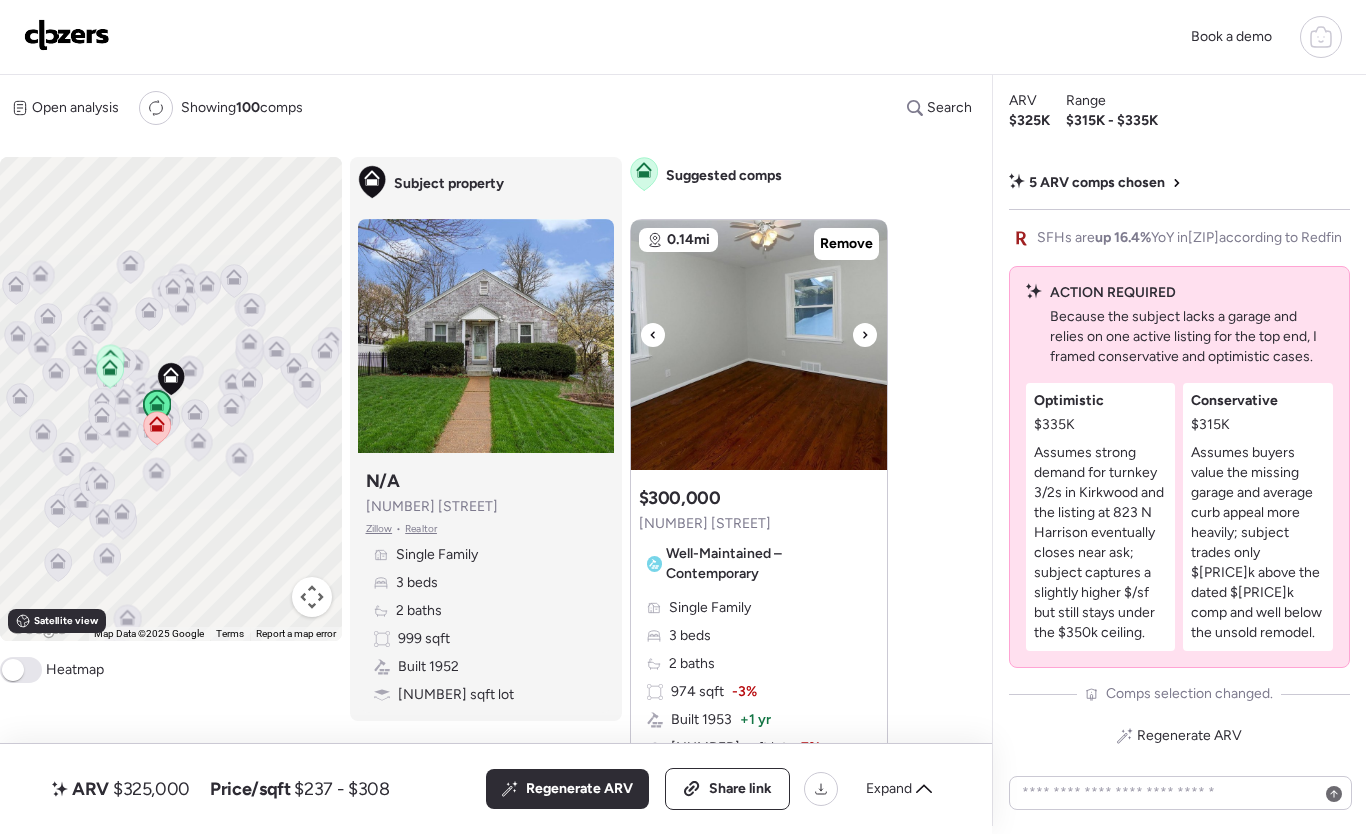 click 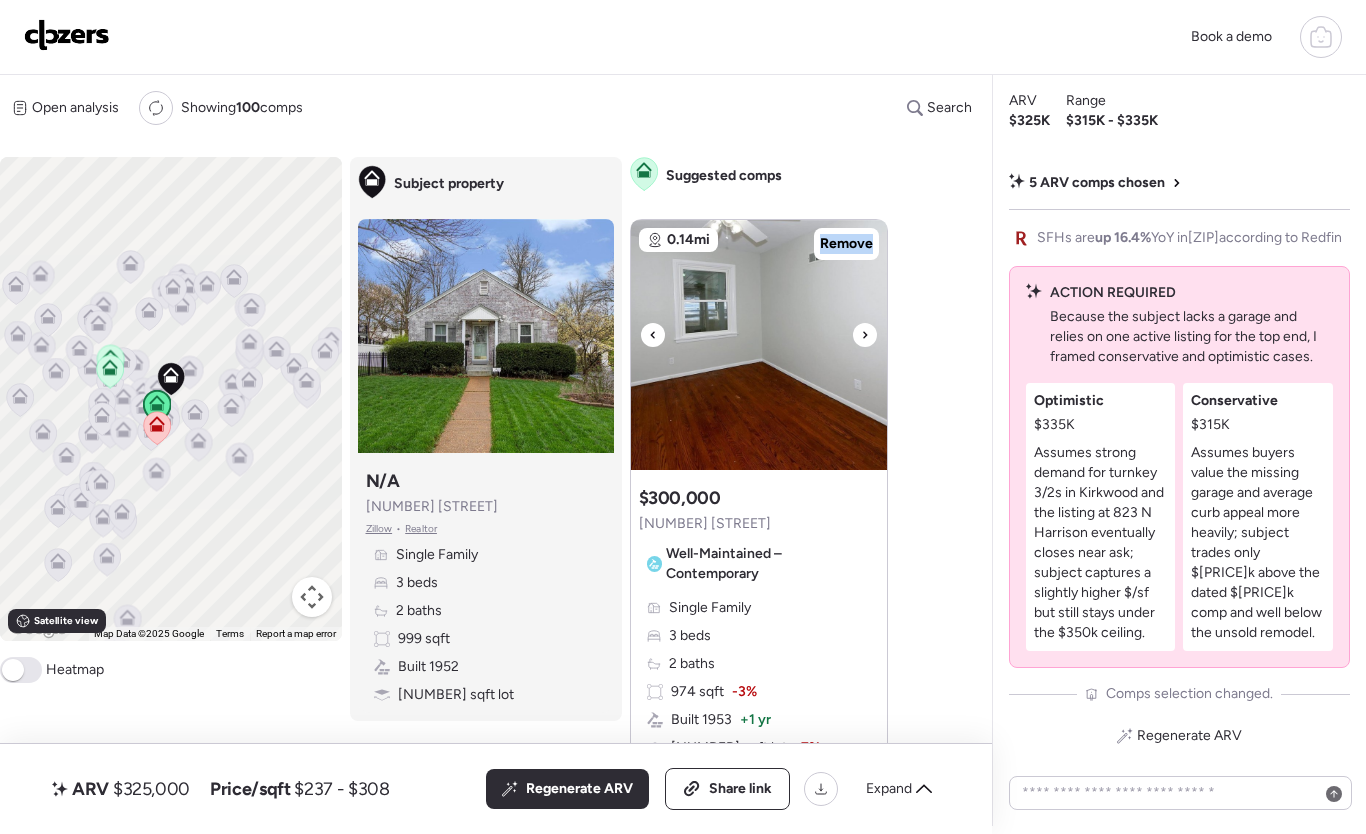 click 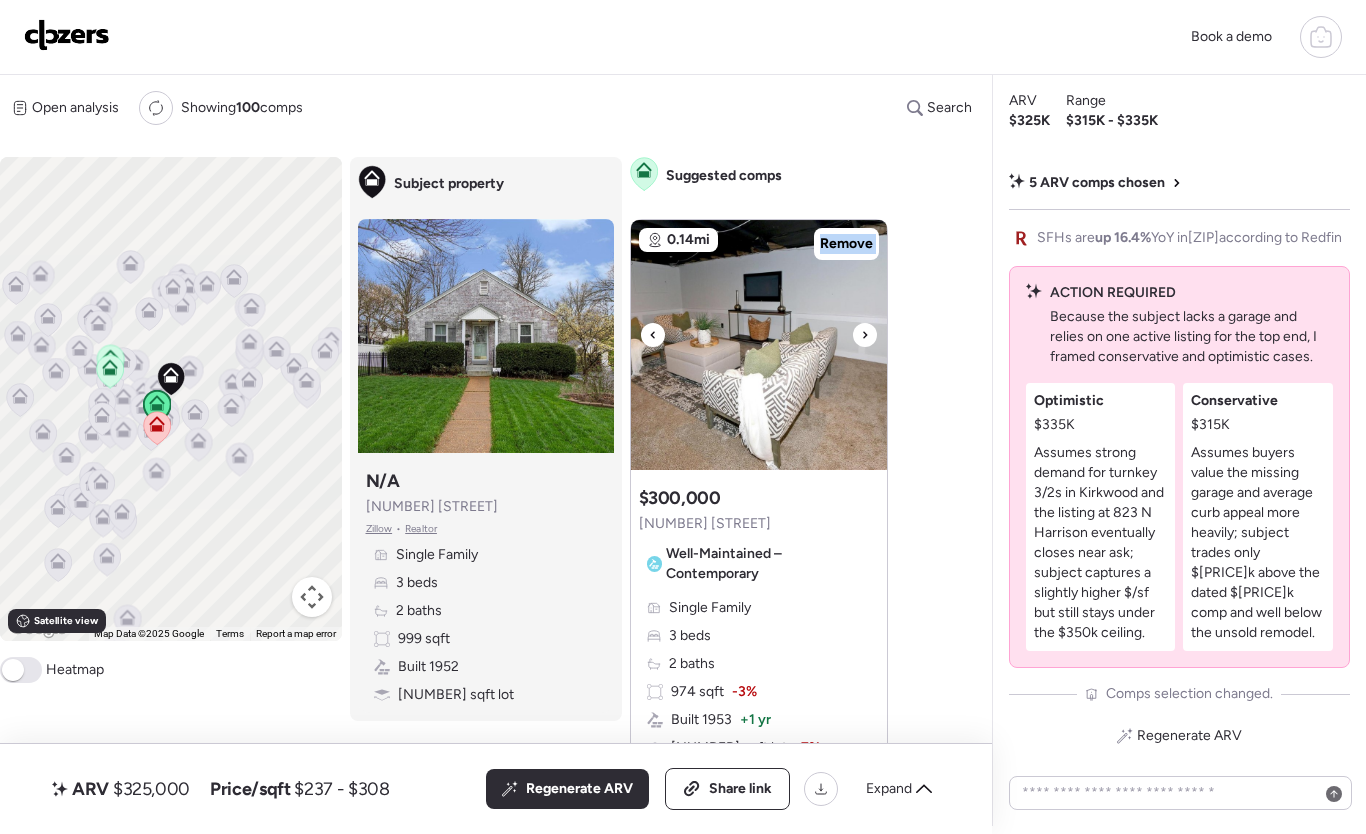 click 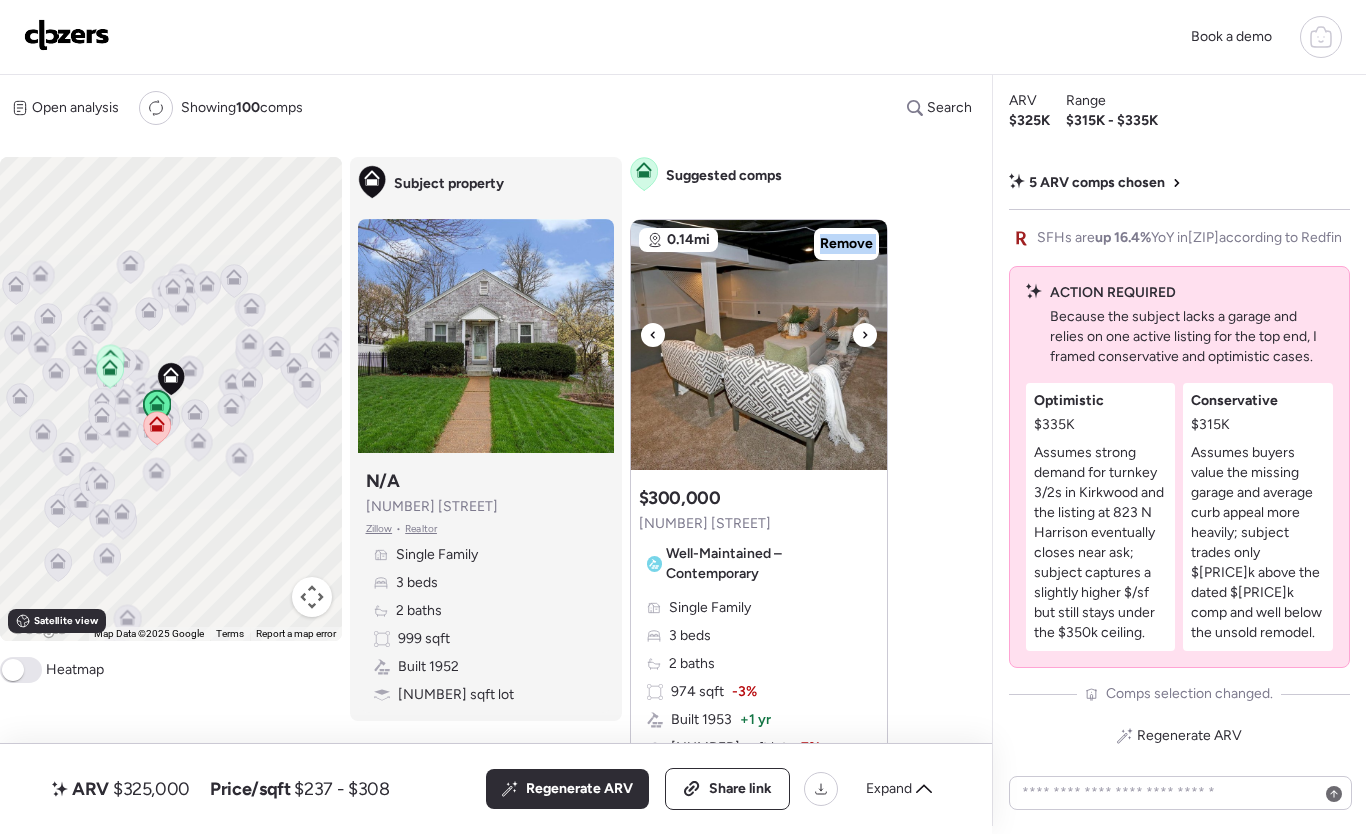 click 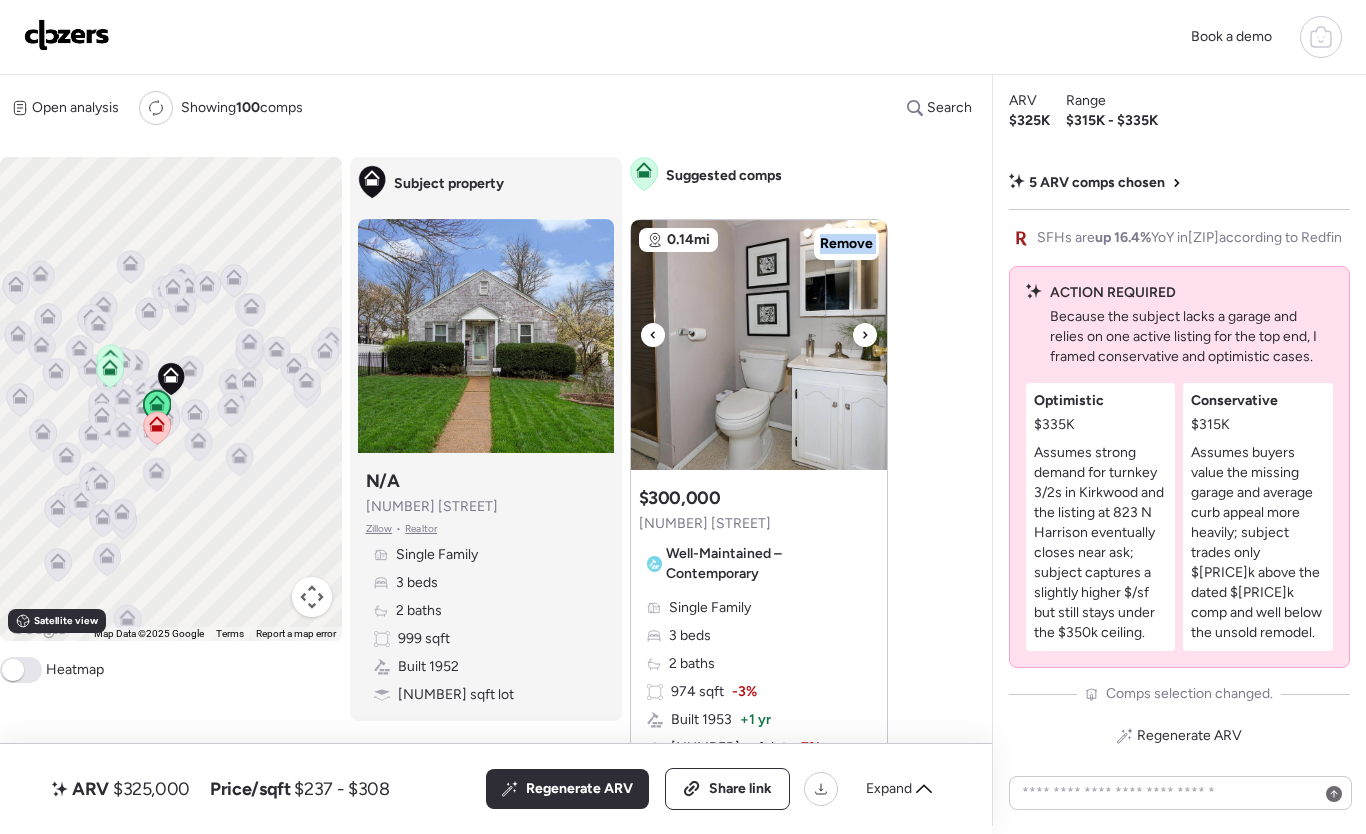 click 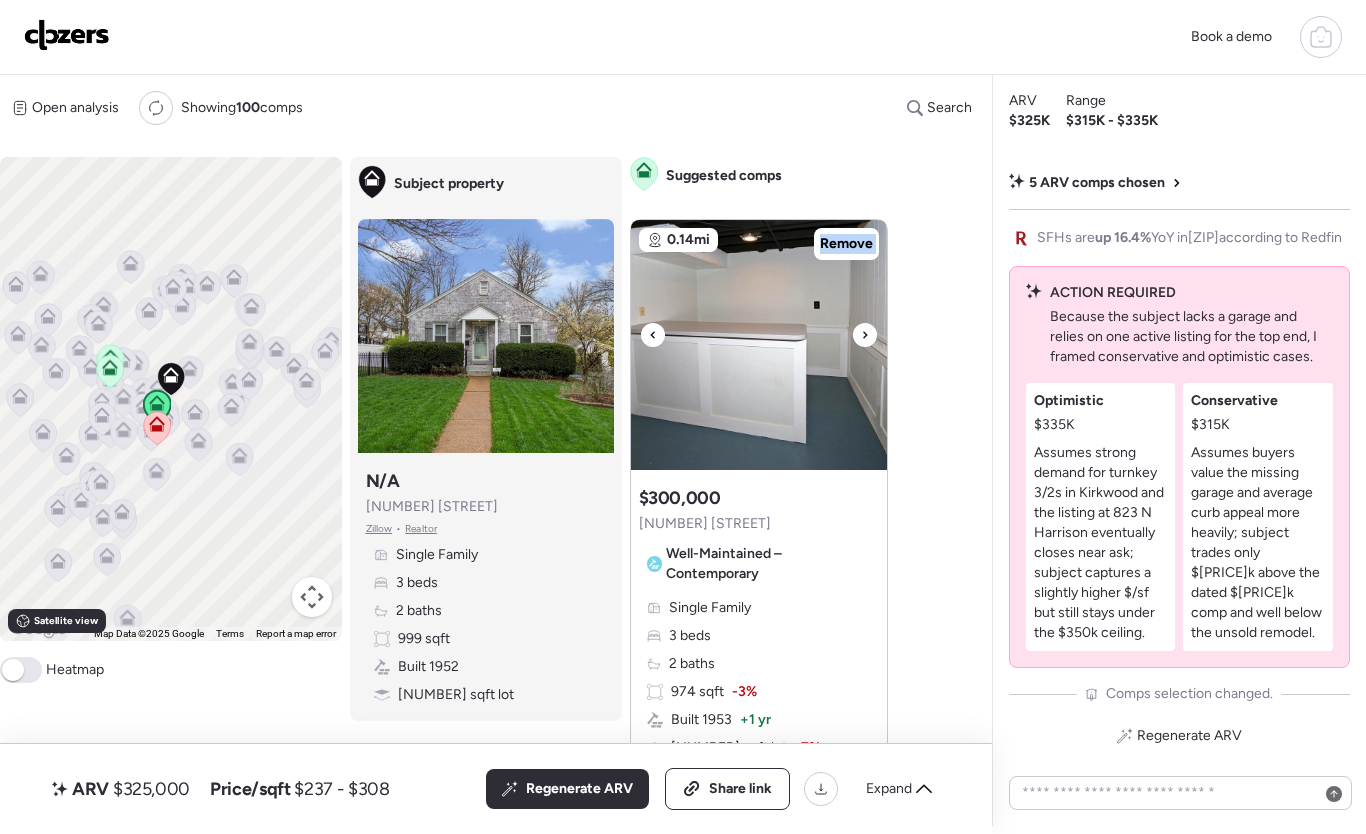 click 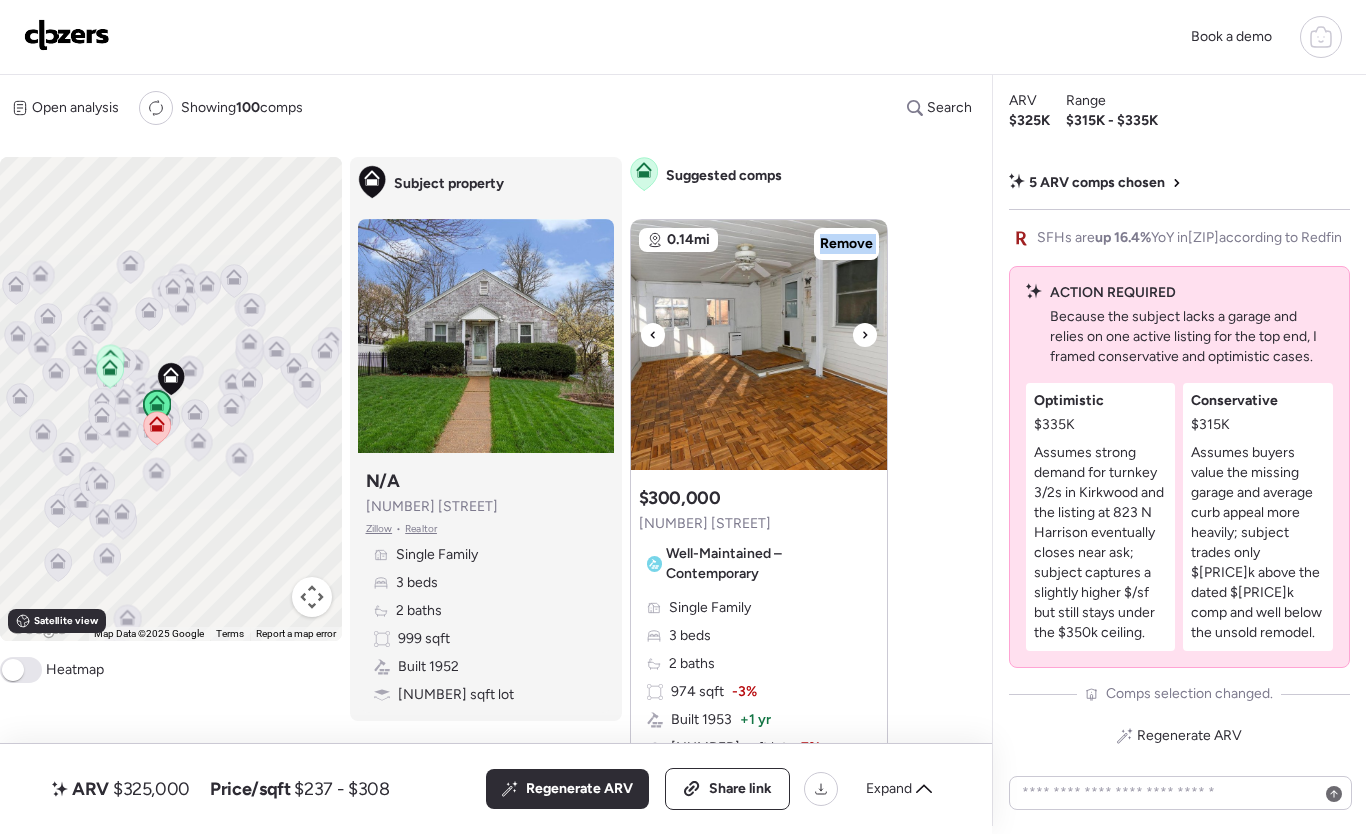 click 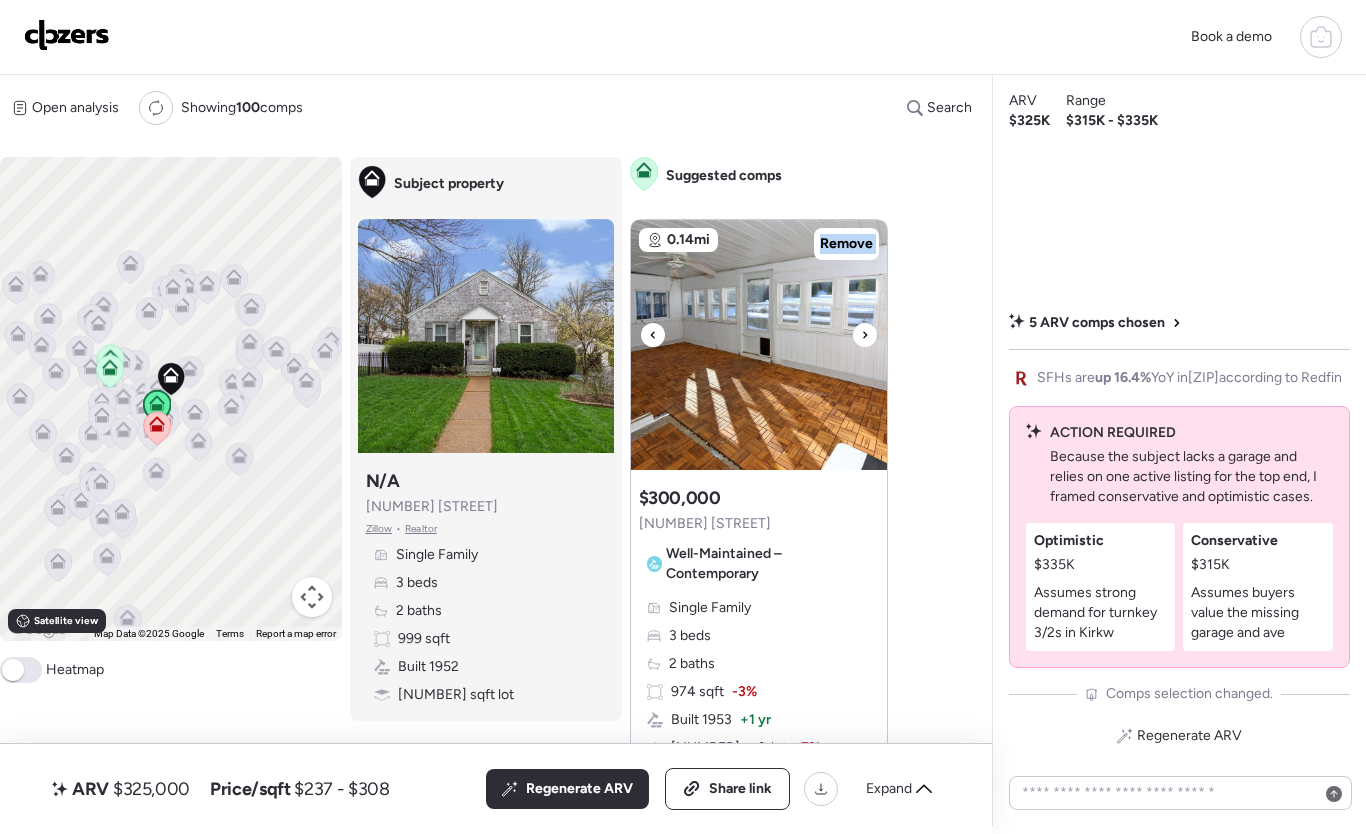 click 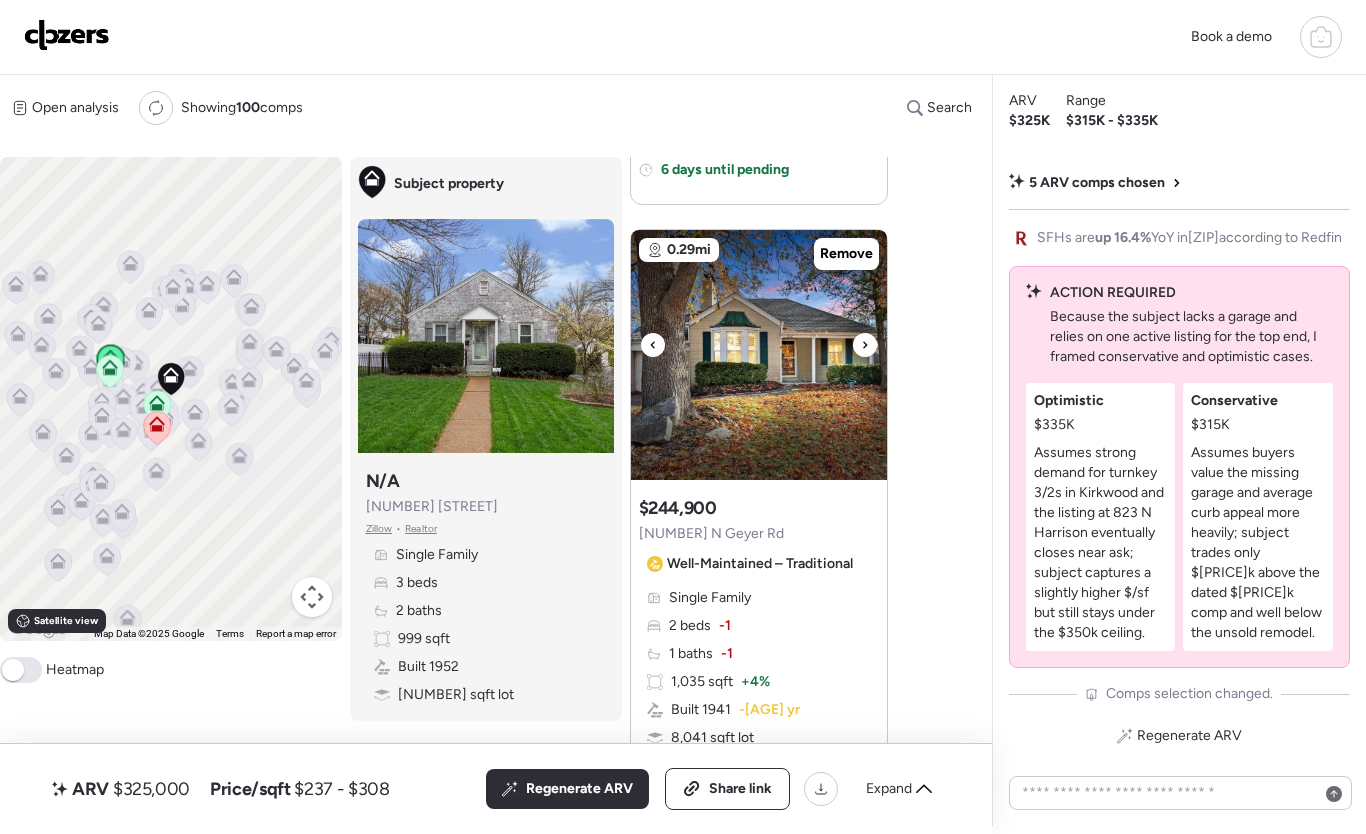 scroll, scrollTop: 2950, scrollLeft: 0, axis: vertical 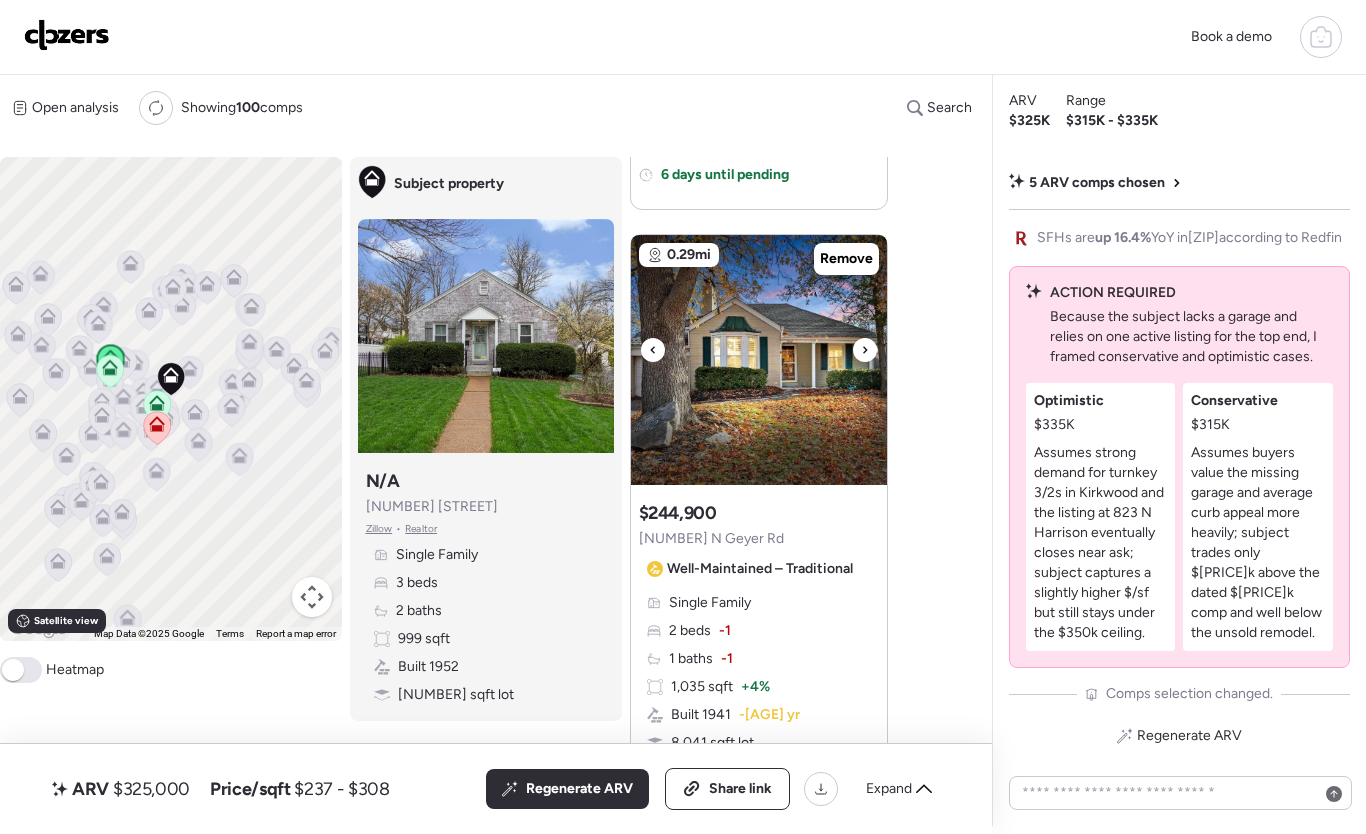 click 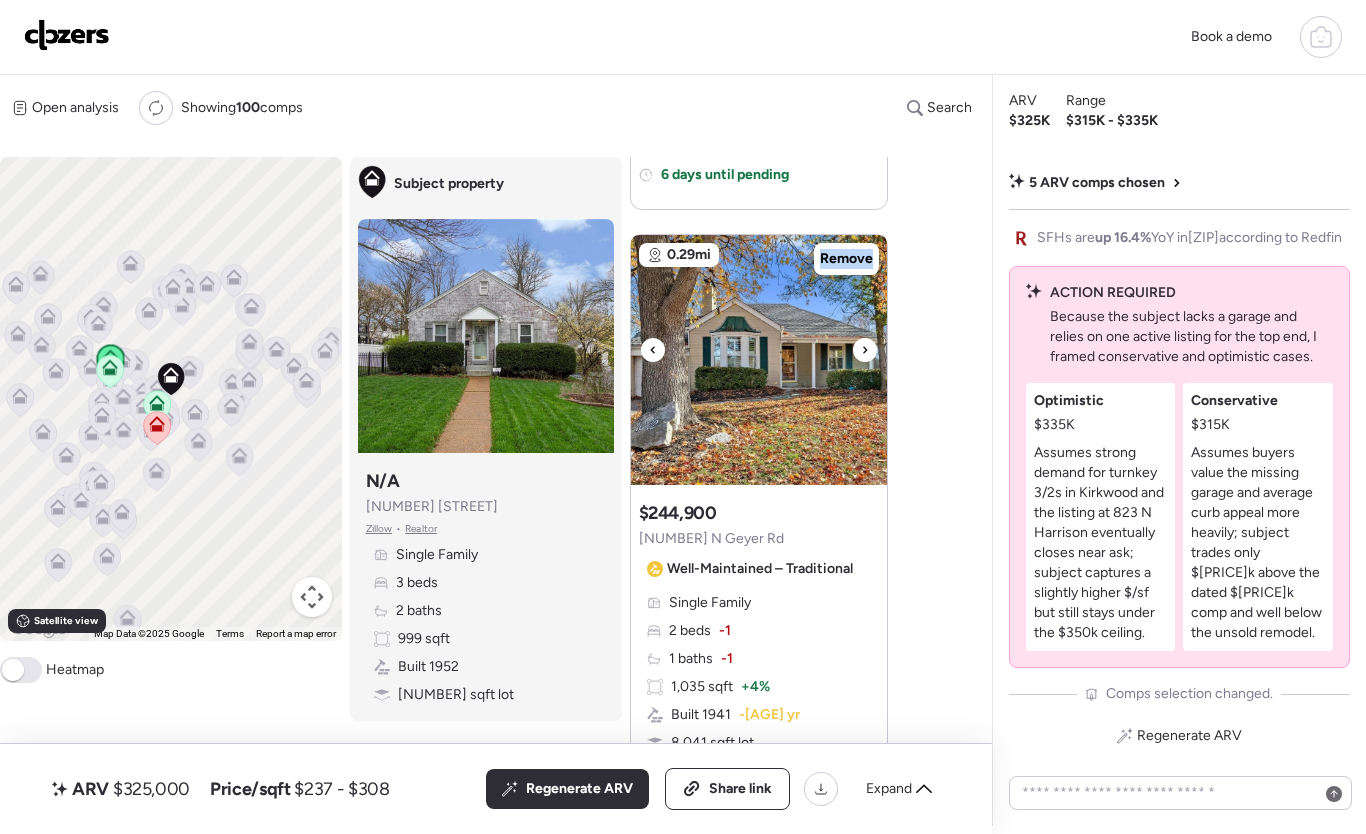 click 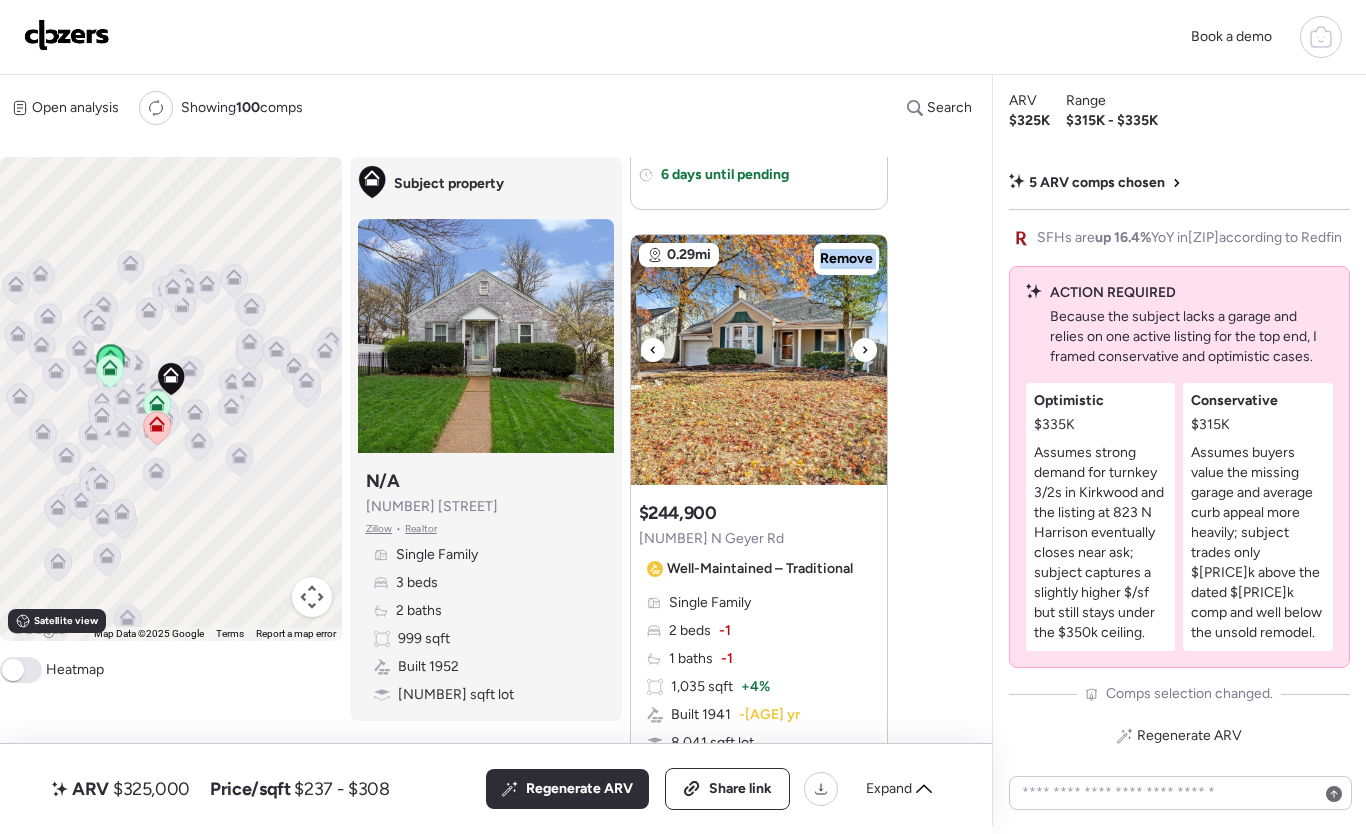 click 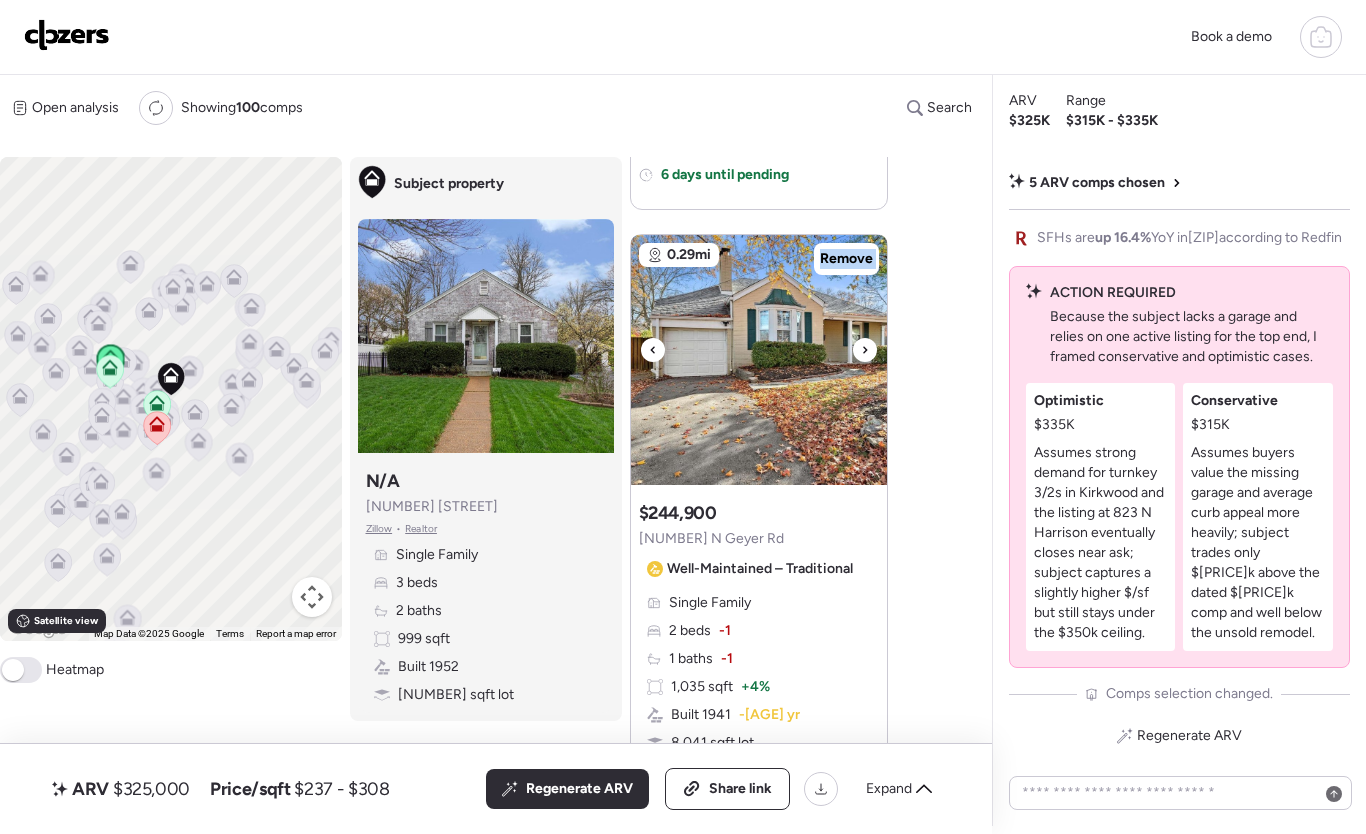 click 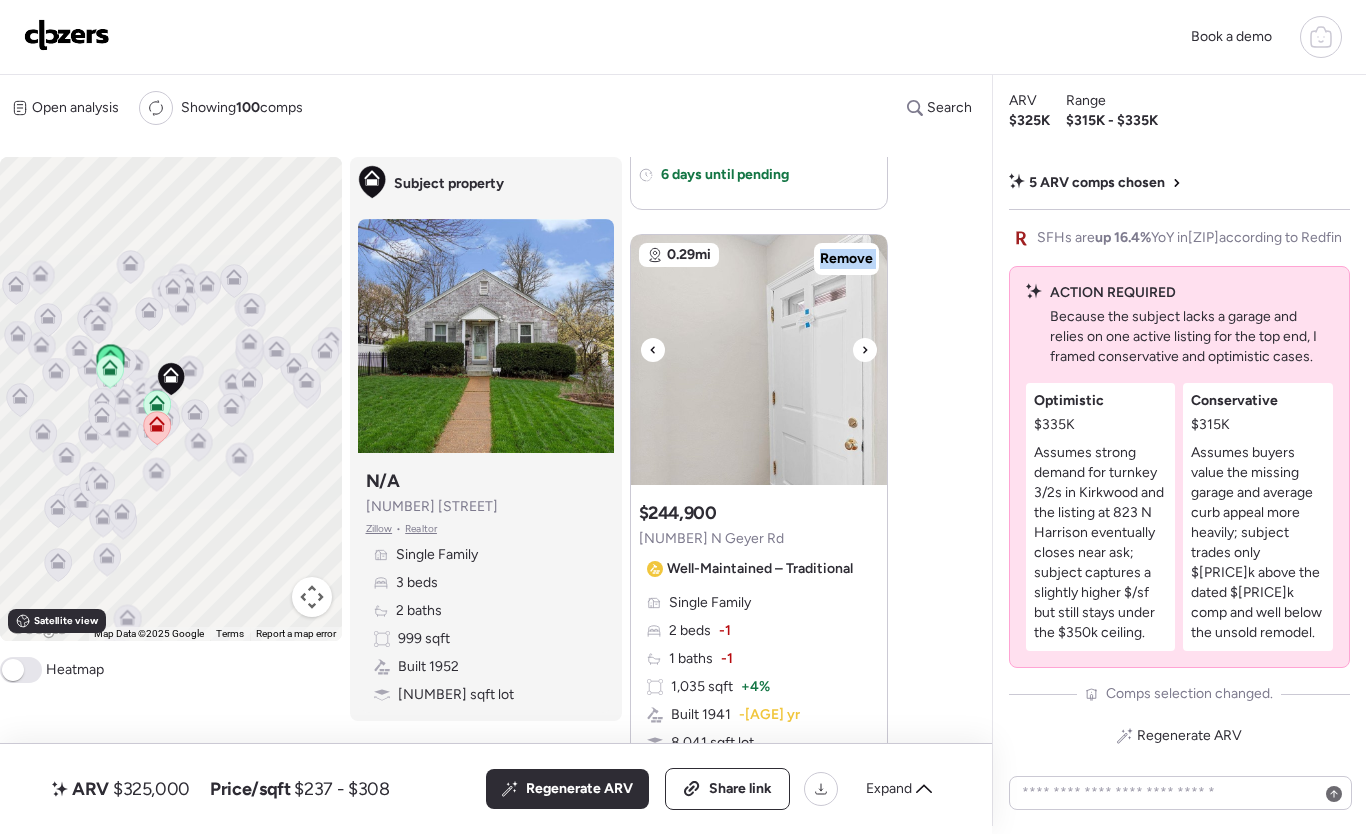 click 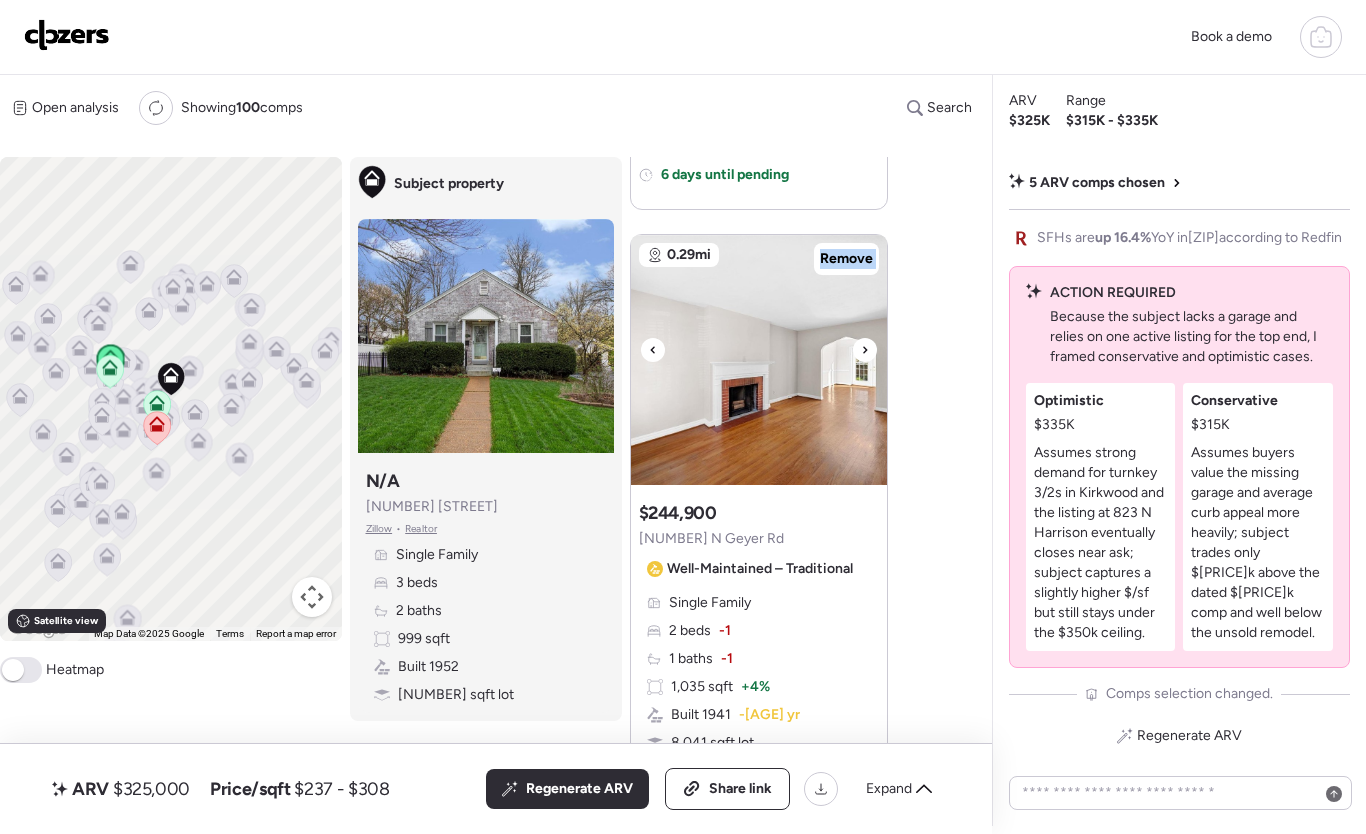 click 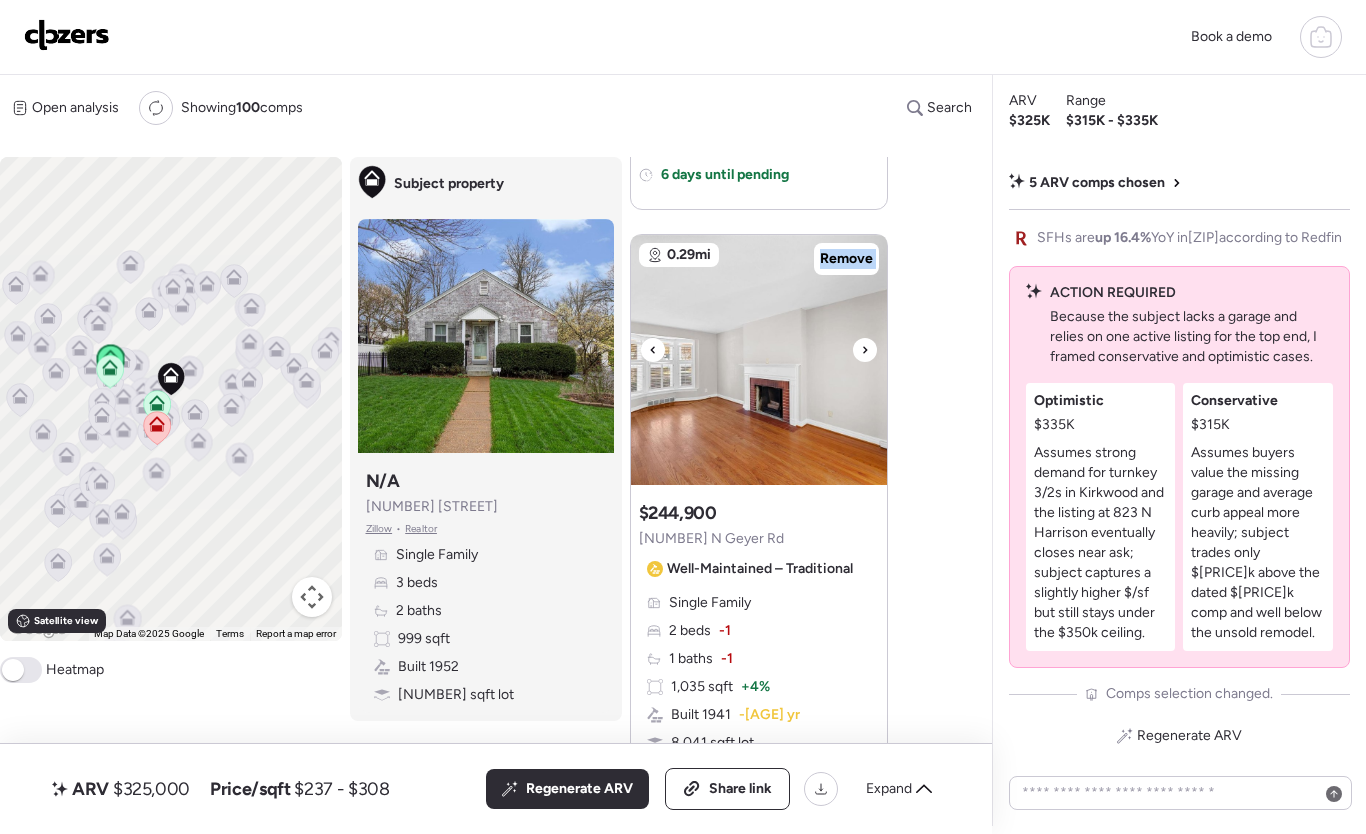 click 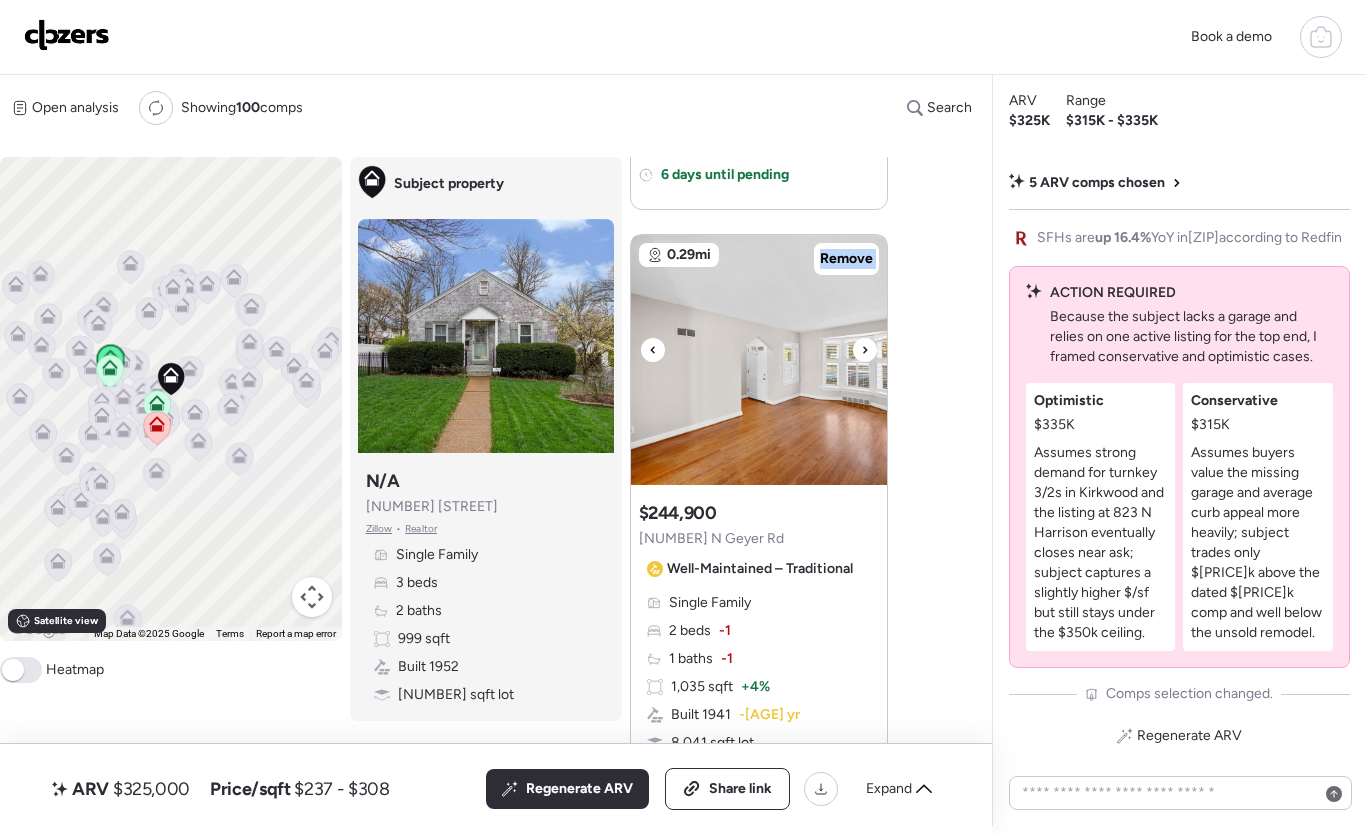 click 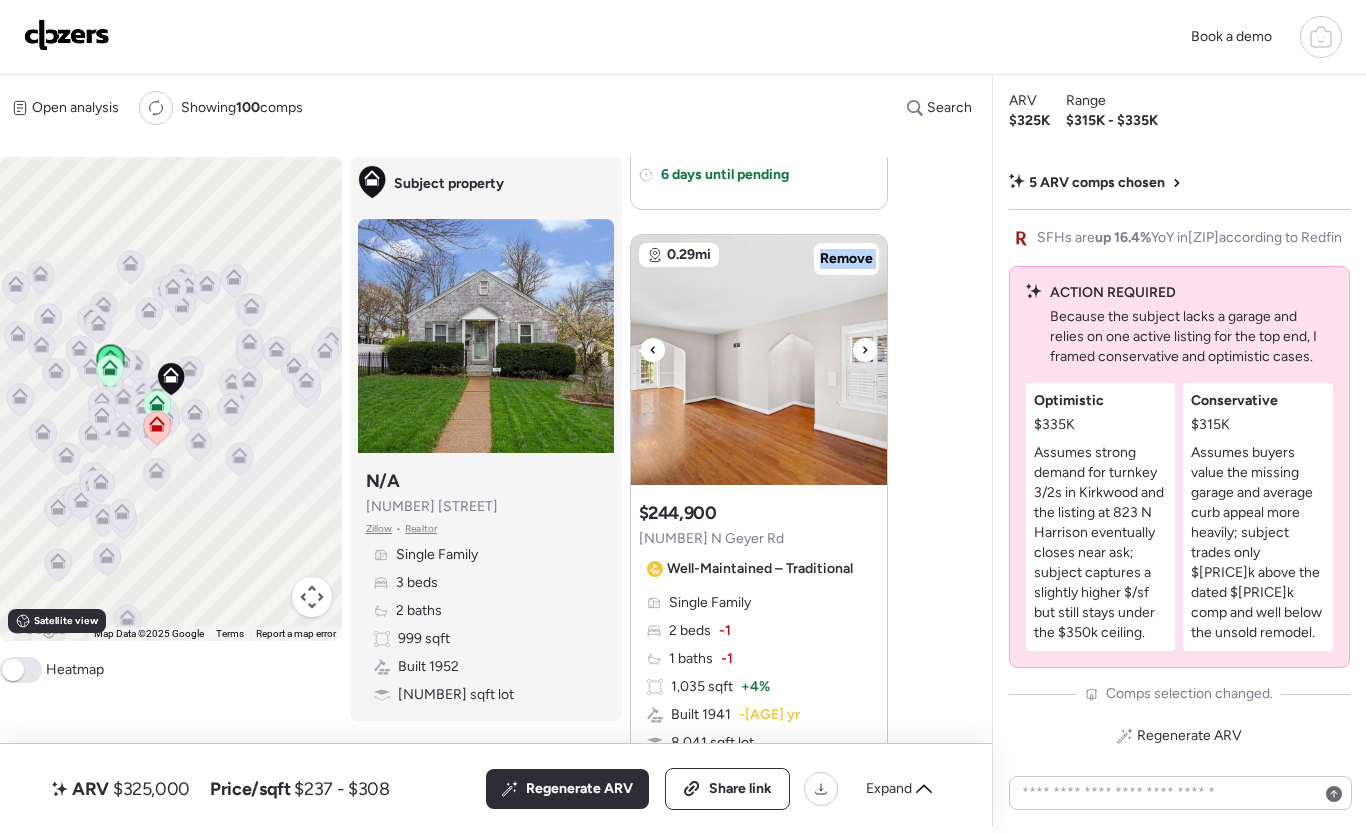 click 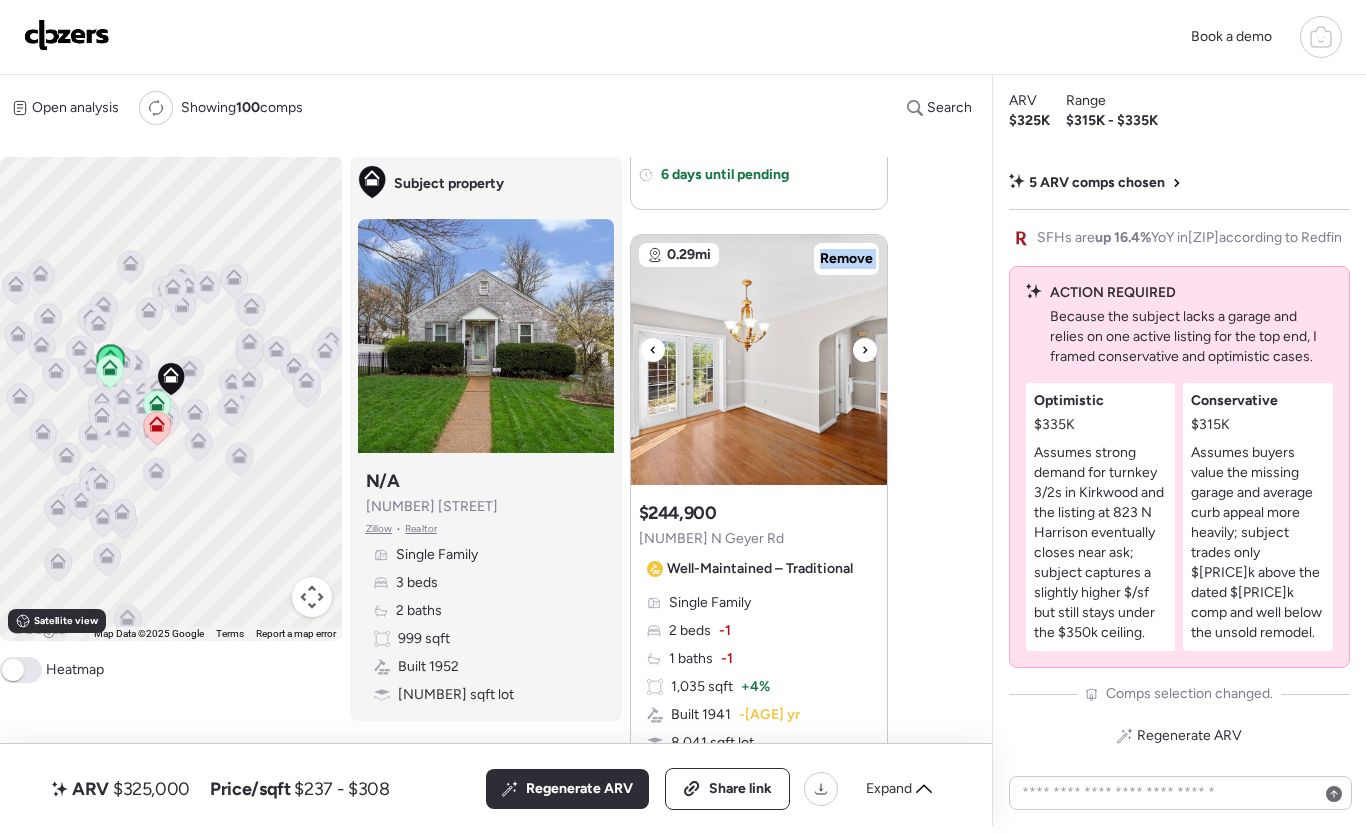 click 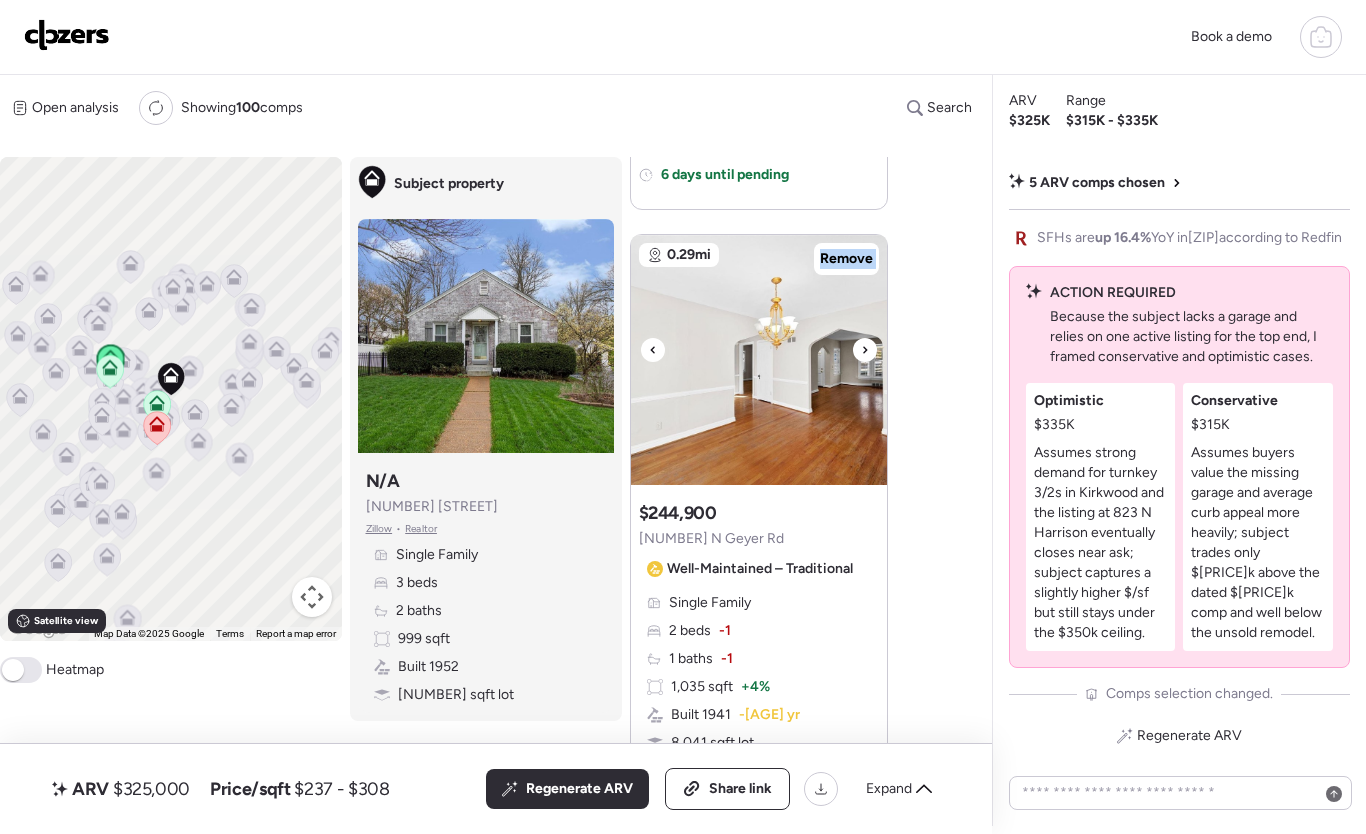 click 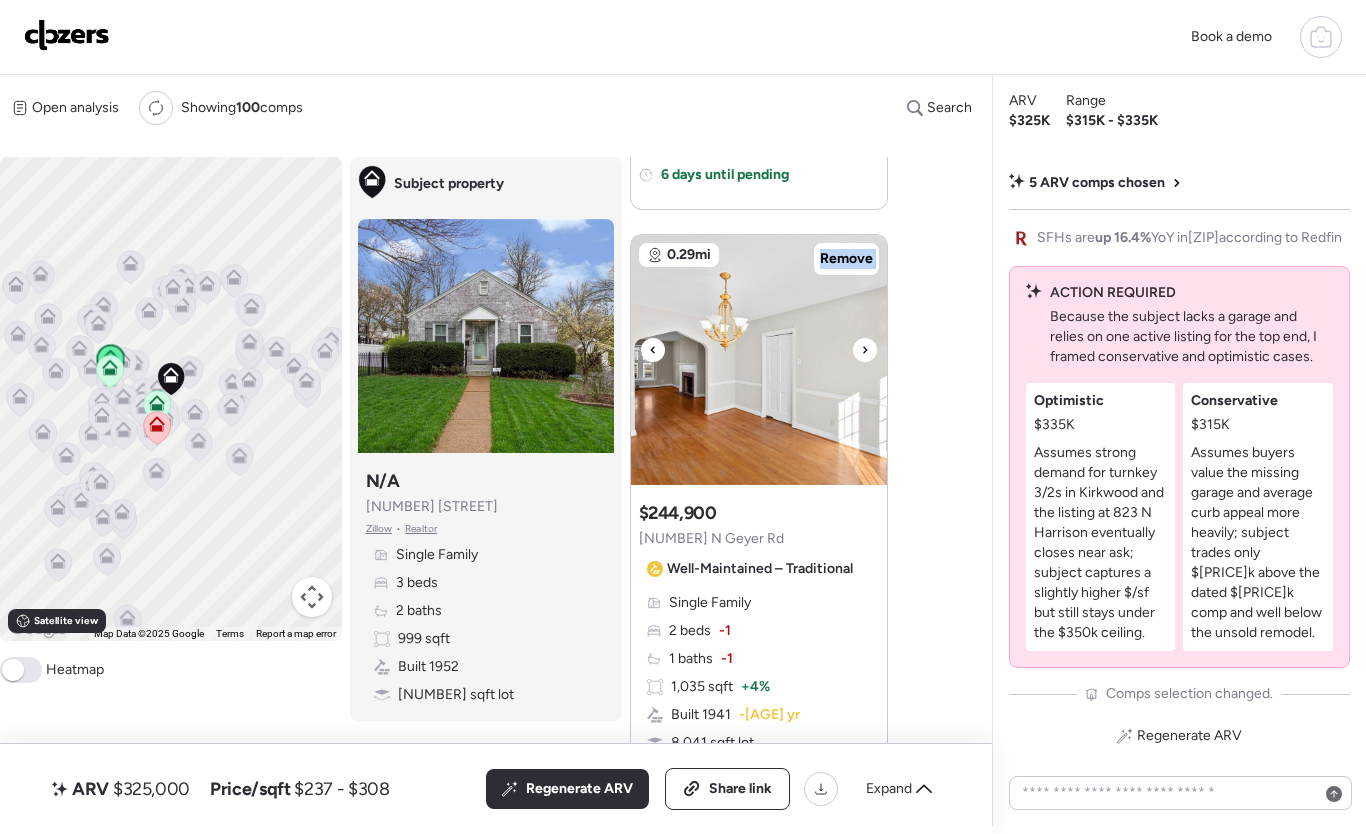 click 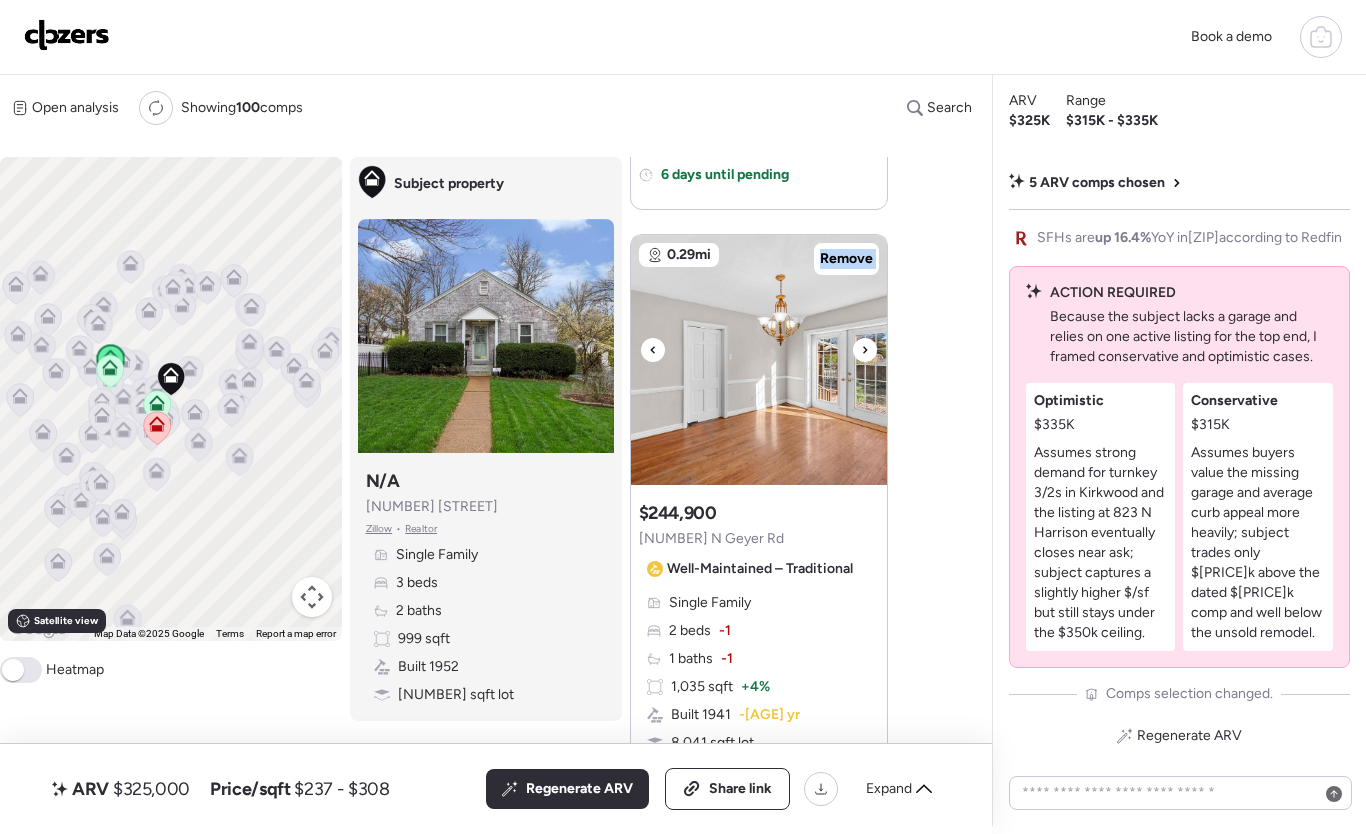 click 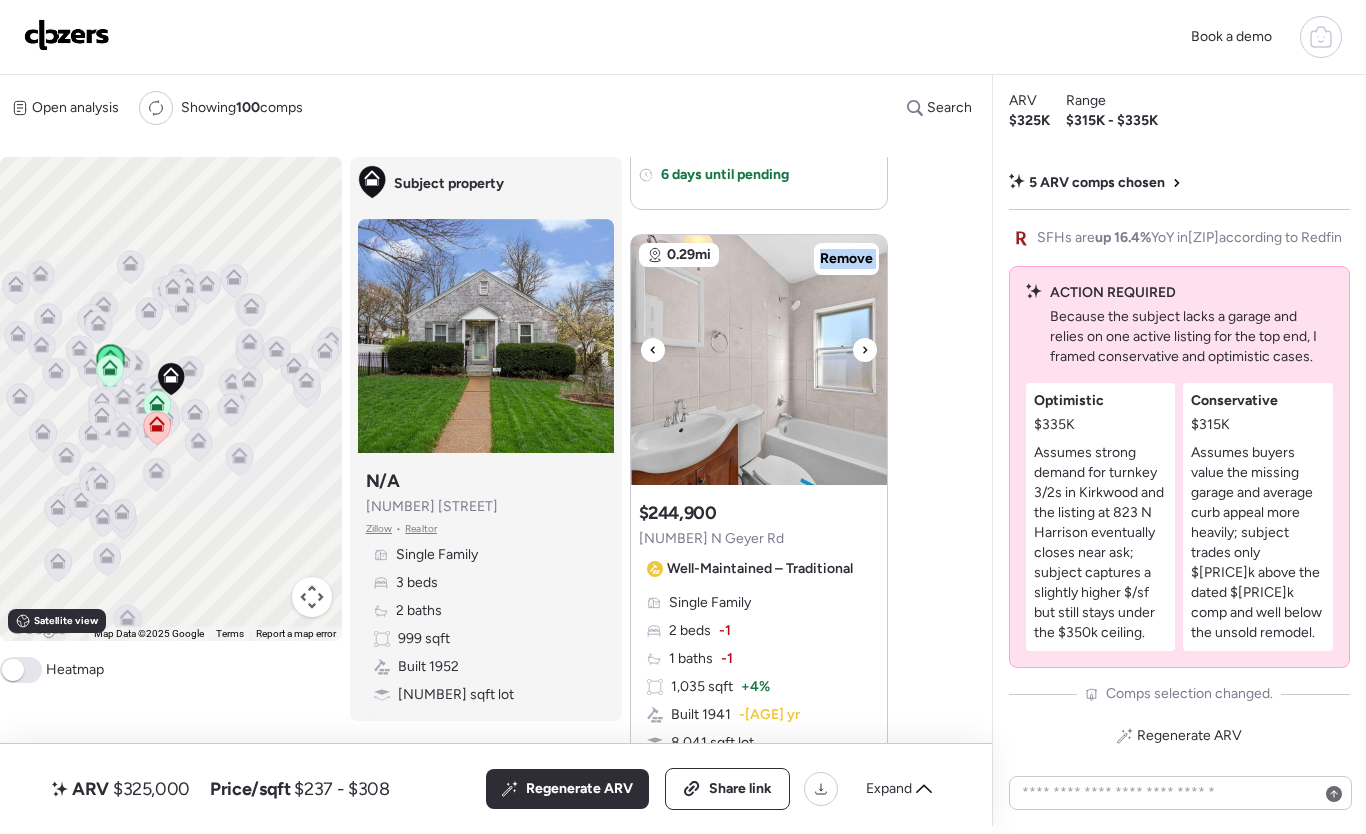 click 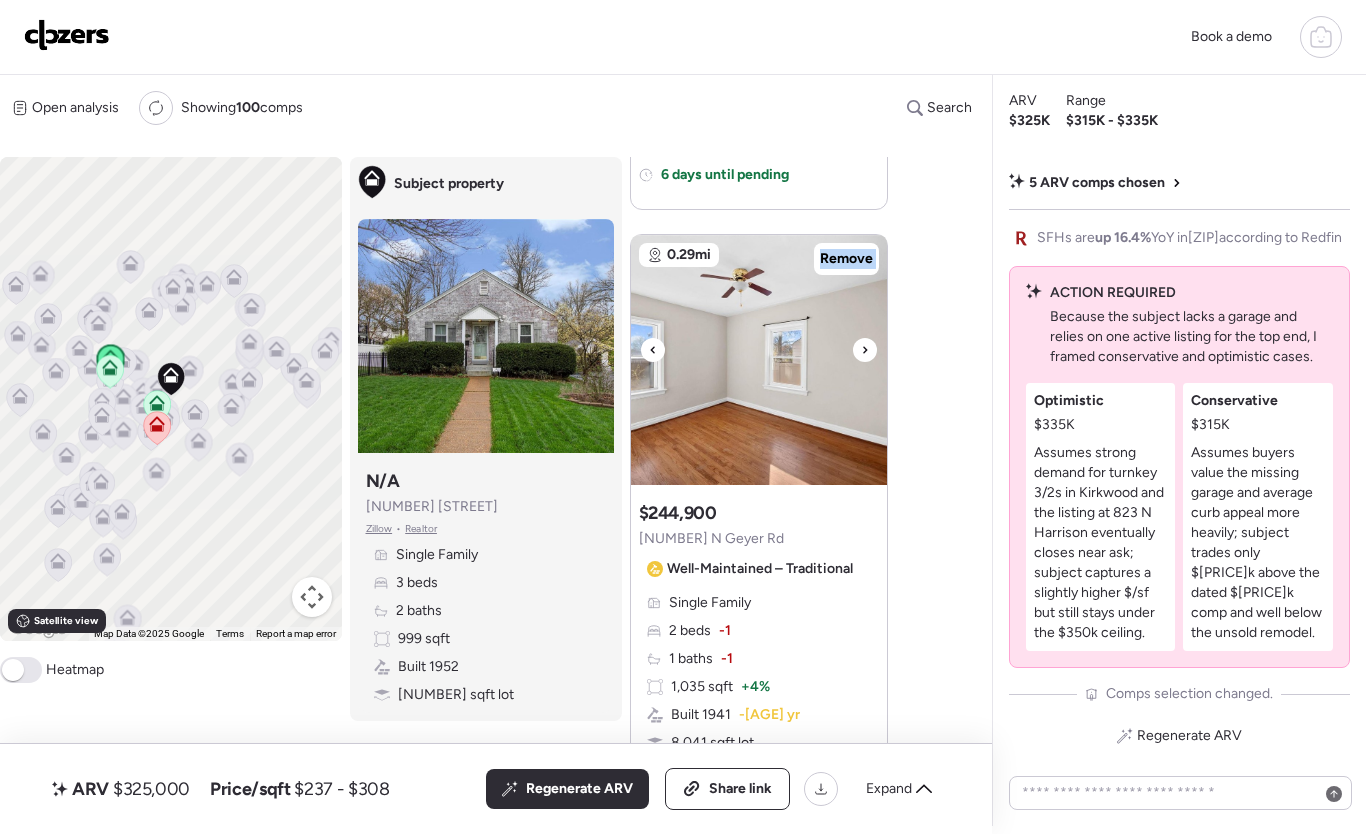 click 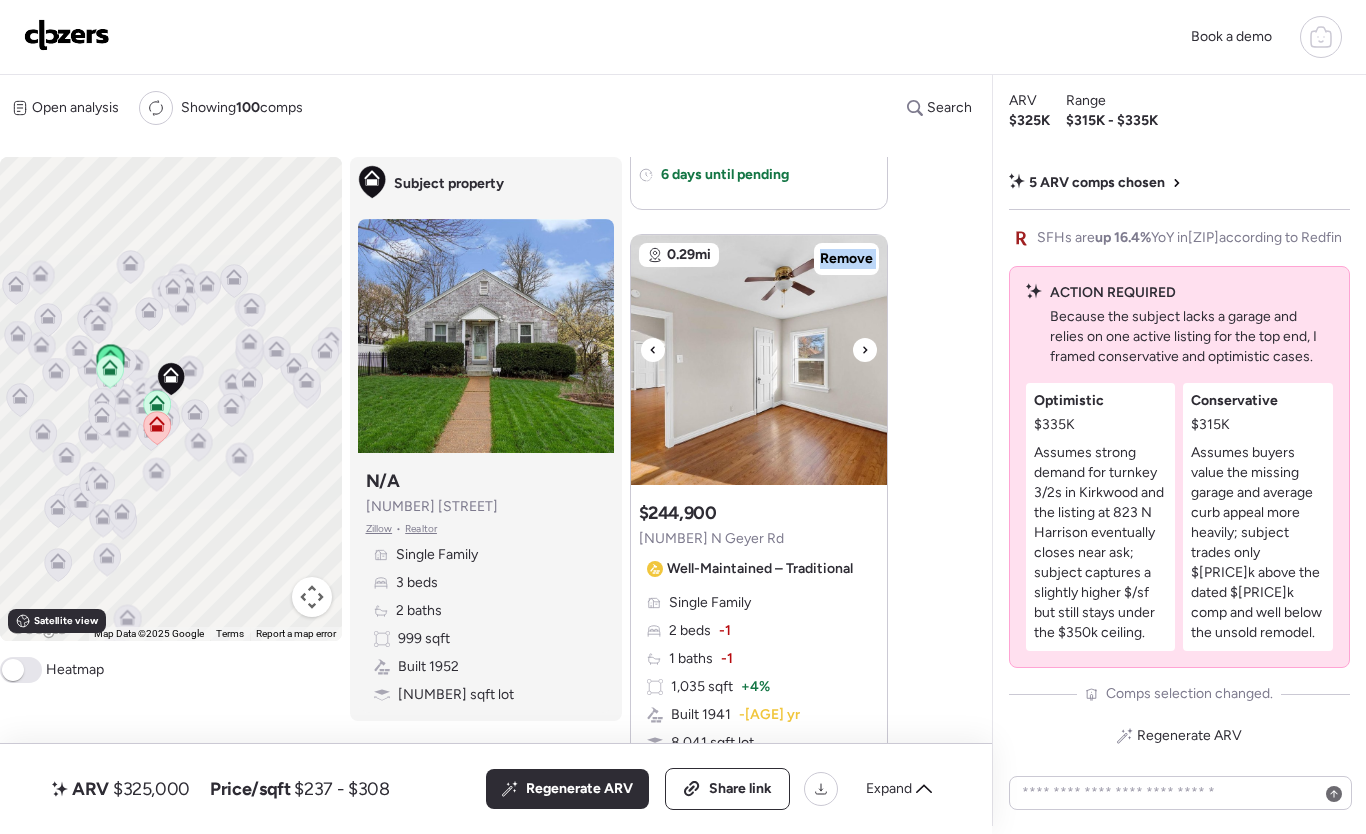 click 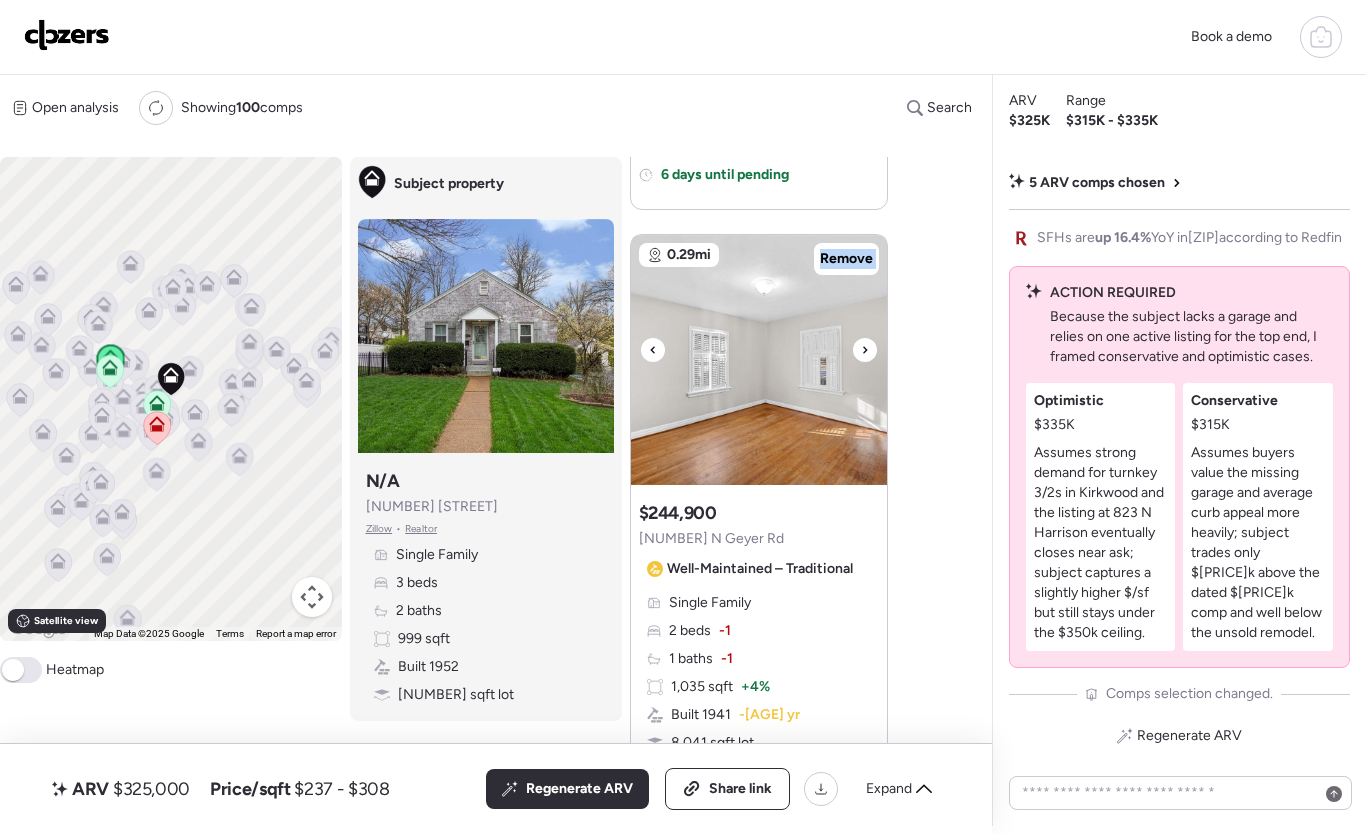 click 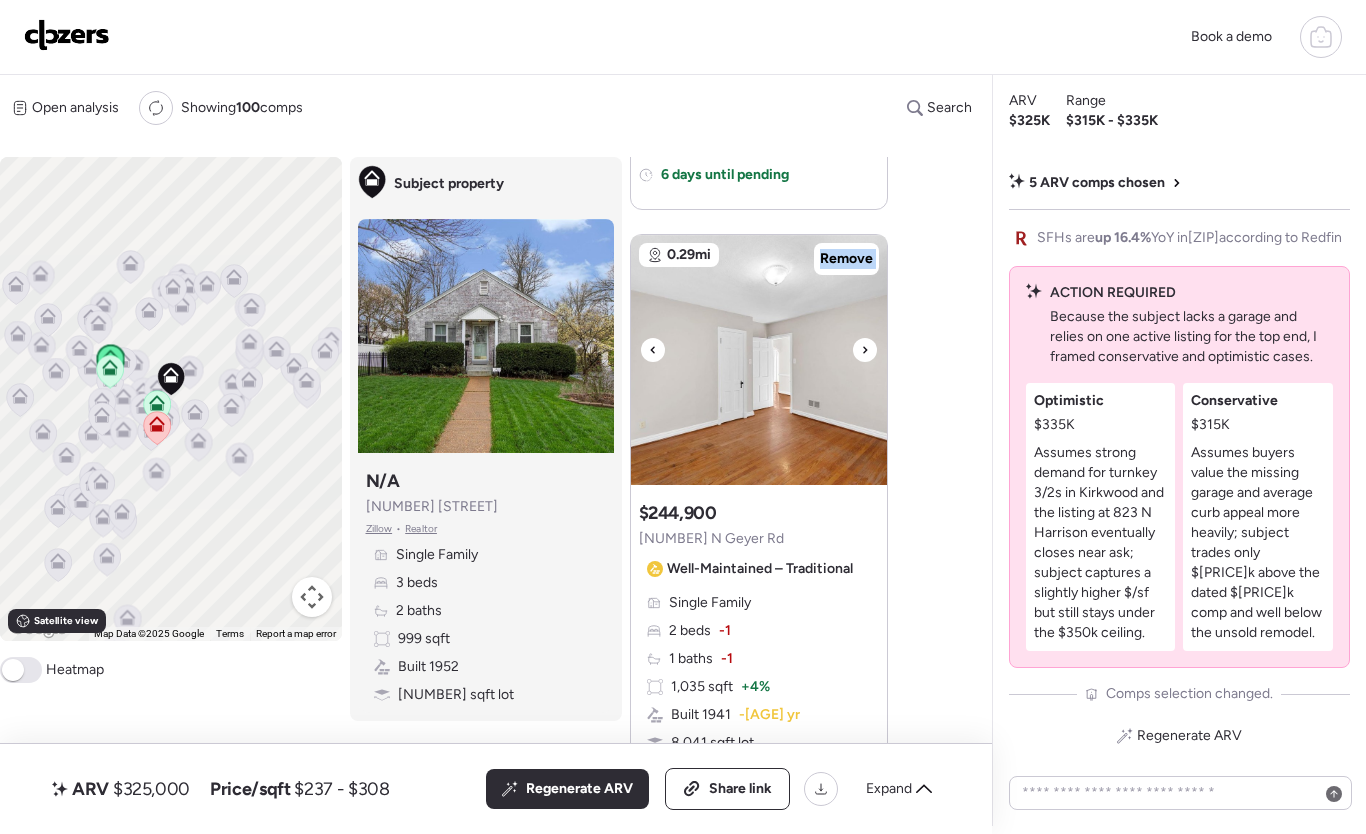 click 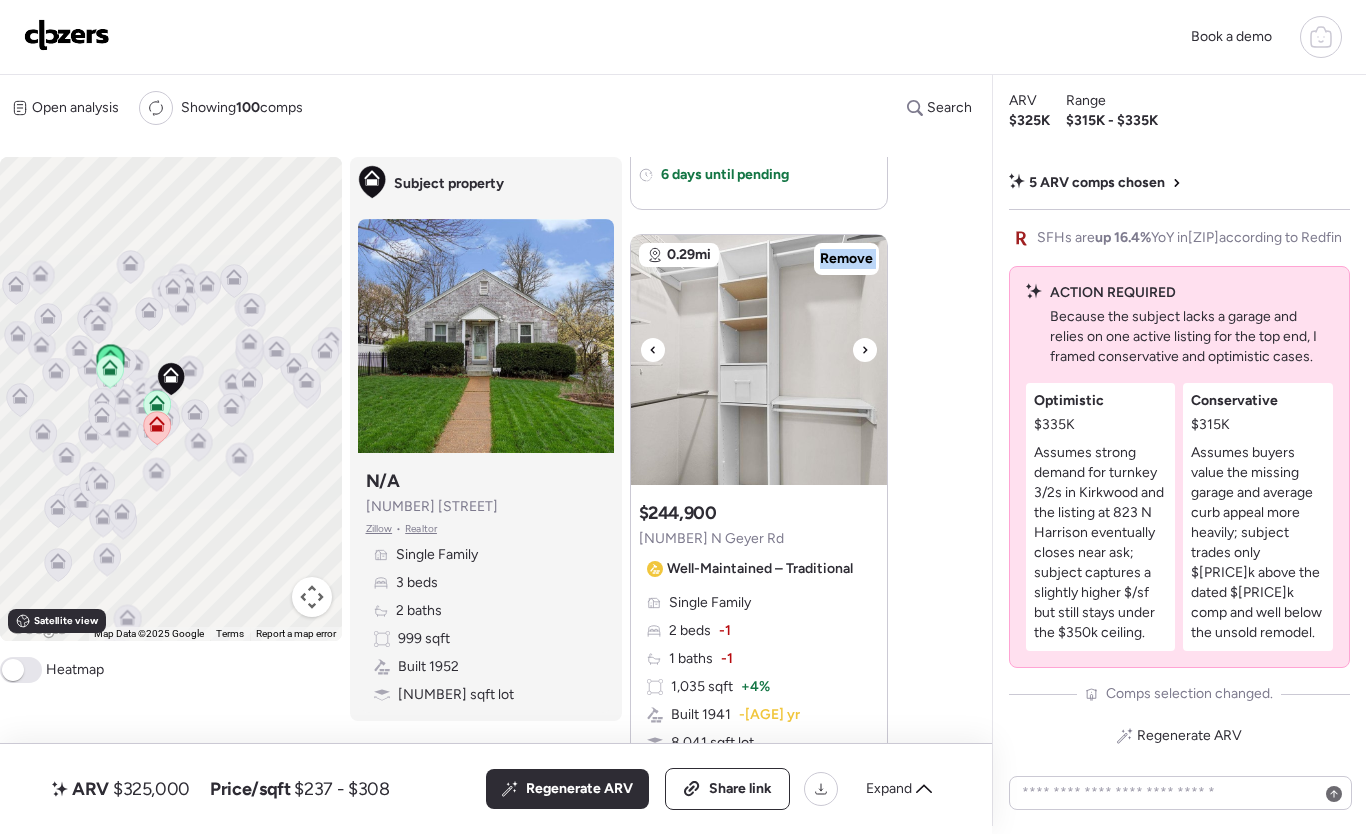 click 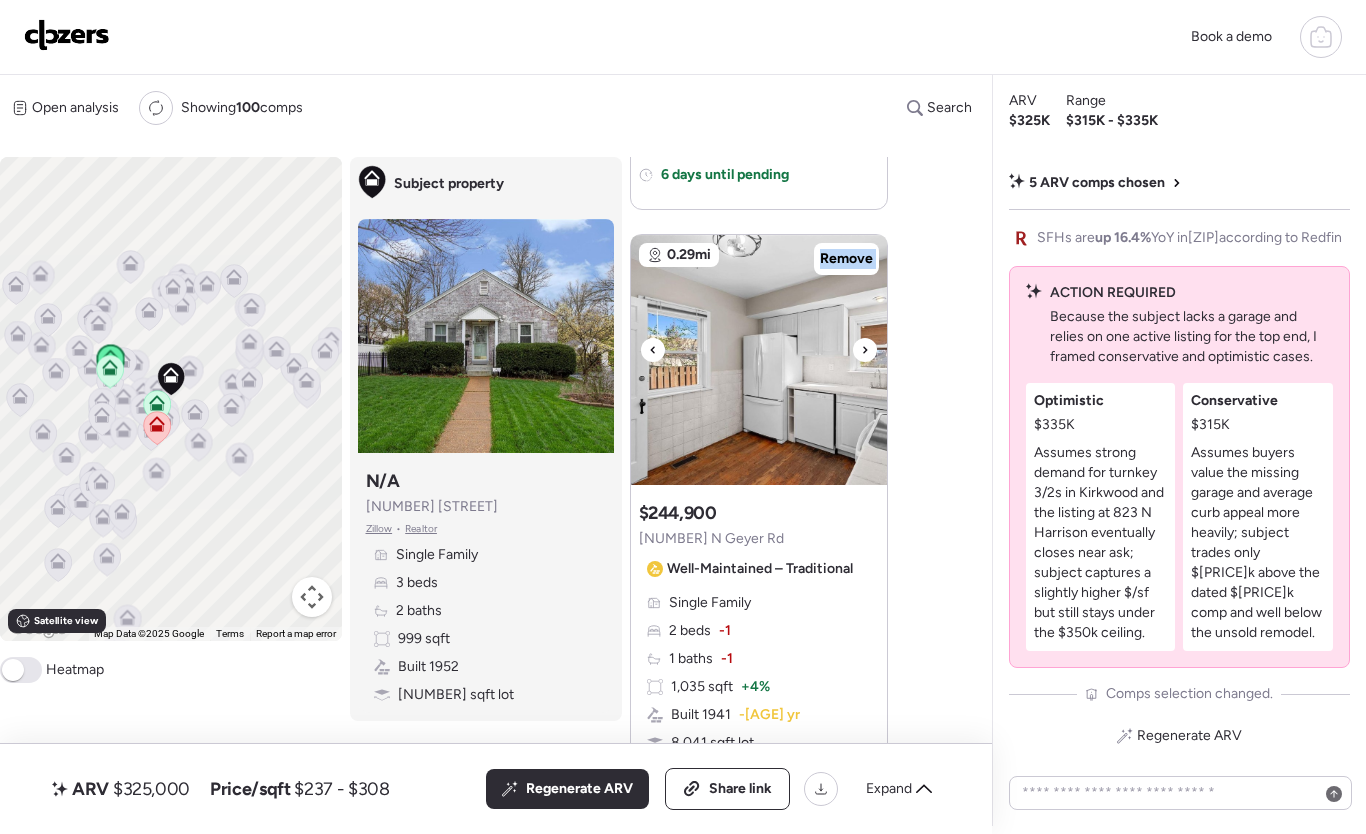 click 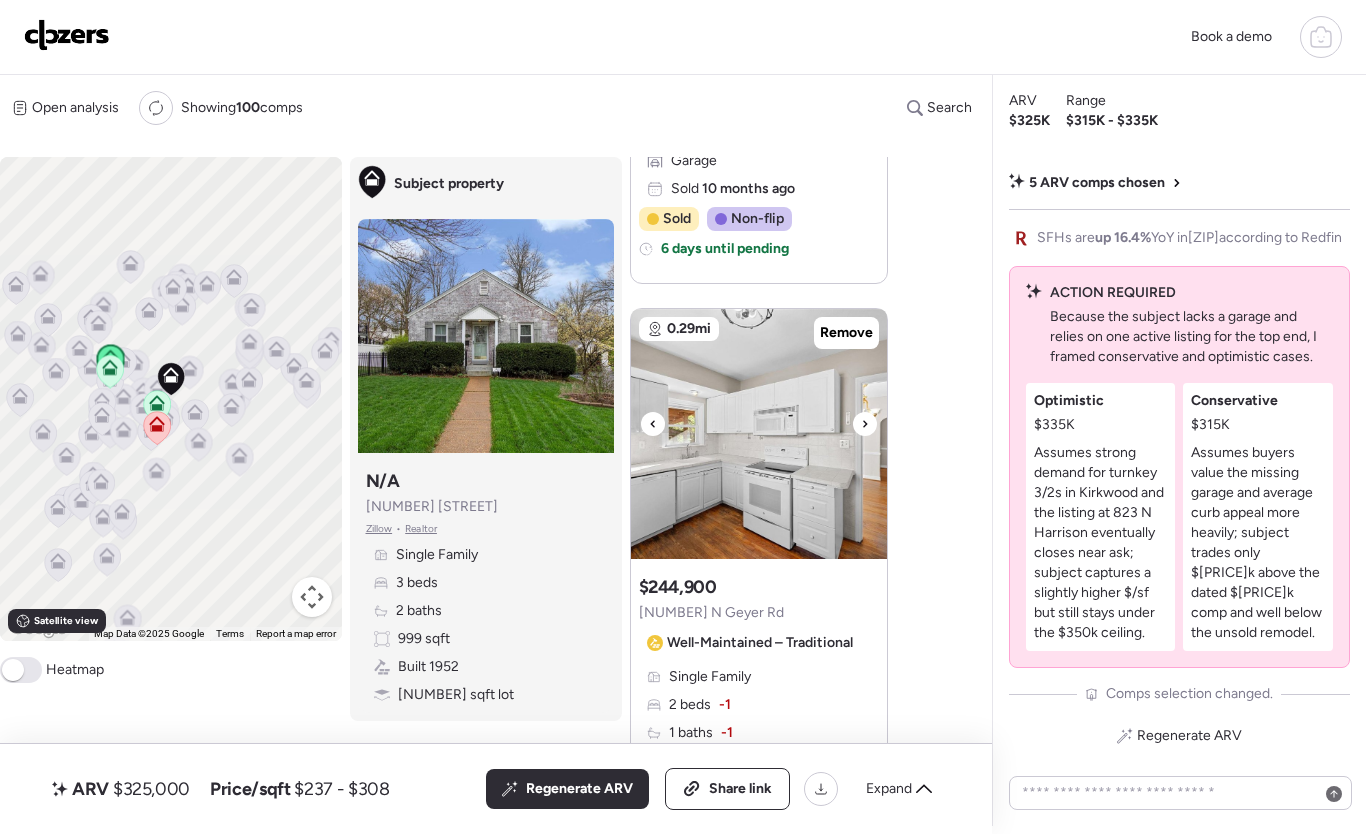 scroll, scrollTop: 2861, scrollLeft: 0, axis: vertical 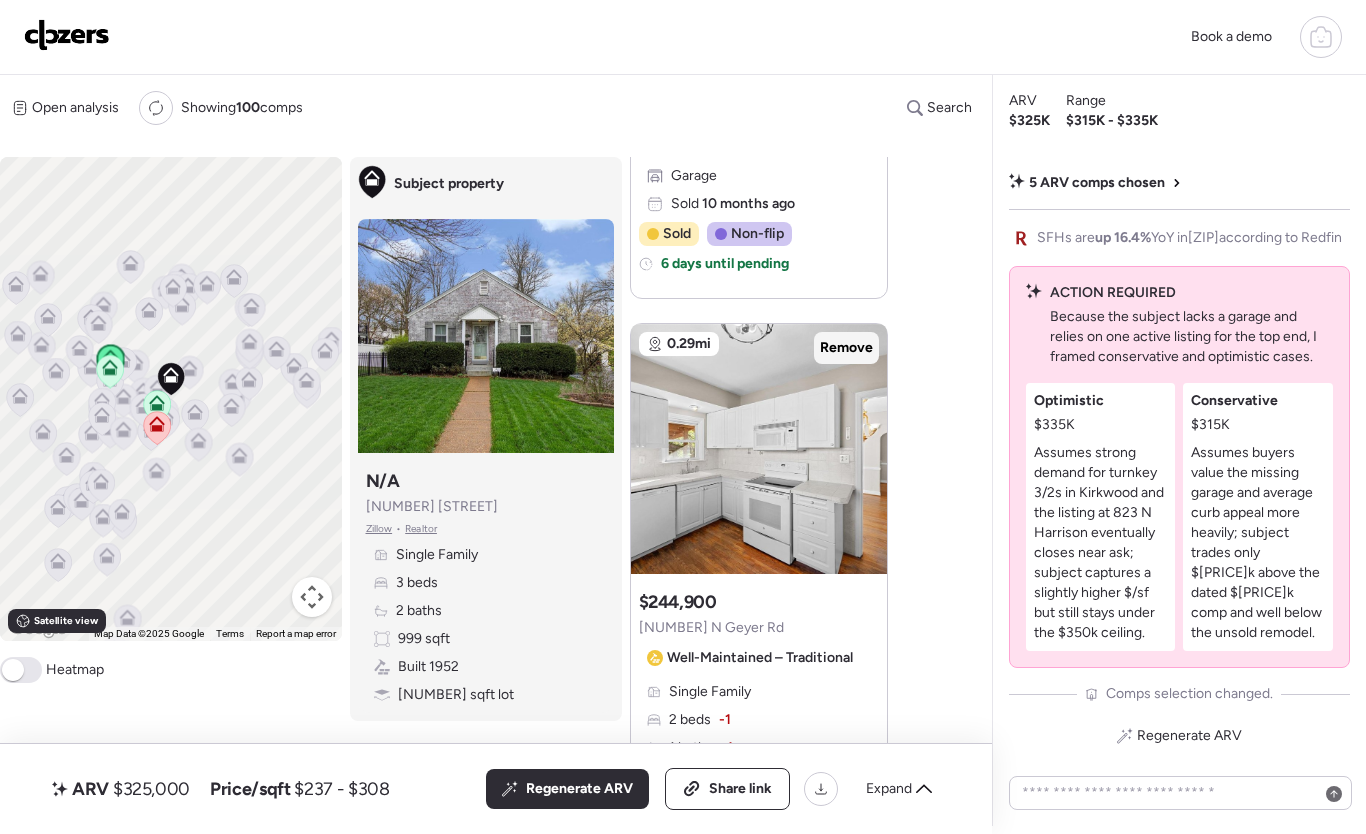 click on "Remove" at bounding box center (846, 348) 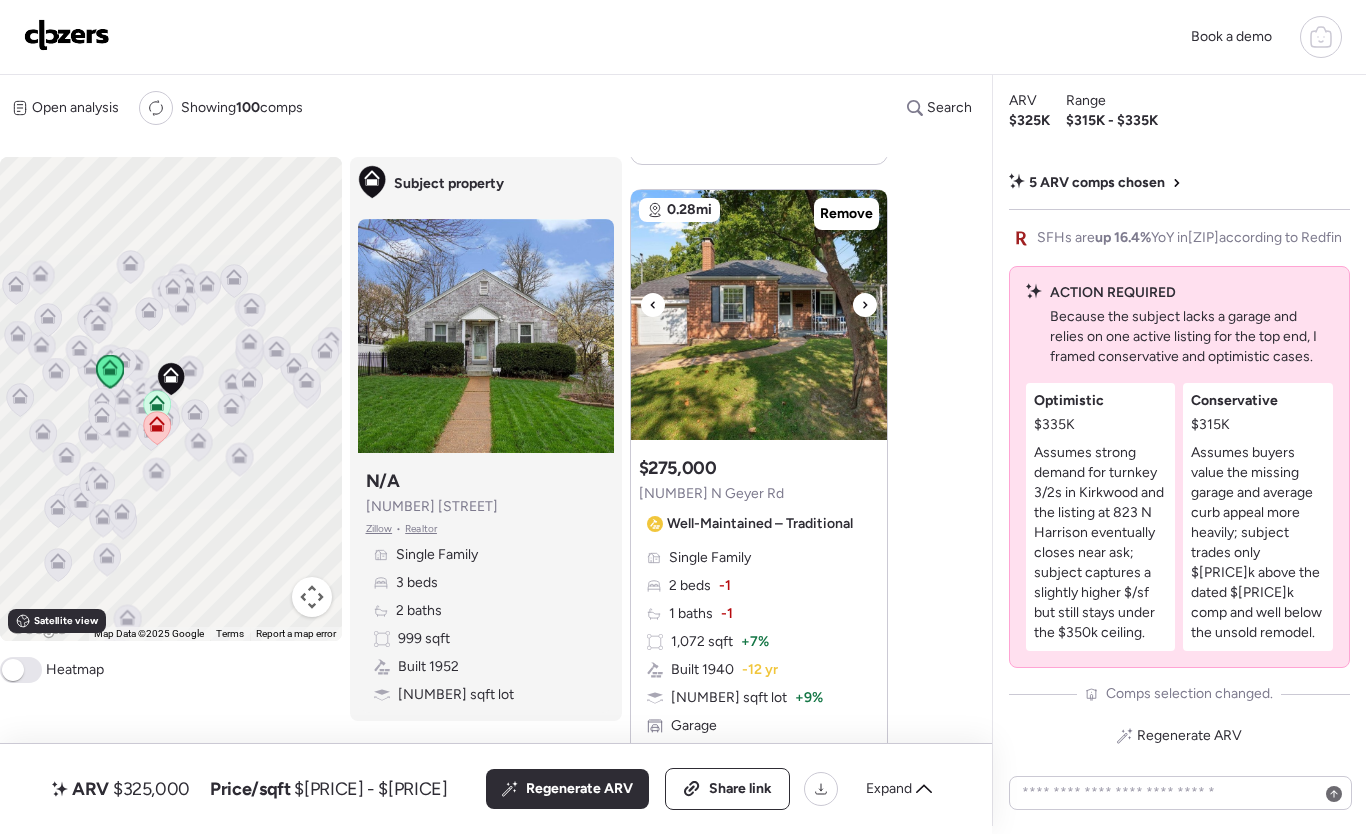 scroll, scrollTop: 2308, scrollLeft: 0, axis: vertical 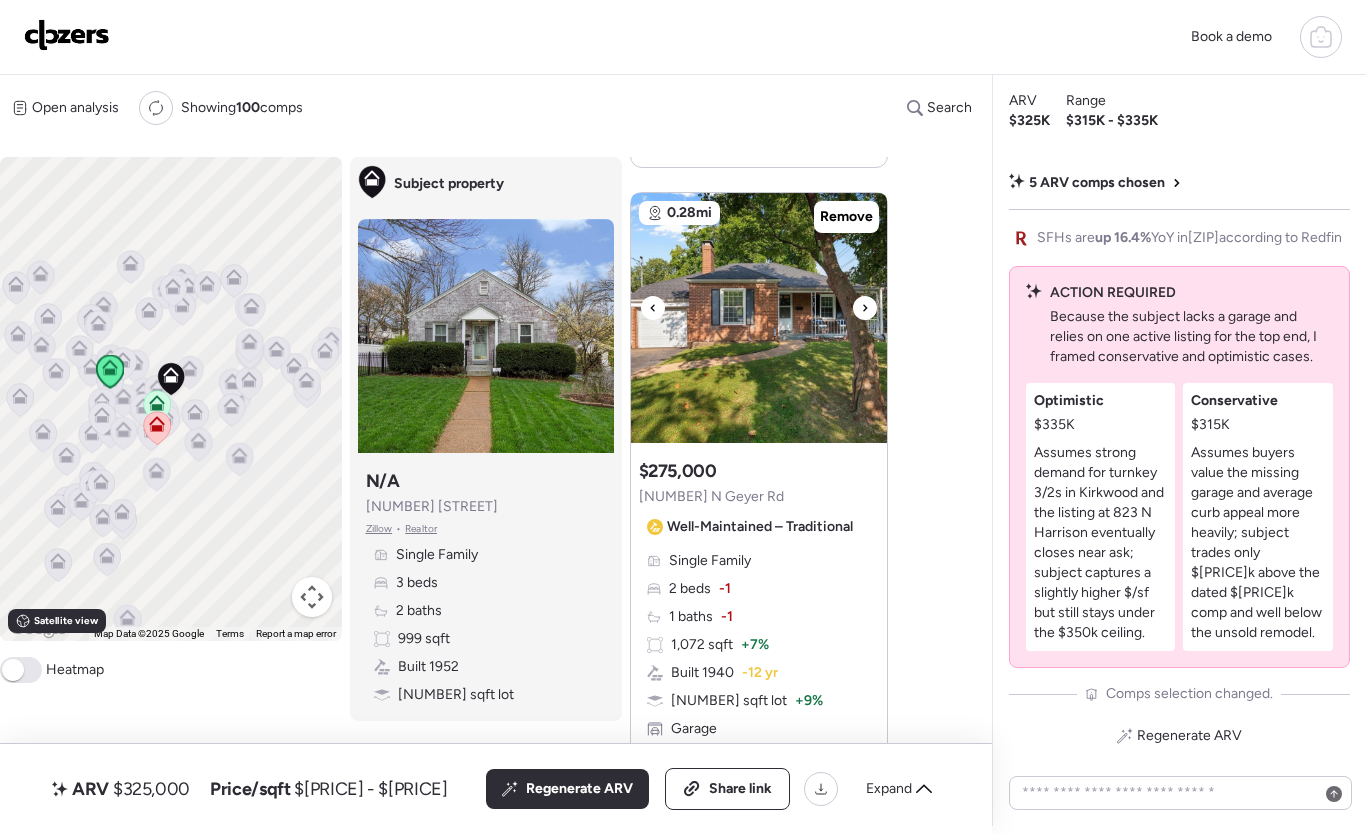 click at bounding box center (865, 308) 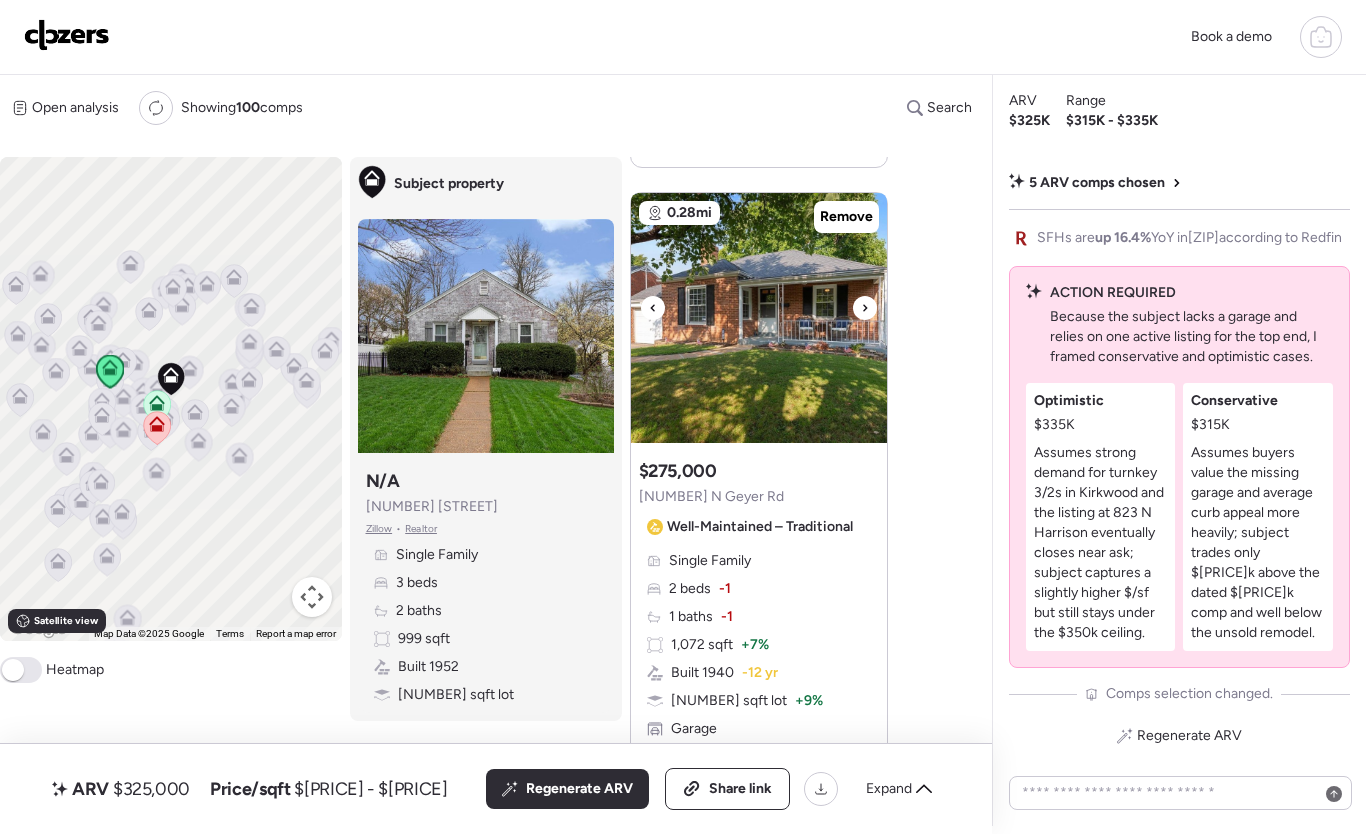 click at bounding box center (865, 308) 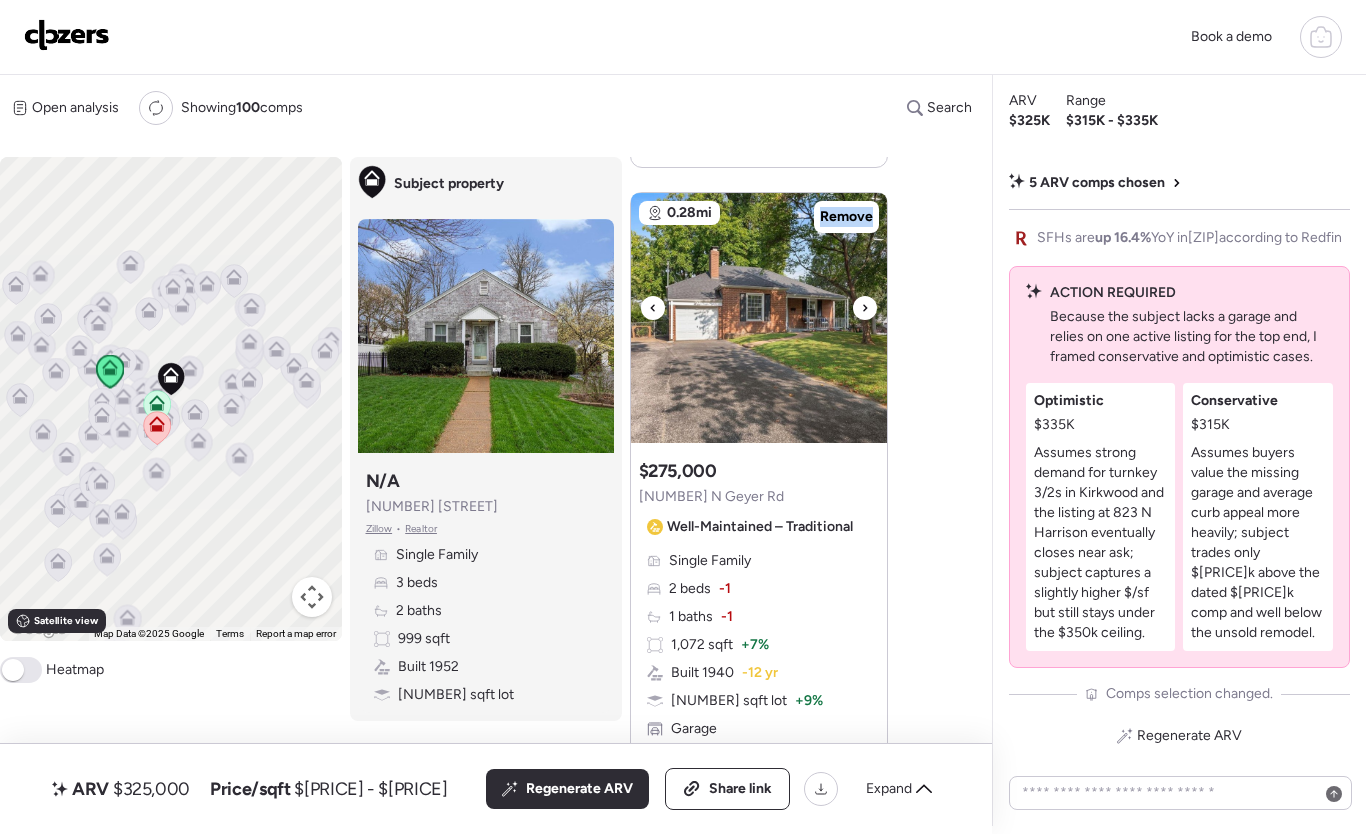click at bounding box center [865, 308] 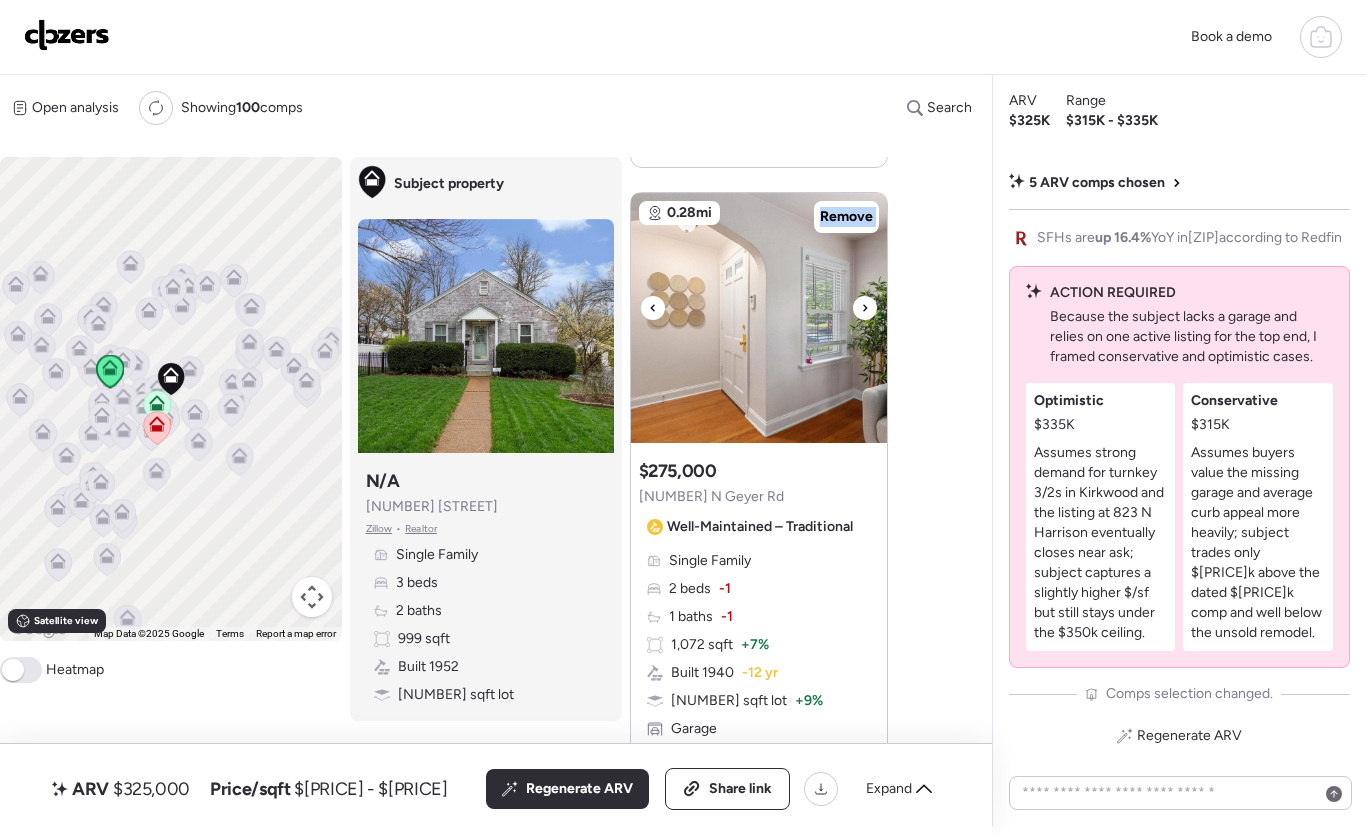 click at bounding box center (865, 308) 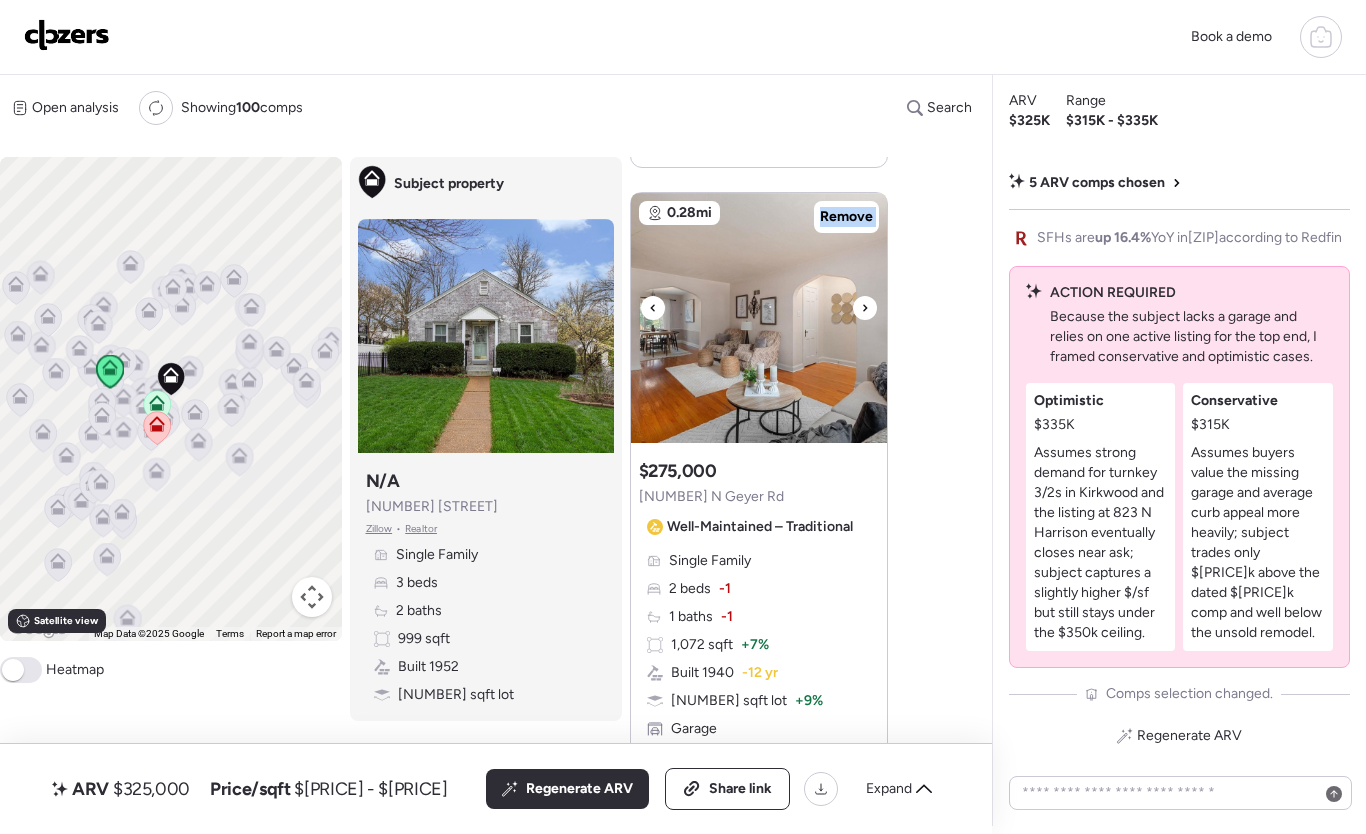 click at bounding box center (865, 308) 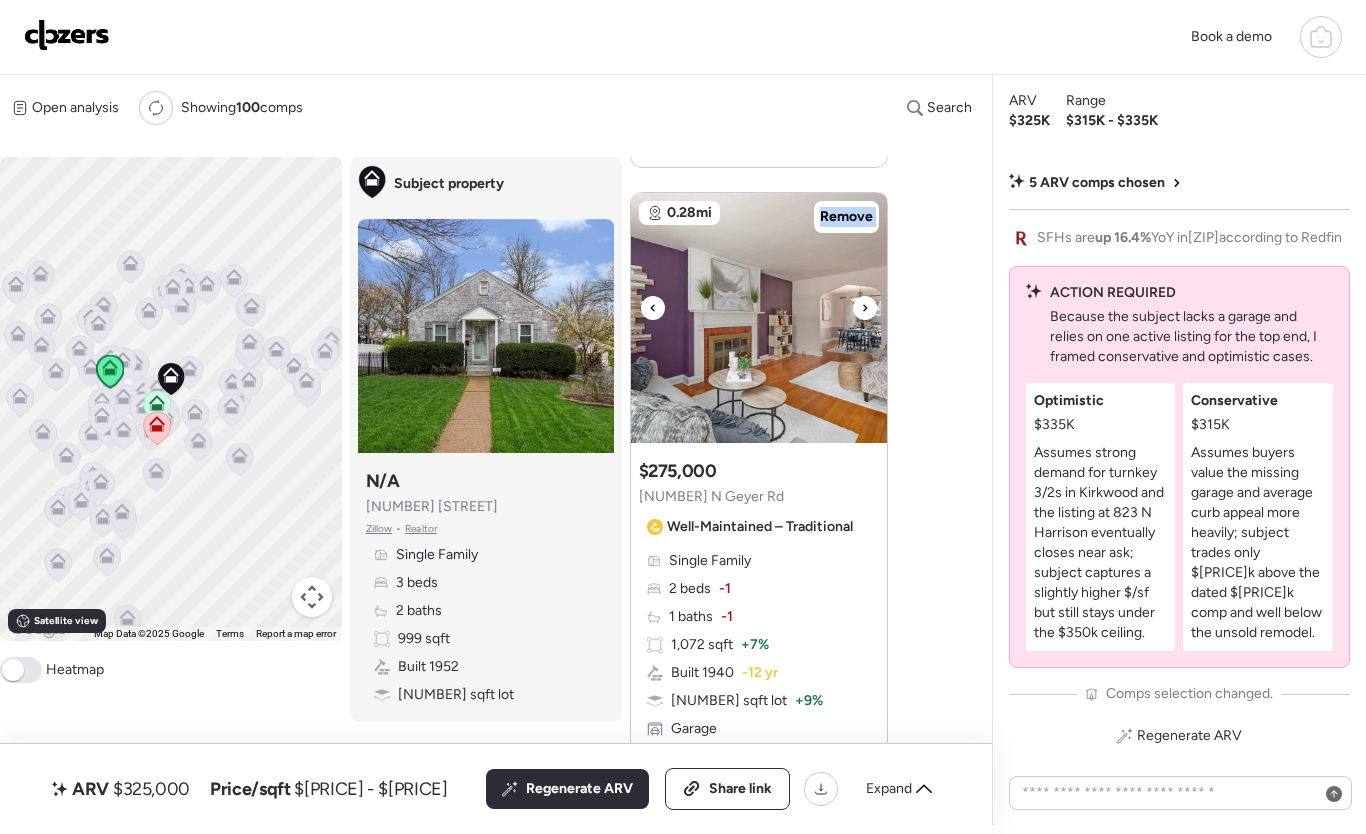 click at bounding box center (865, 308) 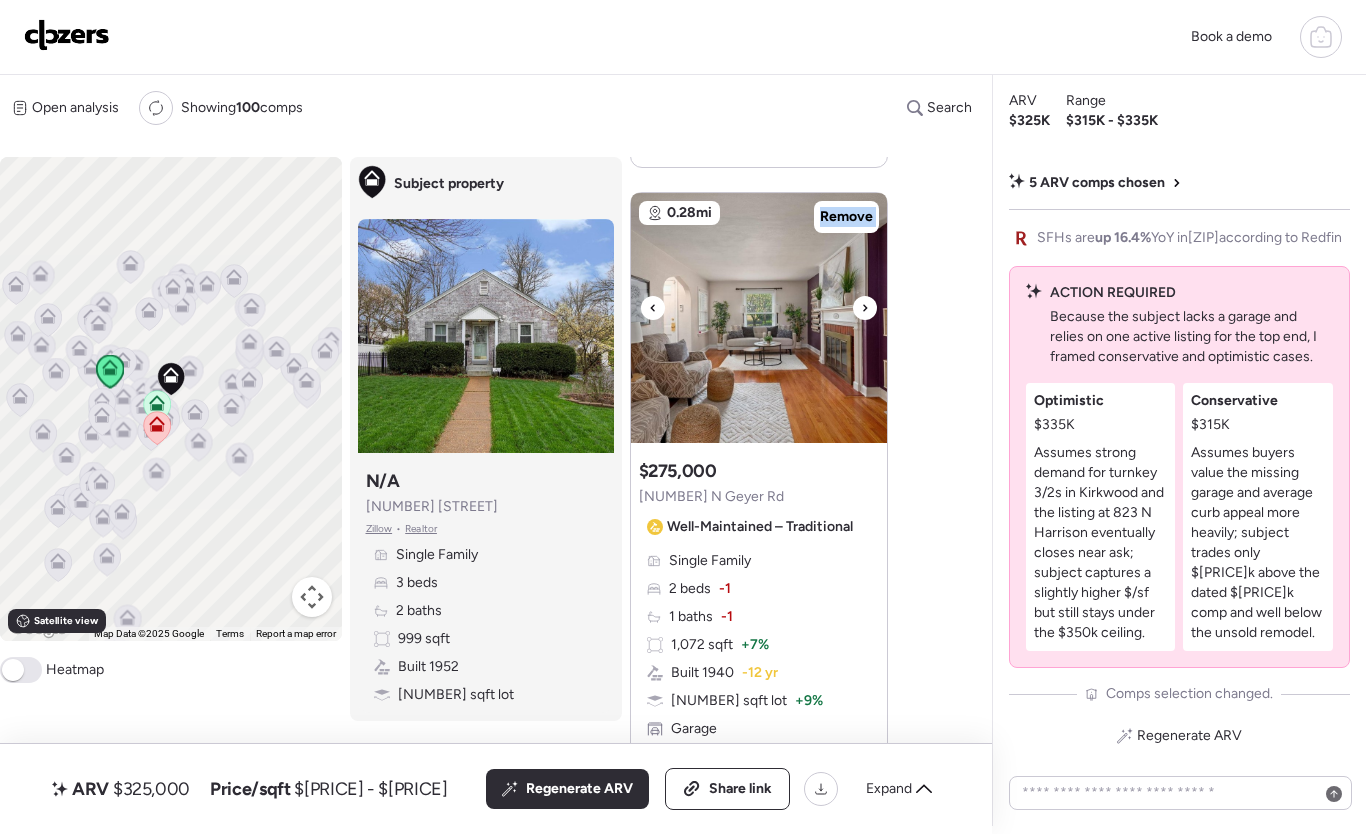 click at bounding box center [865, 308] 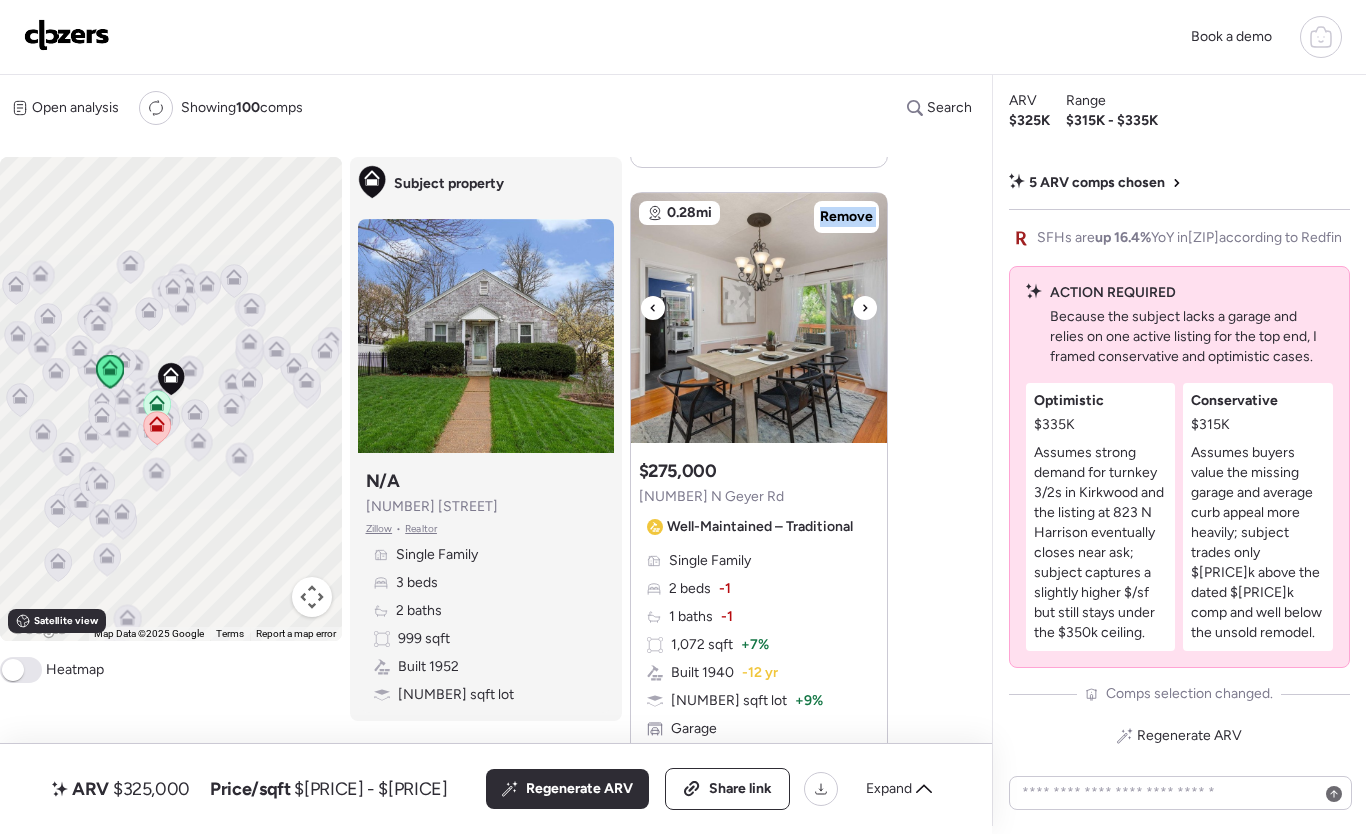 click at bounding box center (865, 308) 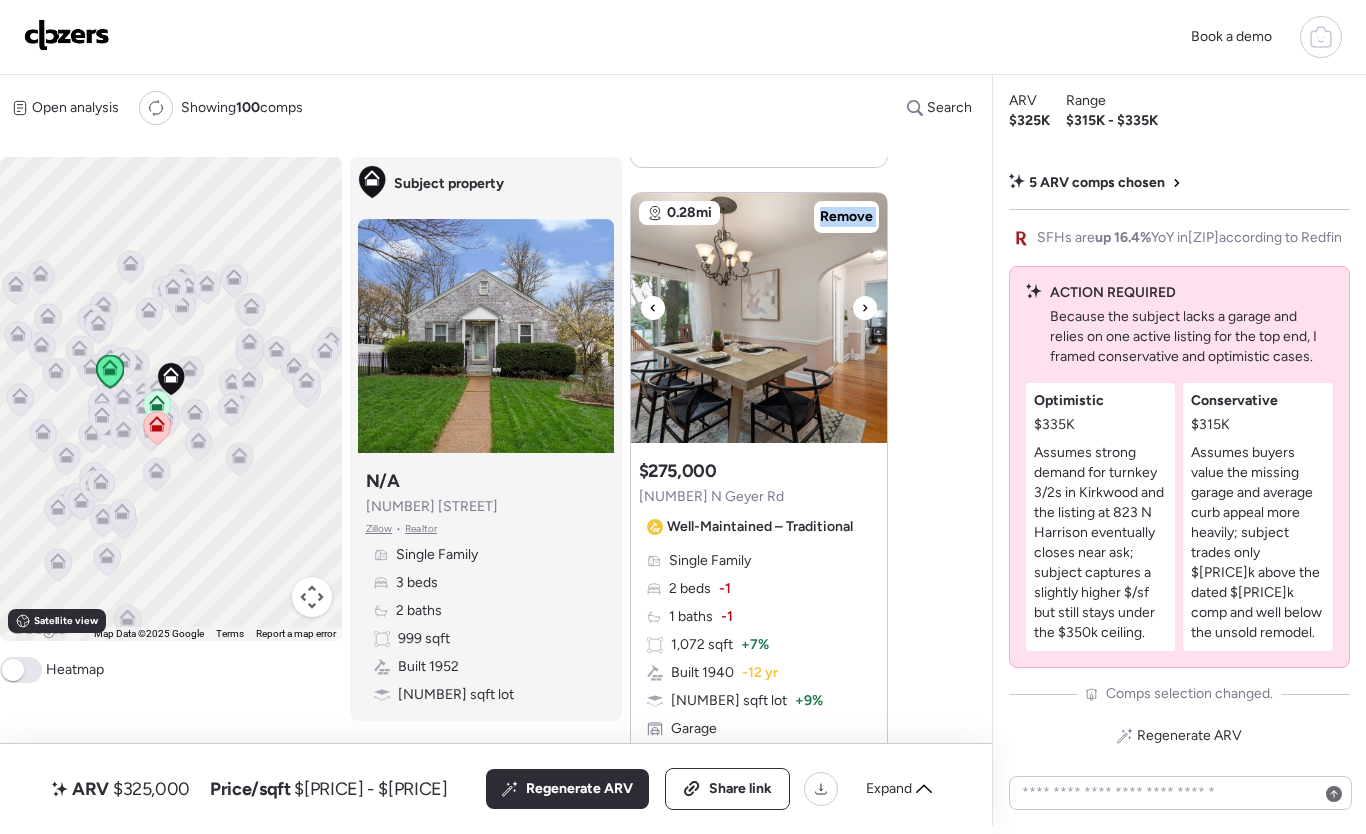 click at bounding box center (865, 308) 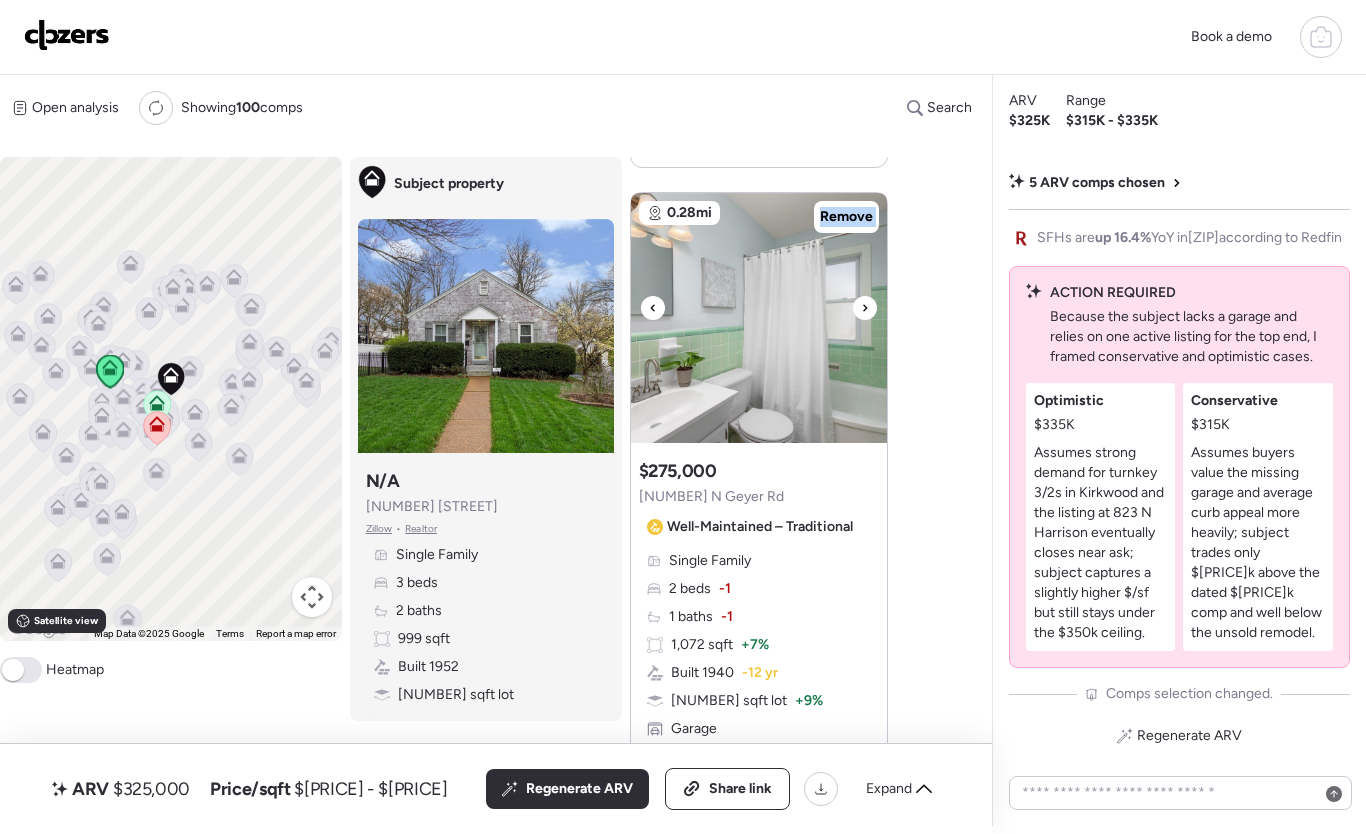 click at bounding box center [865, 308] 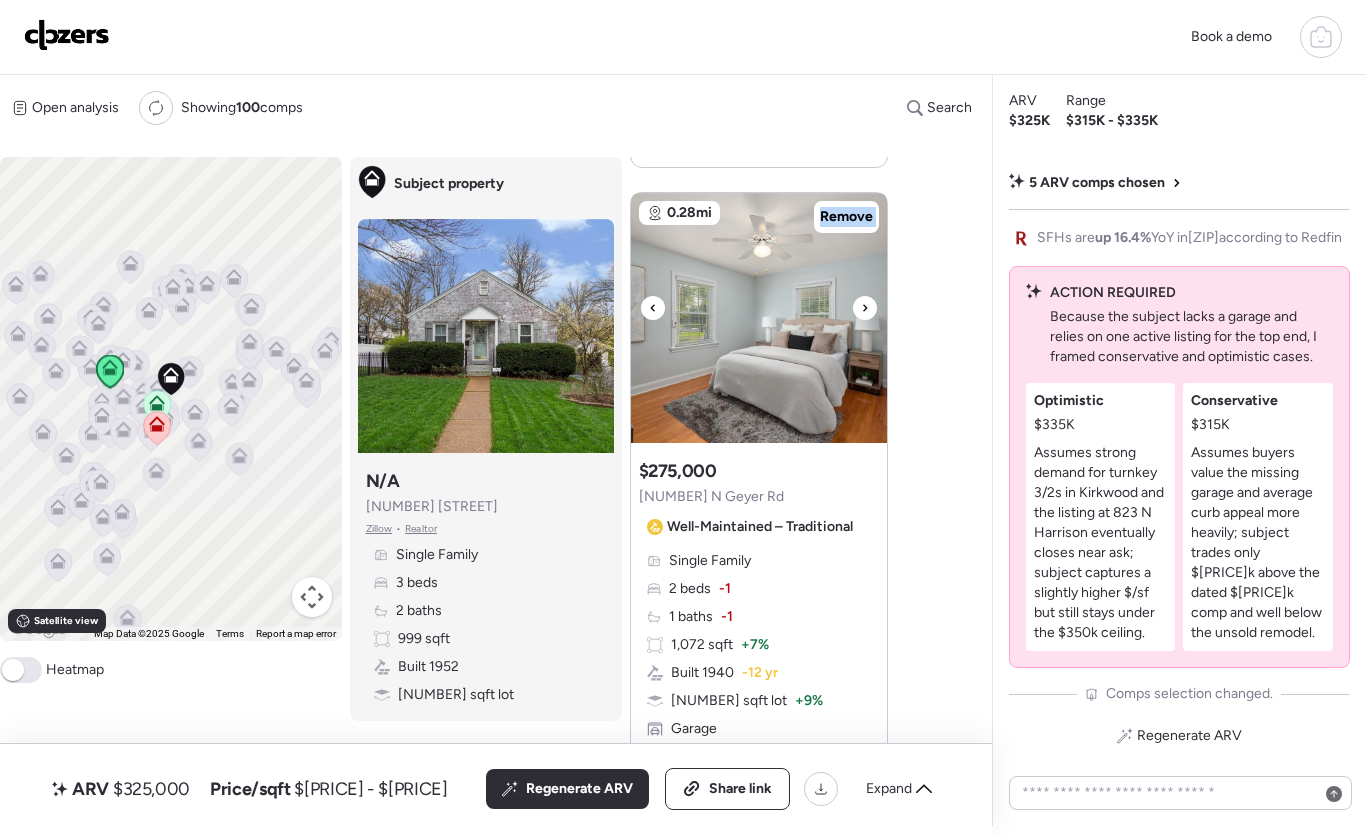 click at bounding box center [865, 308] 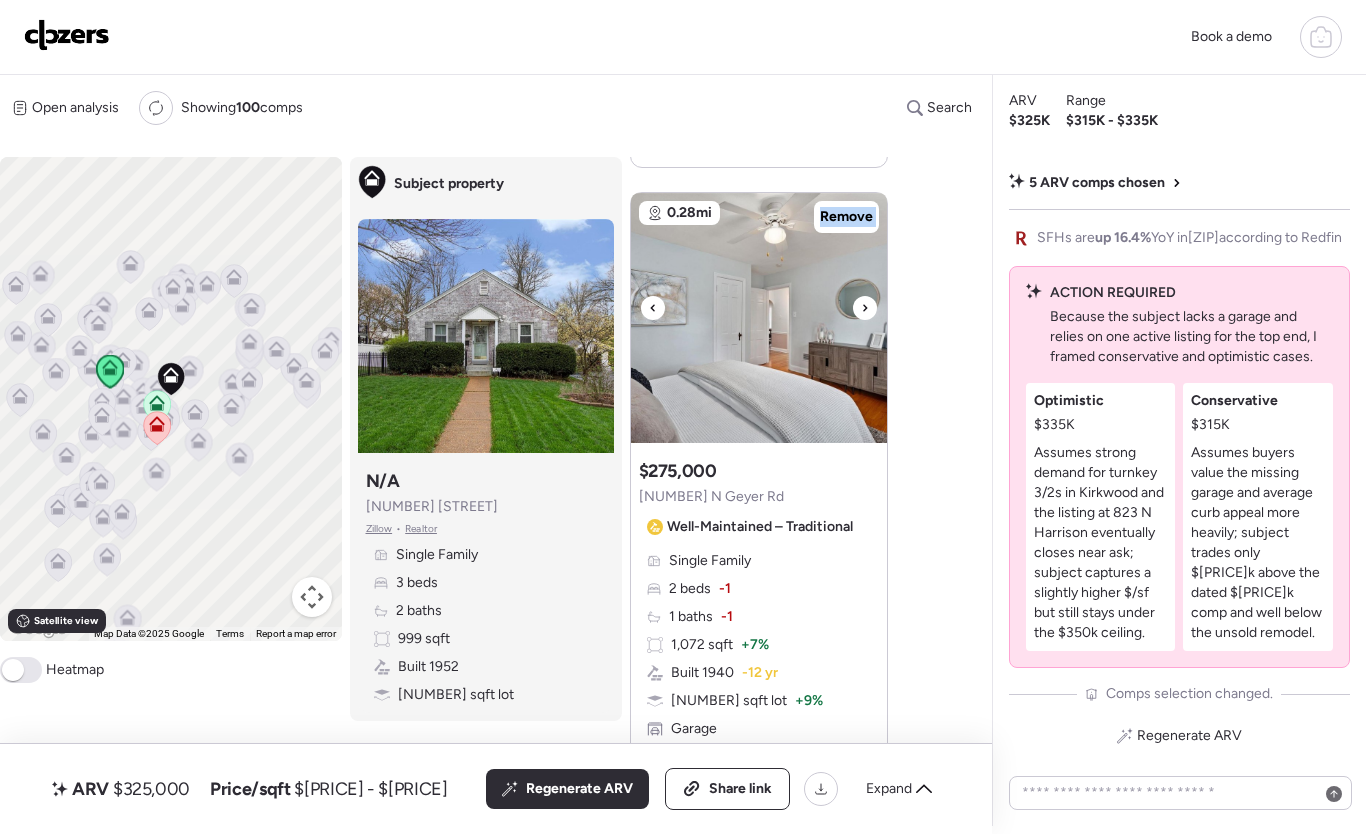click at bounding box center (865, 308) 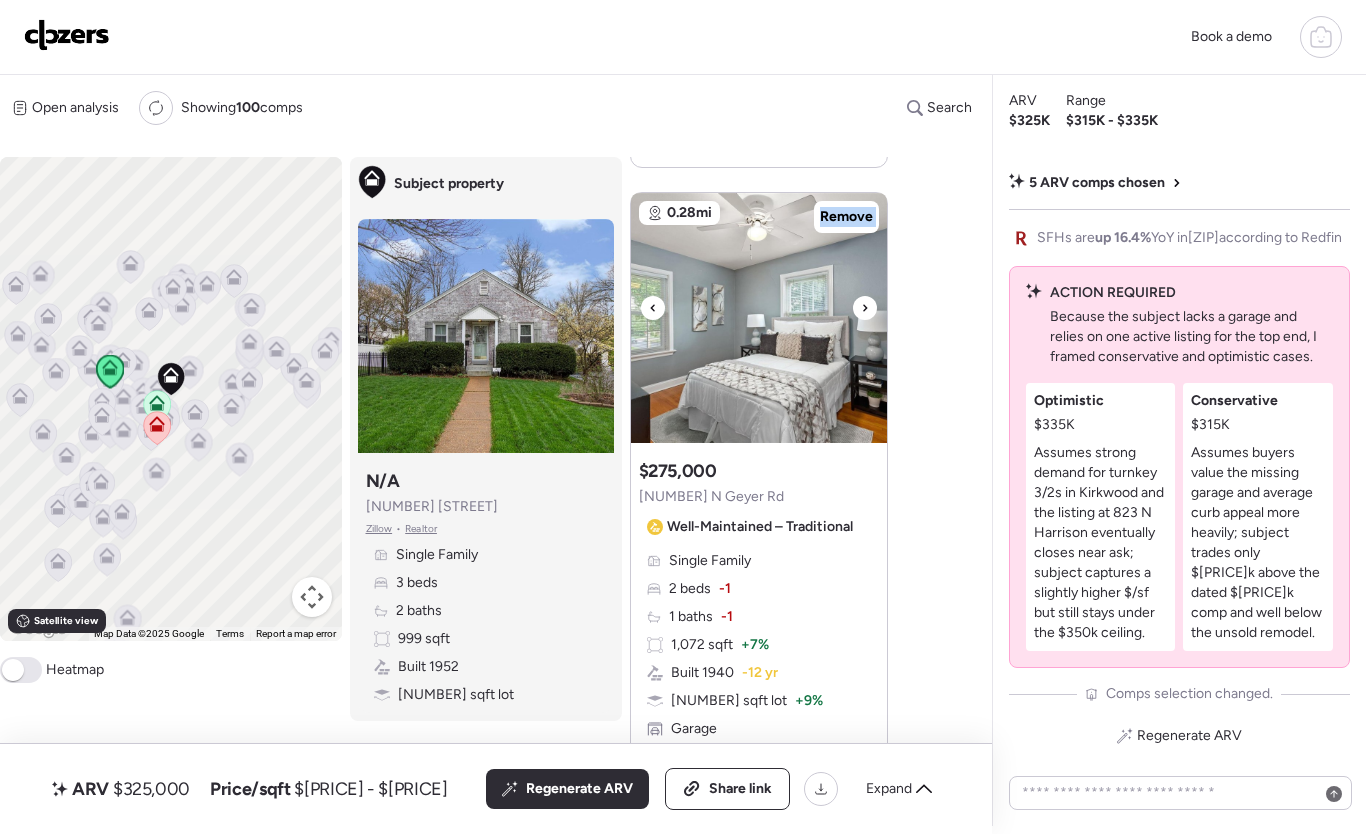 click at bounding box center (865, 308) 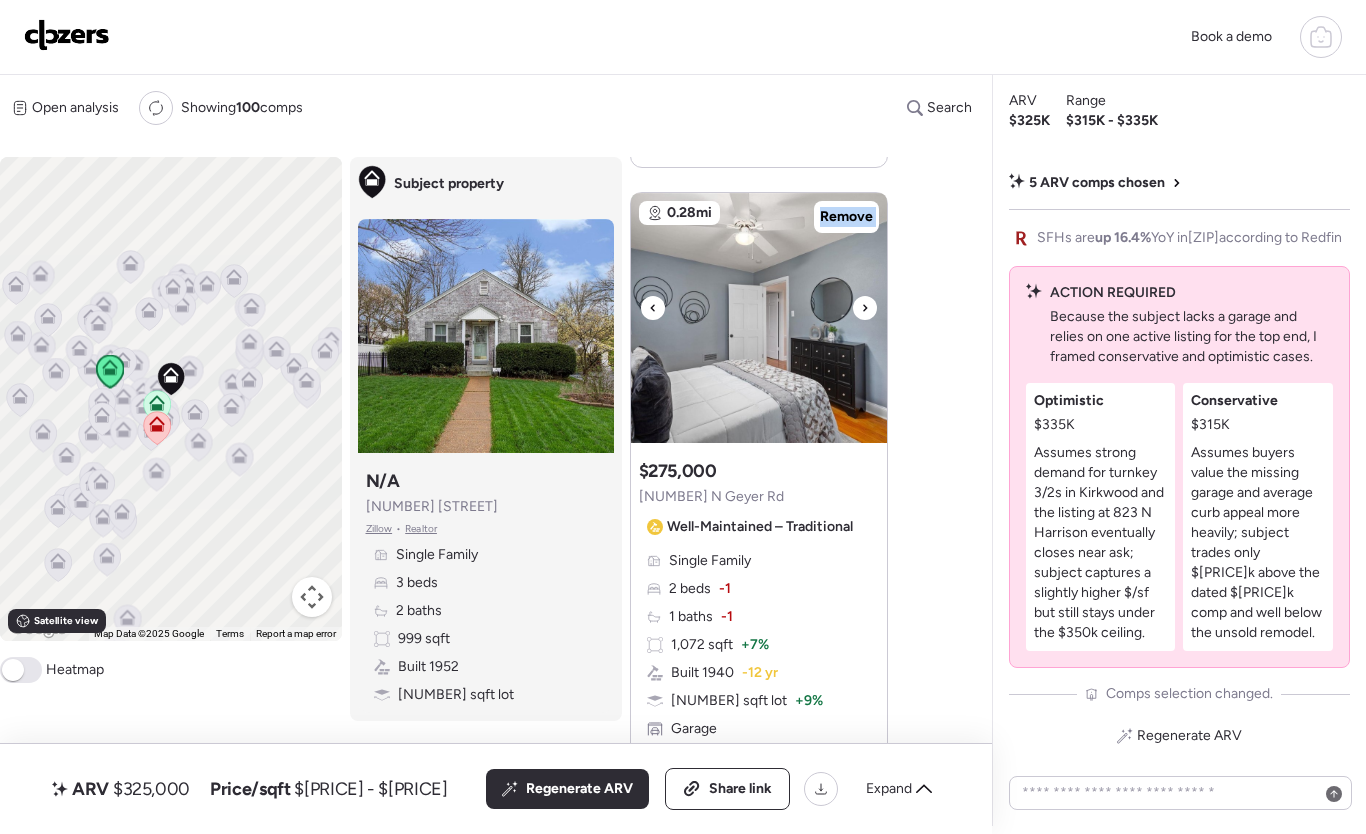click at bounding box center (865, 308) 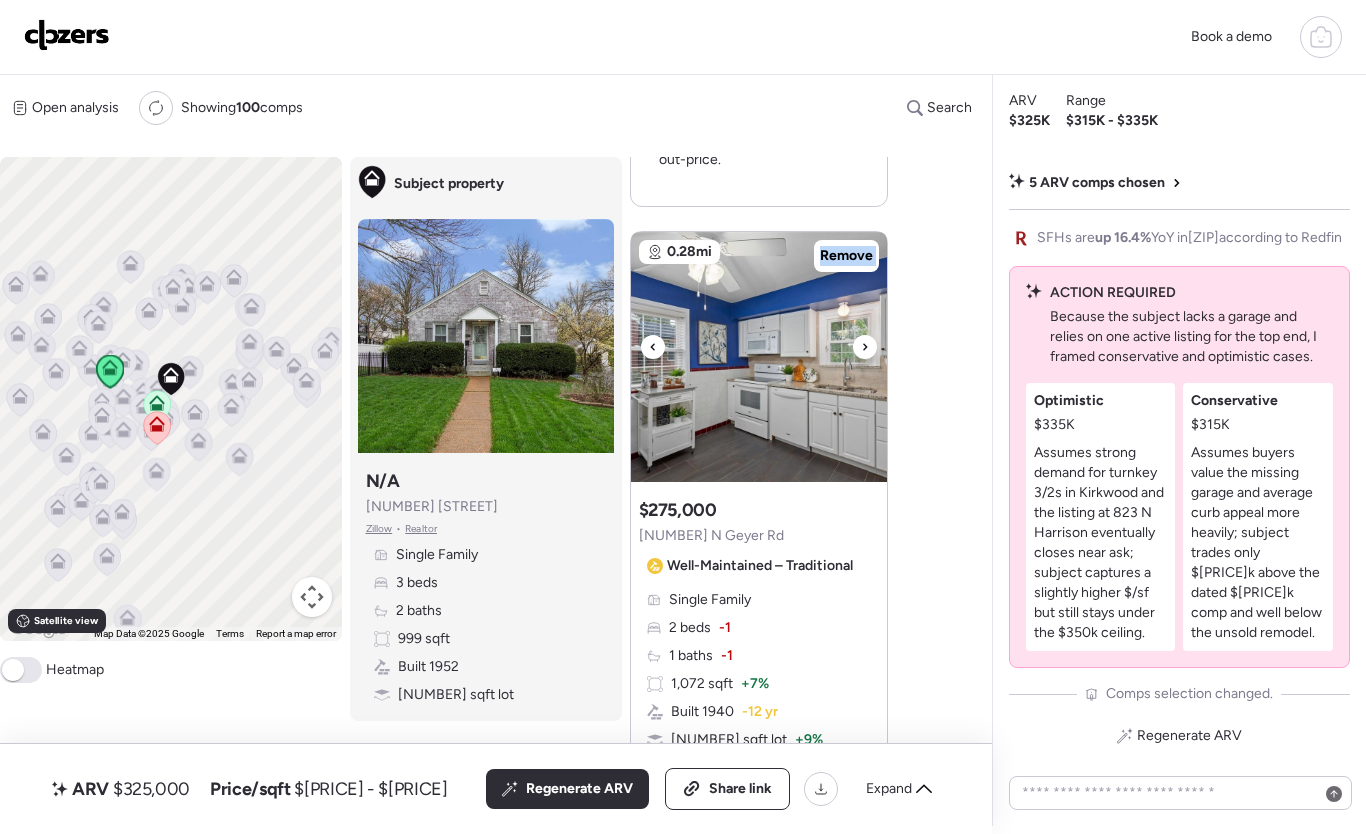 scroll, scrollTop: 2255, scrollLeft: 0, axis: vertical 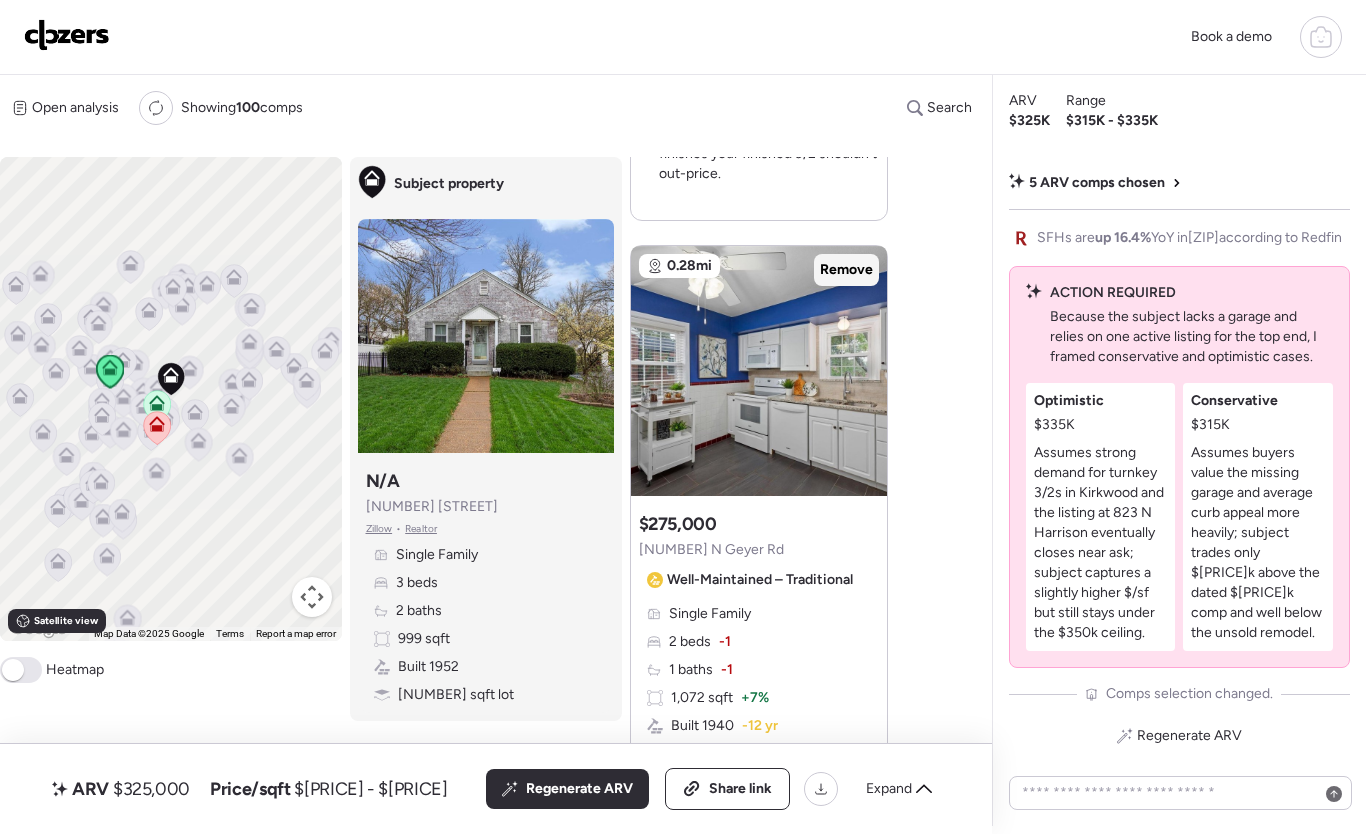 click on "Remove" at bounding box center [846, 270] 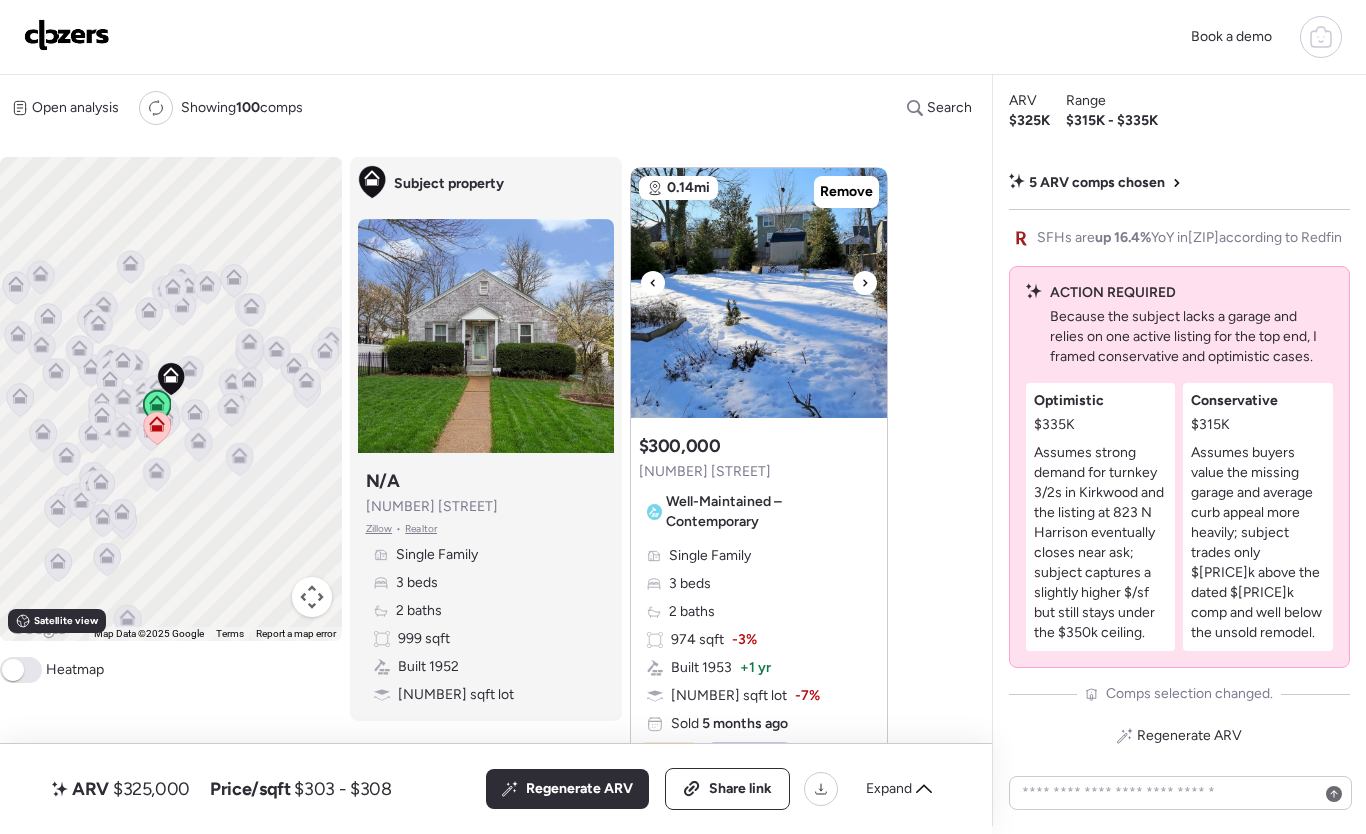 scroll, scrollTop: 51, scrollLeft: 0, axis: vertical 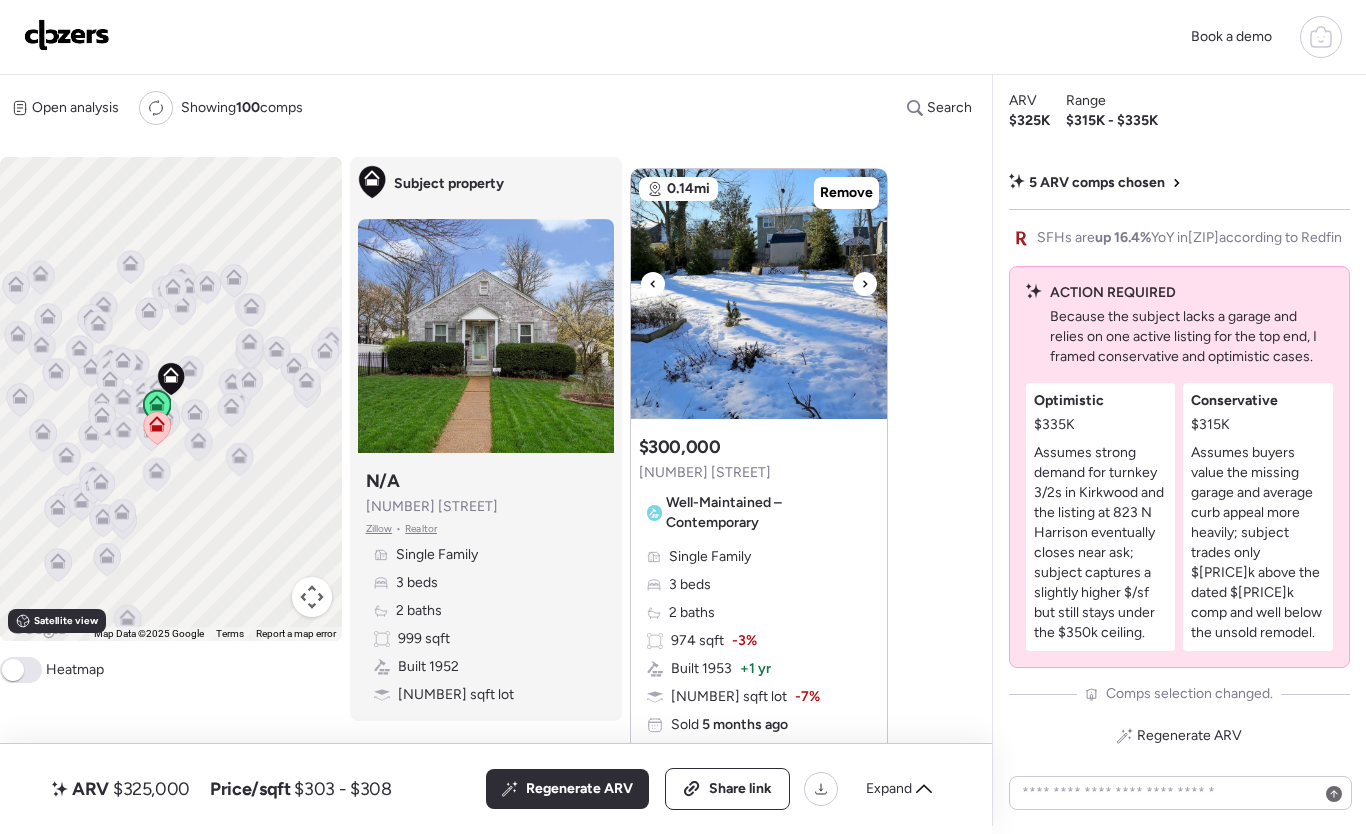 click 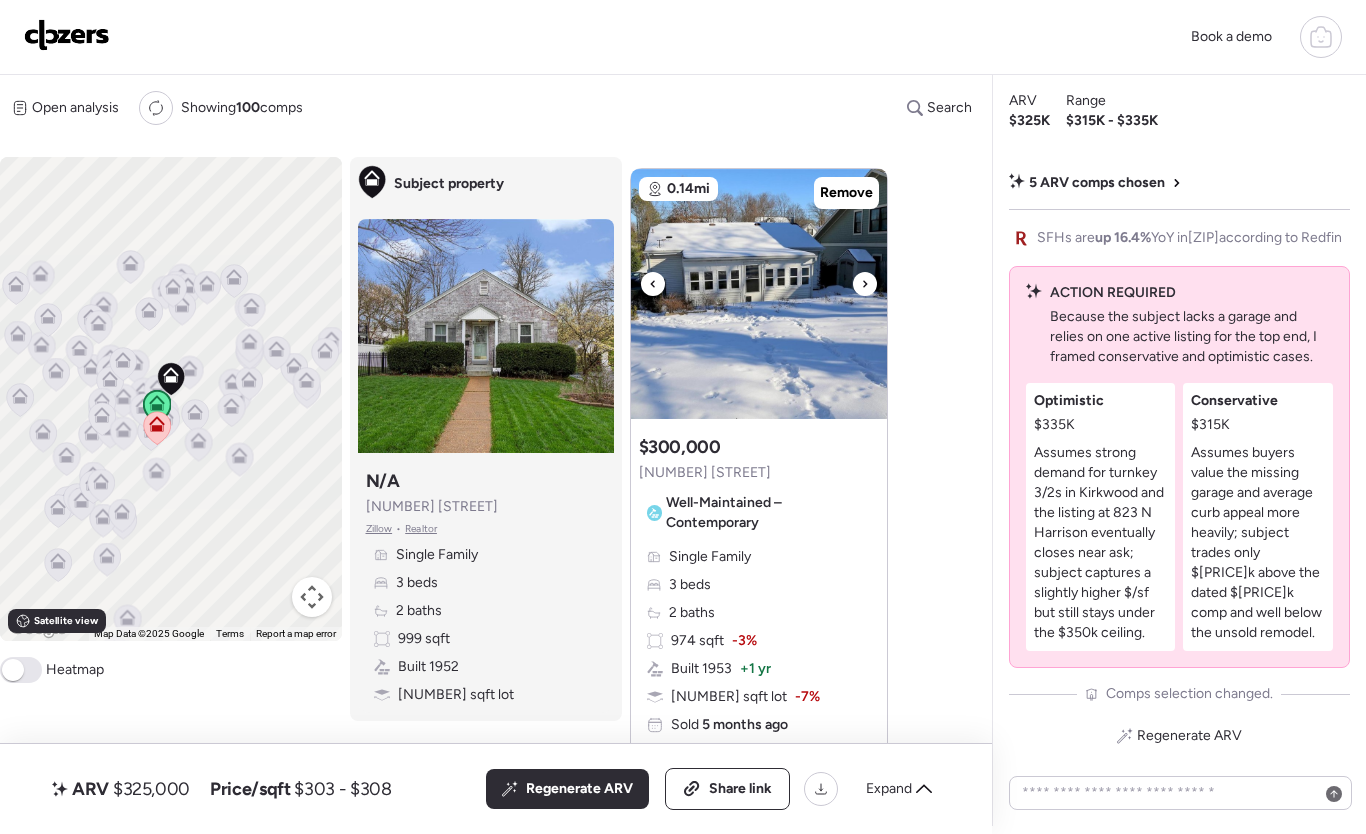 click 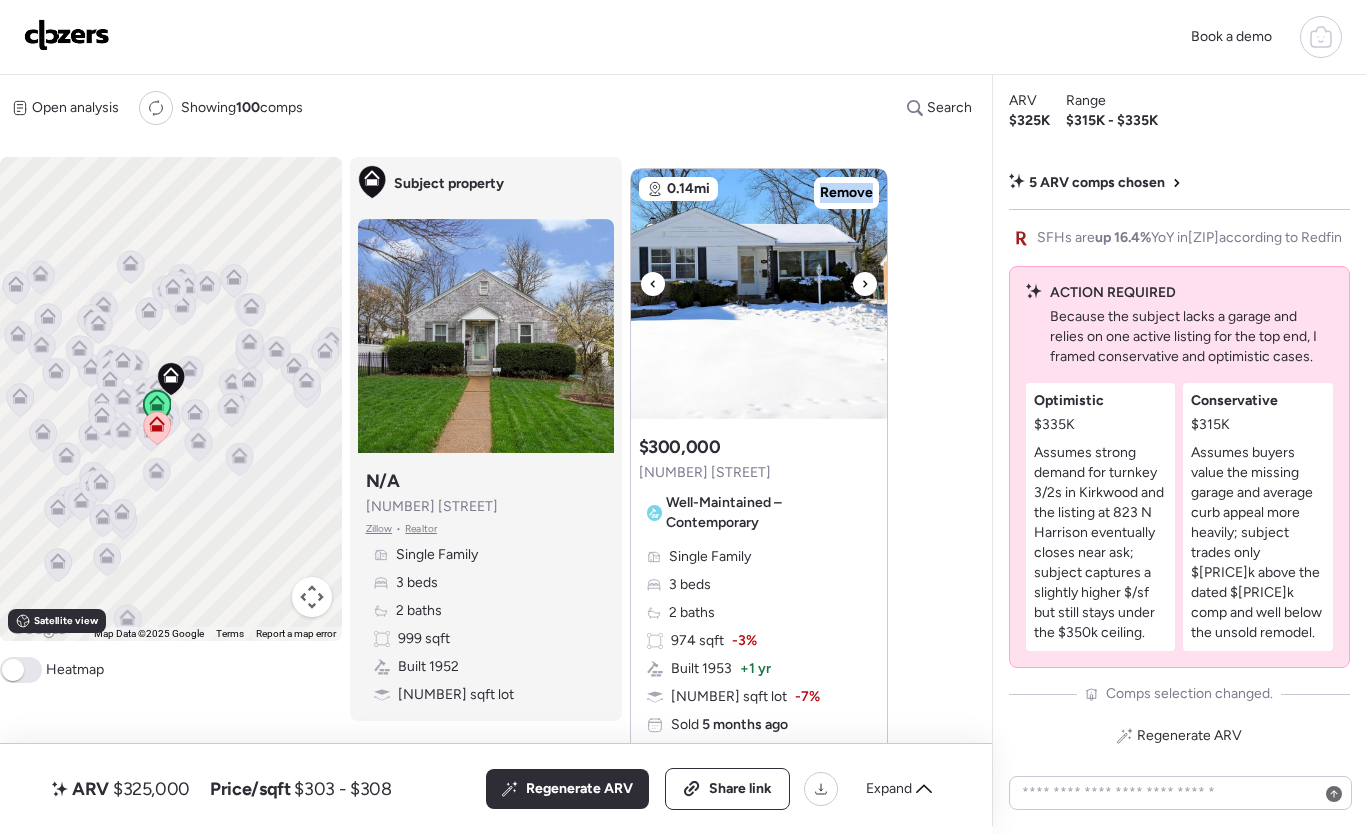 click 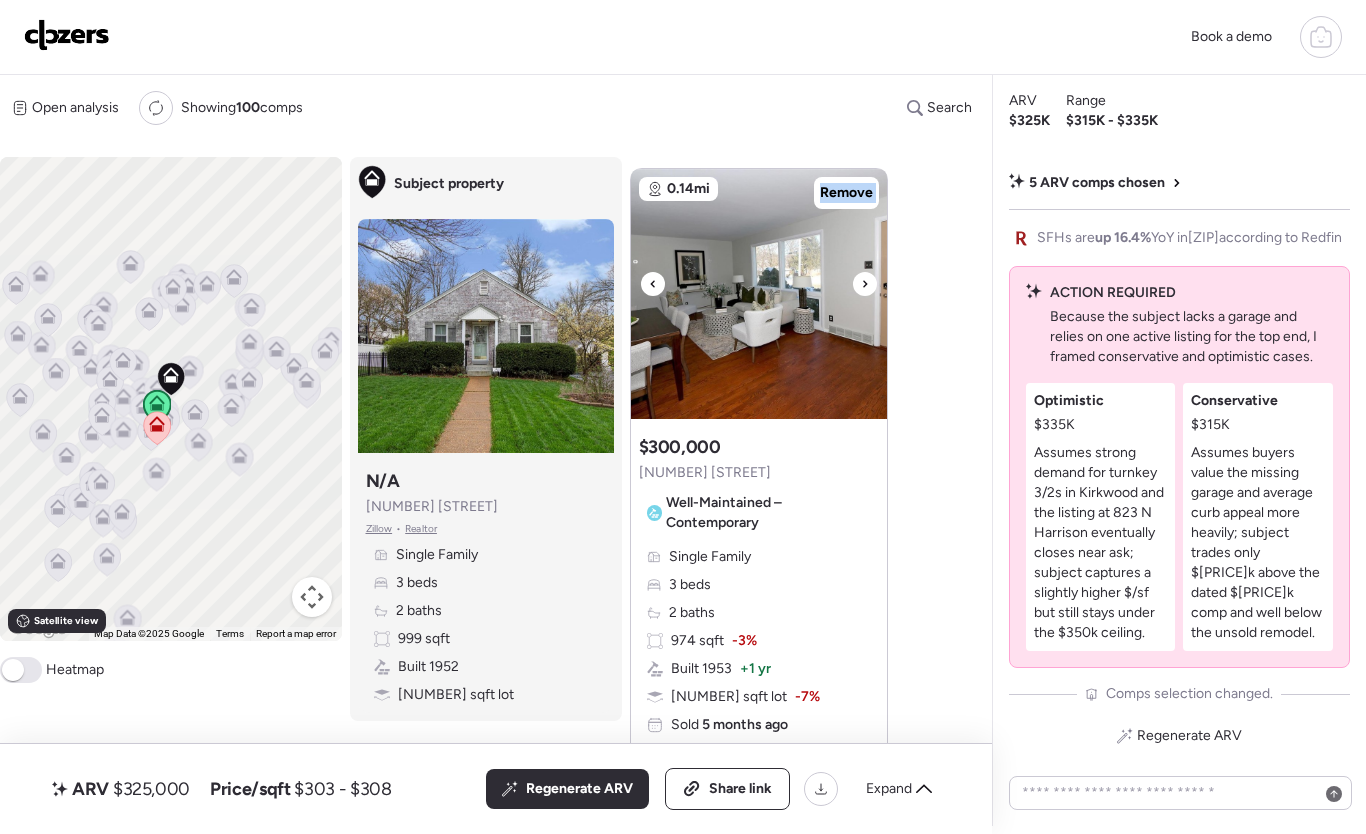 click 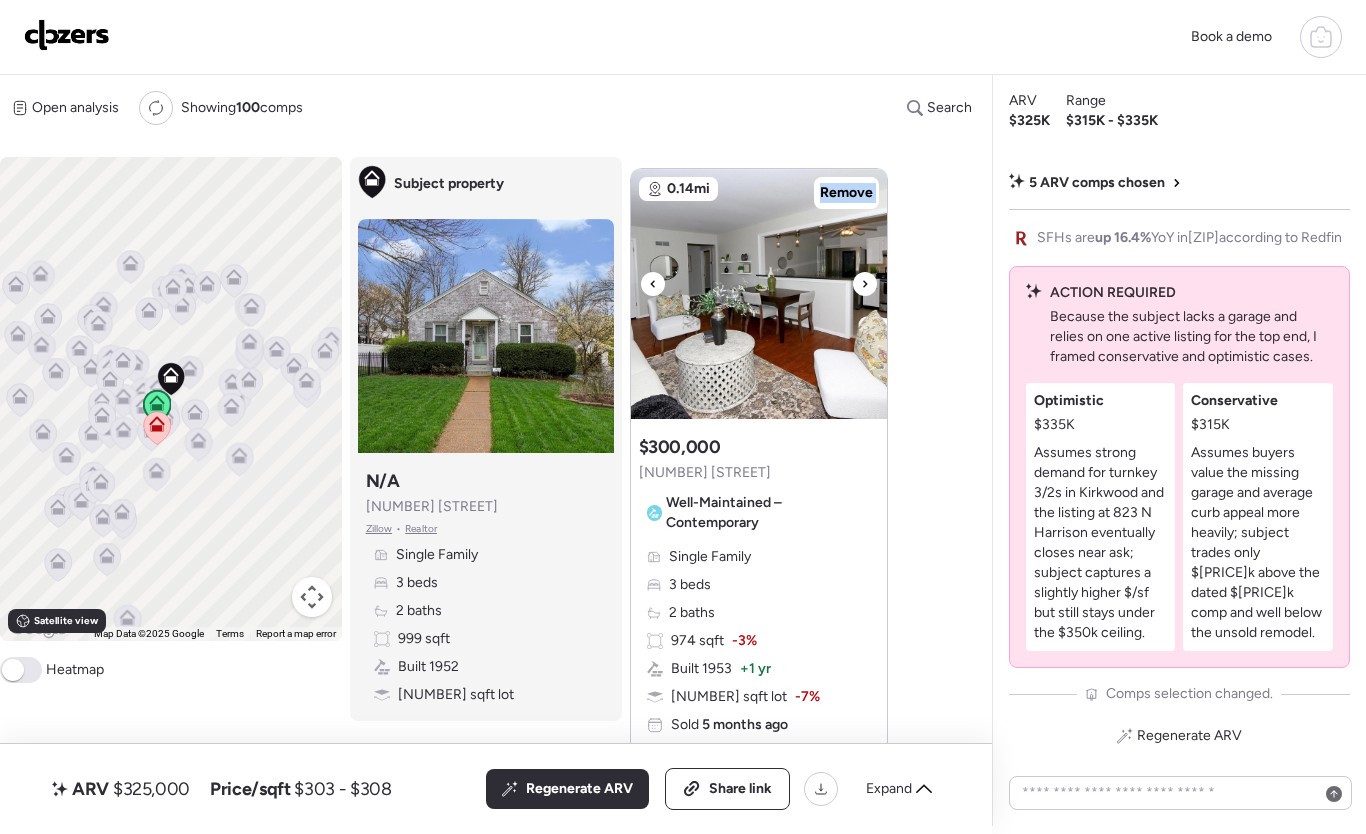 click 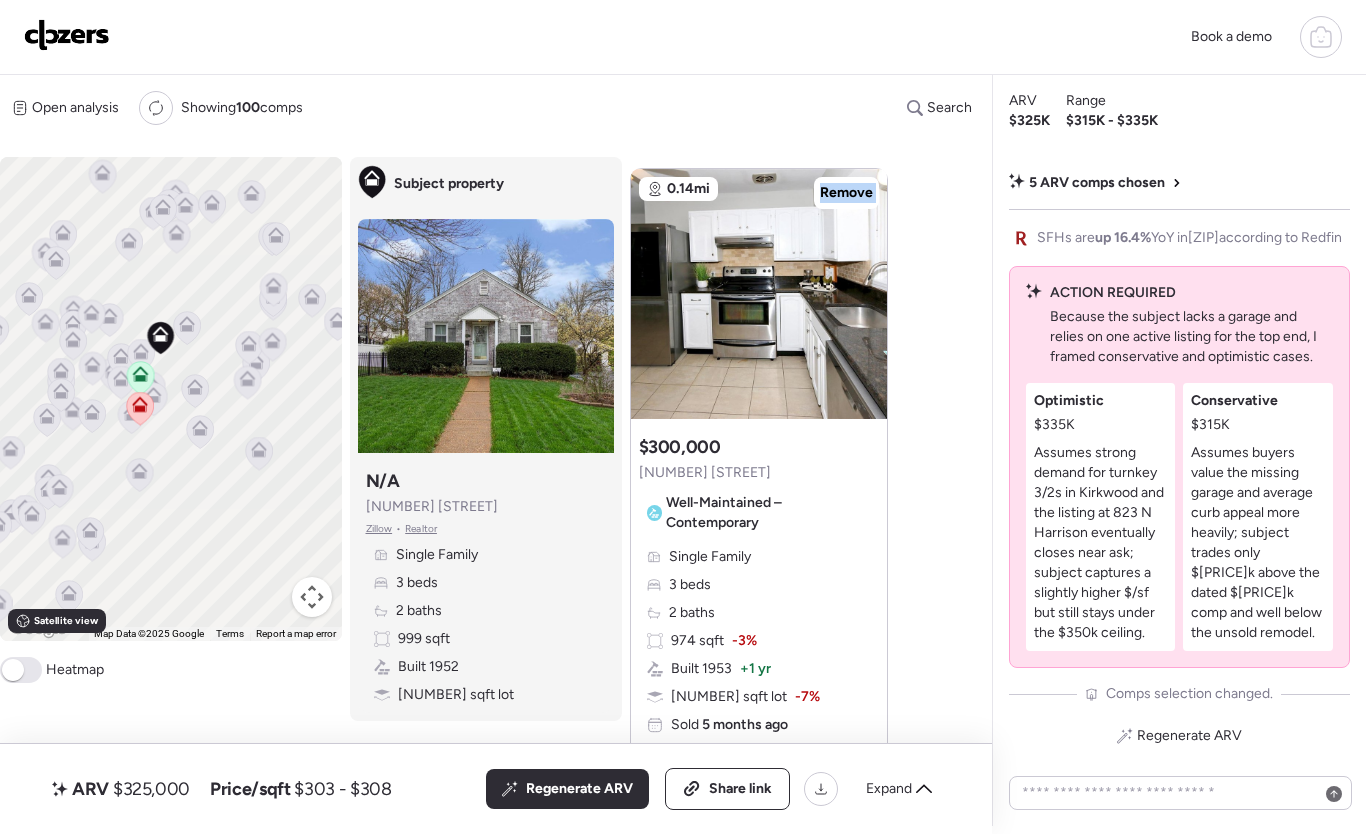 click 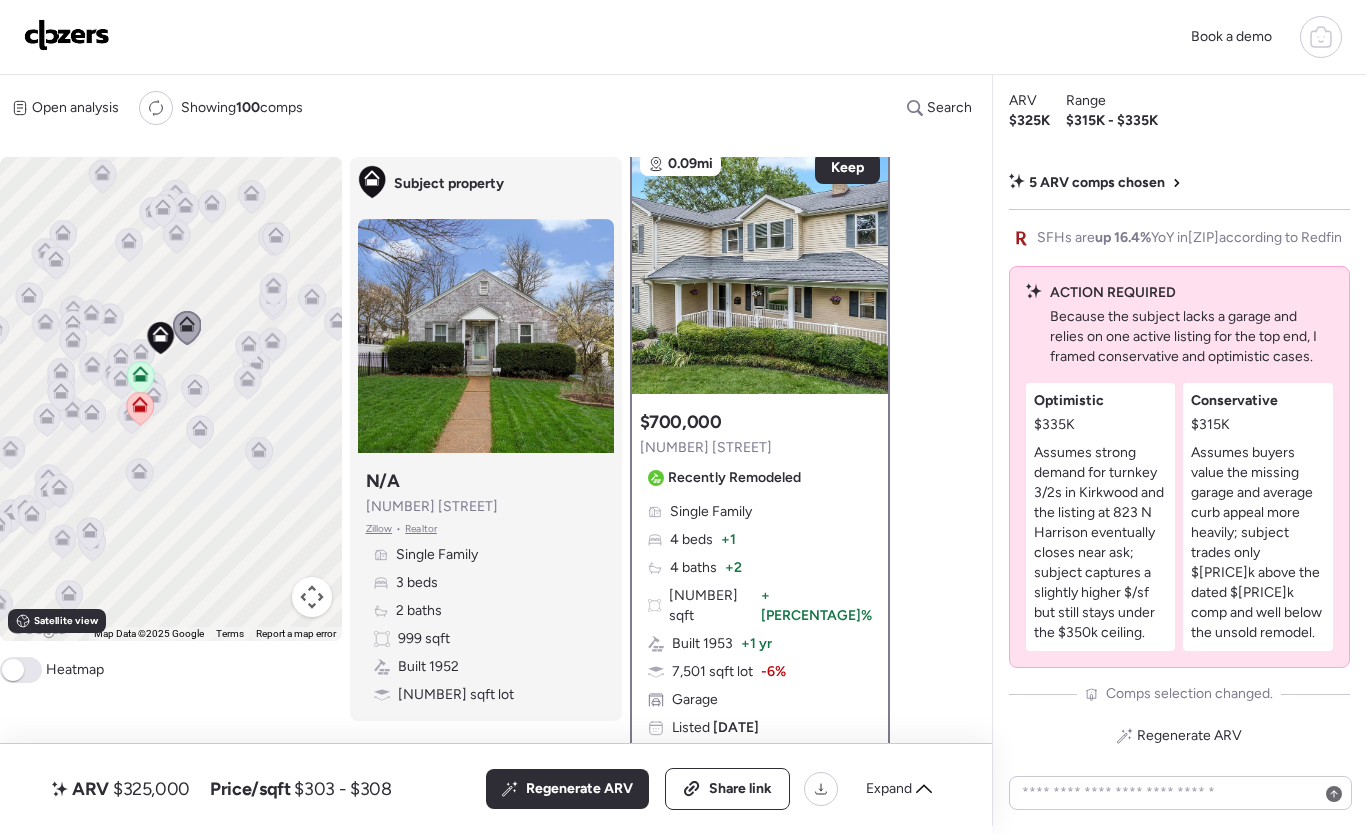 scroll, scrollTop: 11, scrollLeft: 0, axis: vertical 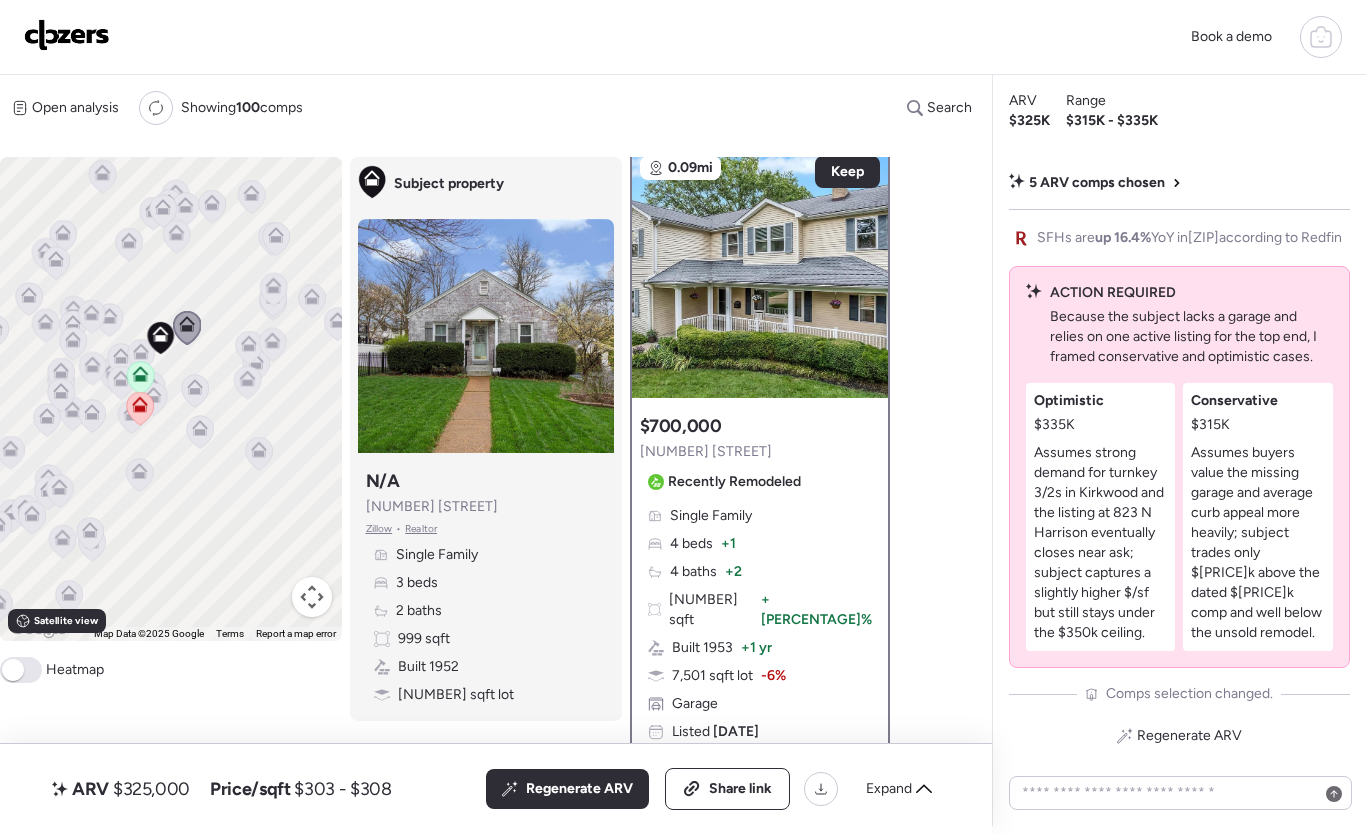 click 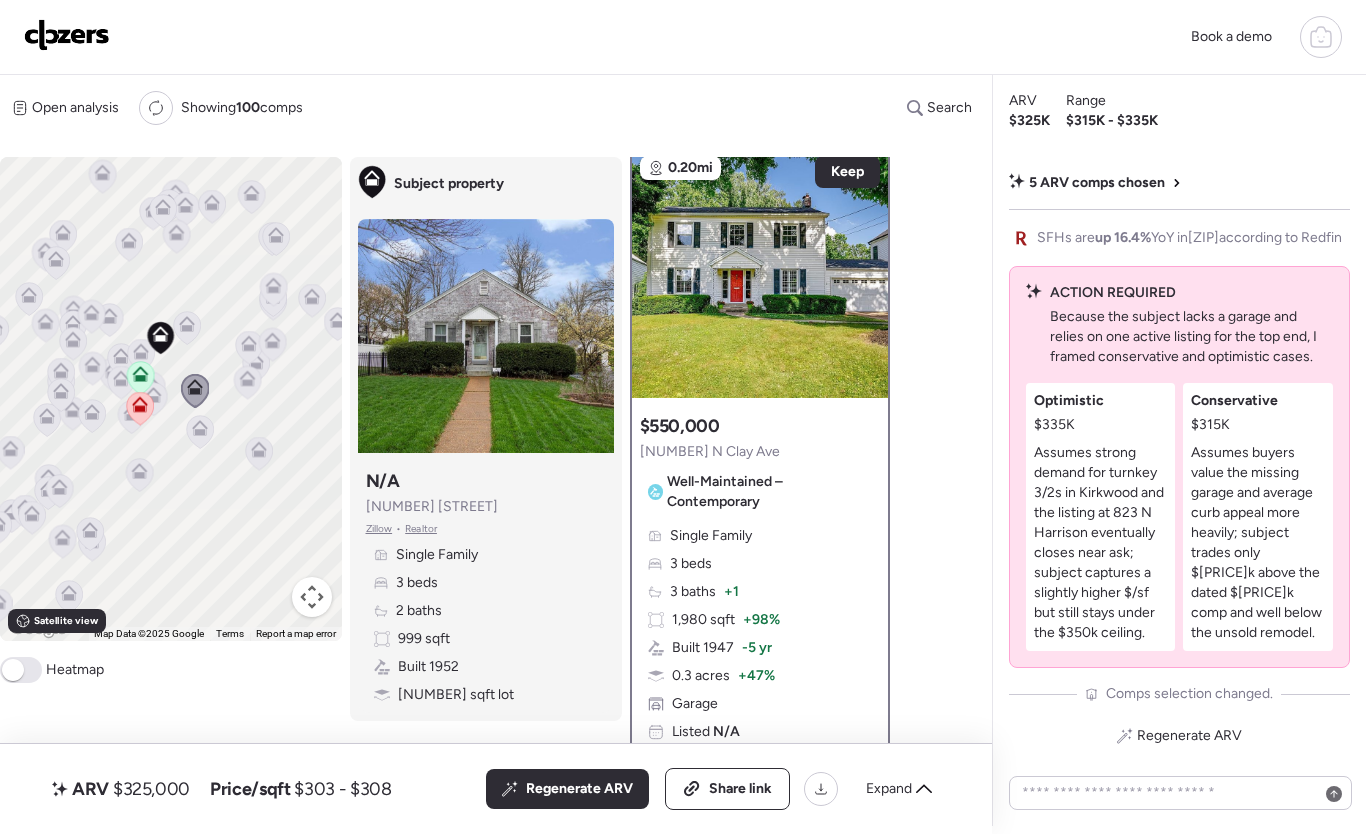 scroll, scrollTop: 0, scrollLeft: 0, axis: both 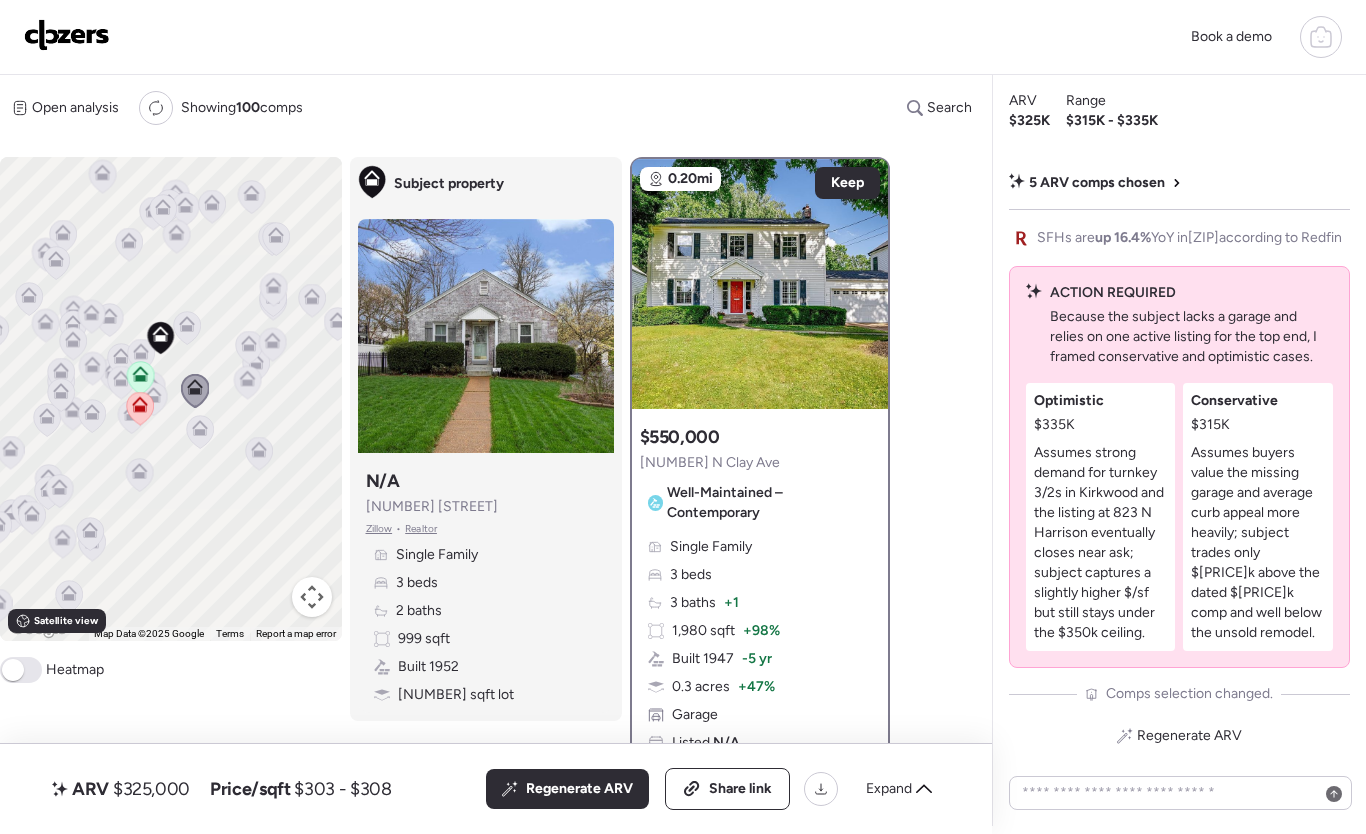 click 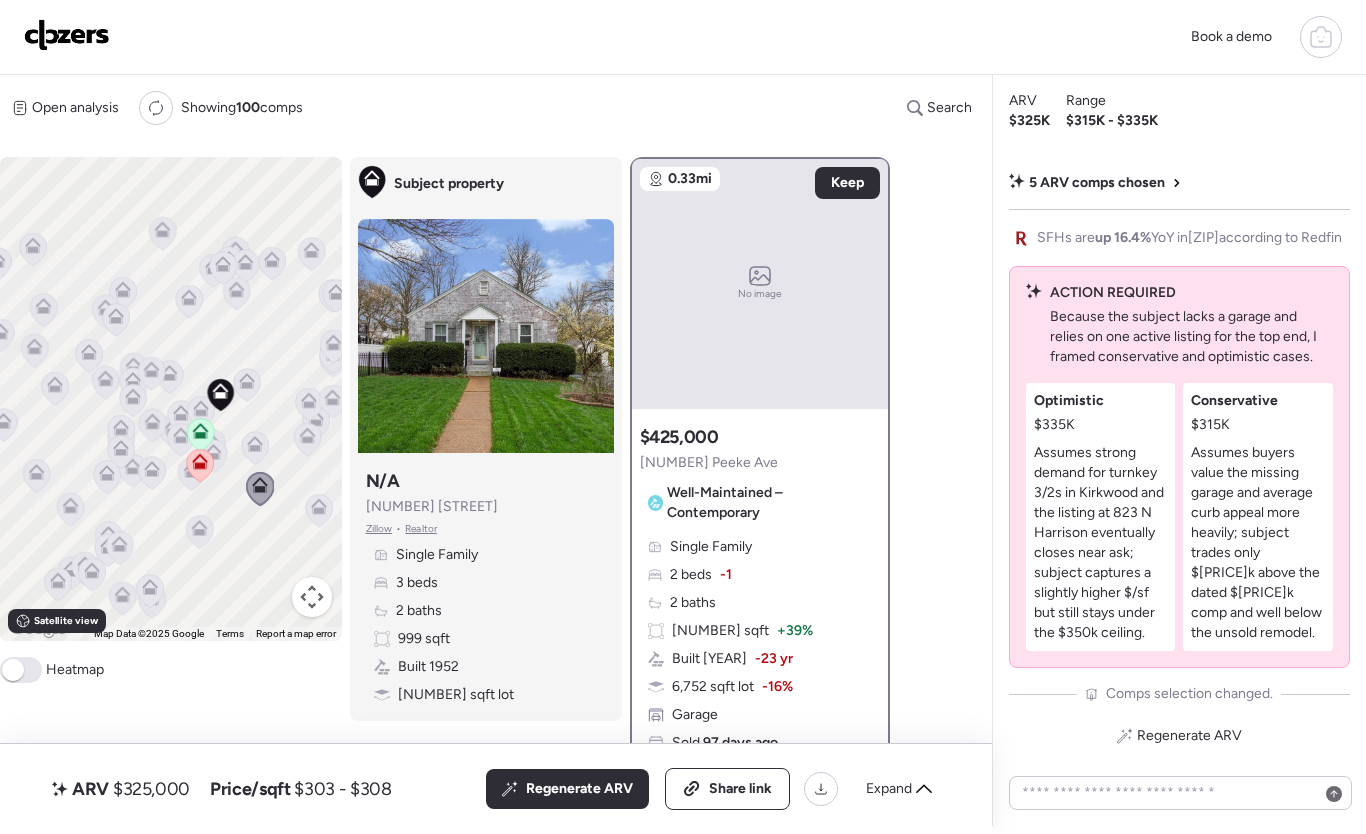 drag, startPoint x: 153, startPoint y: 474, endPoint x: 217, endPoint y: 534, distance: 87.72685 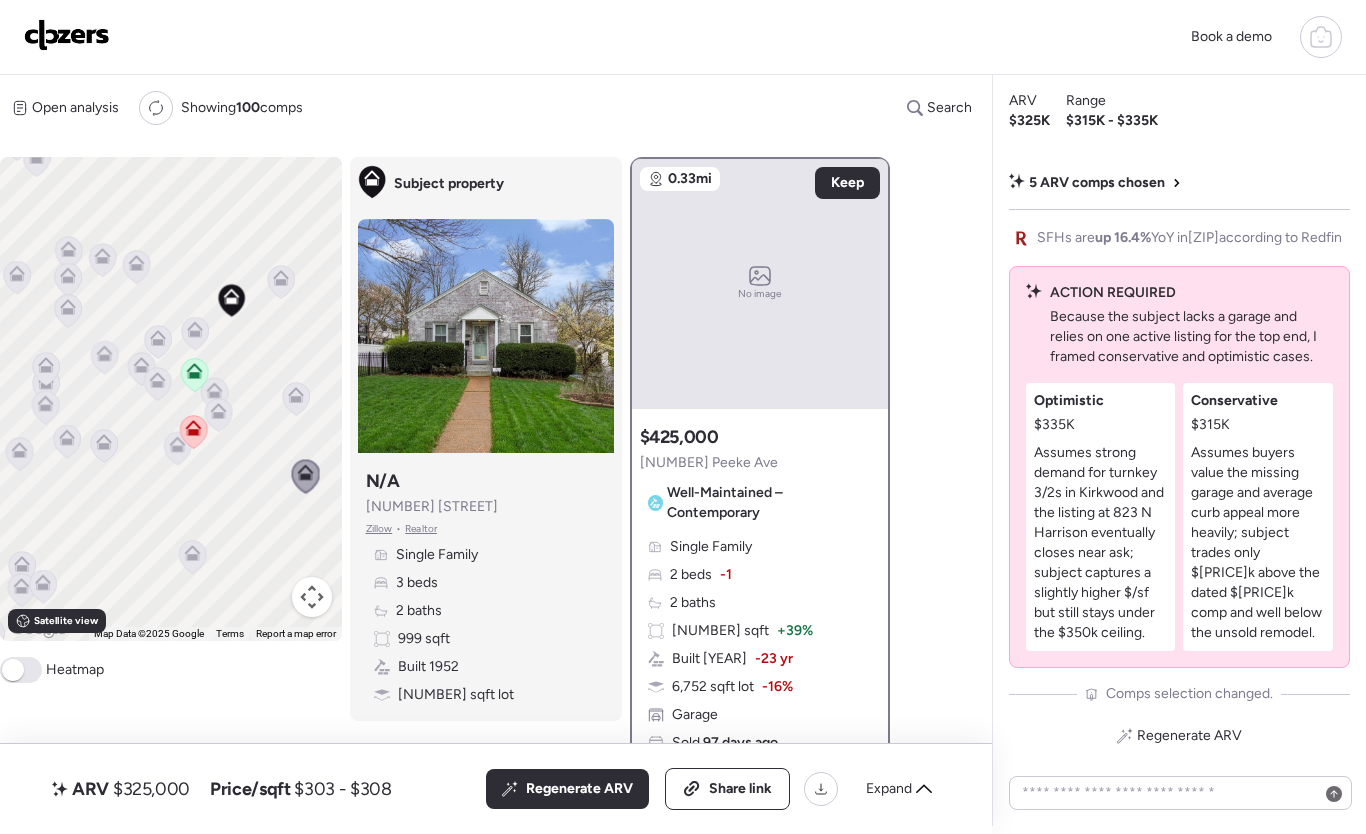 click 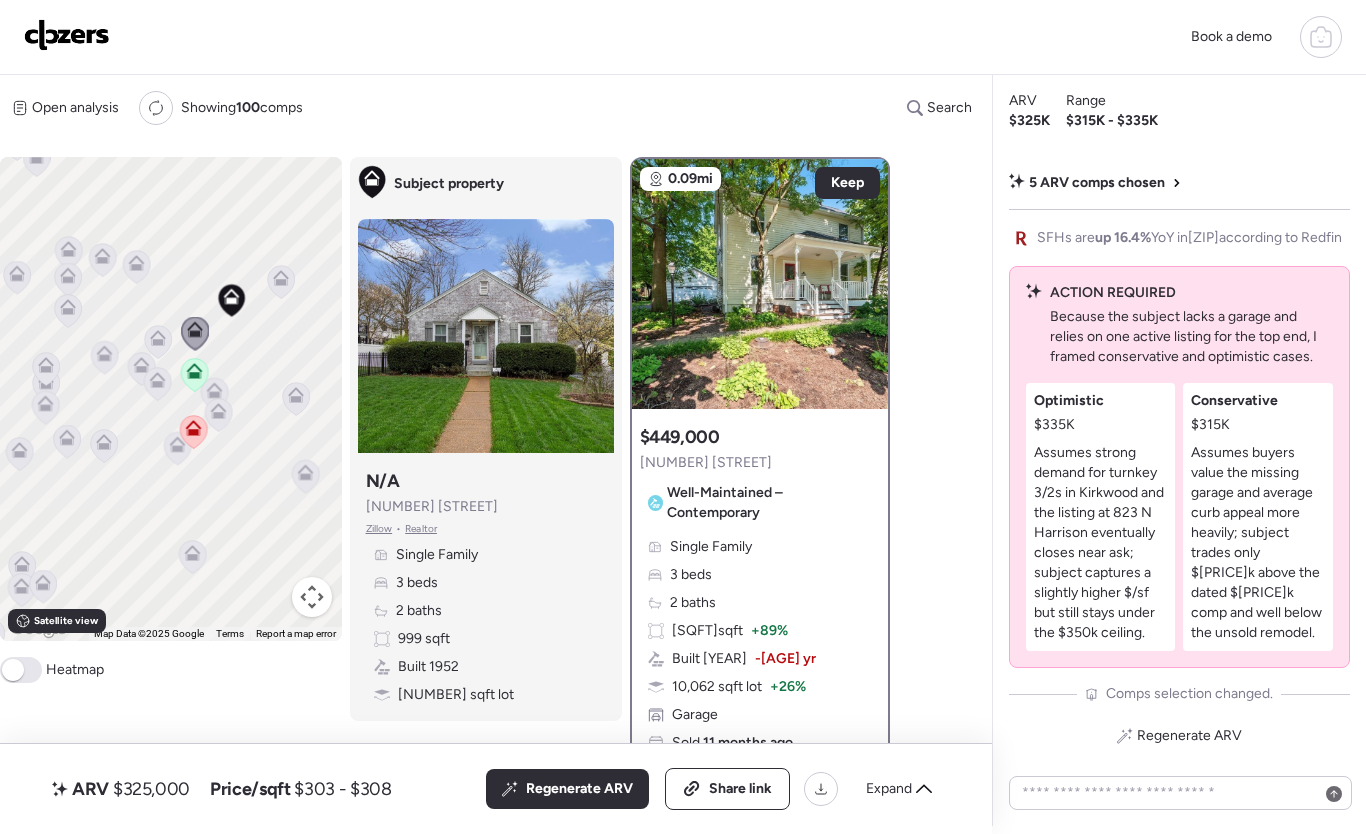 click 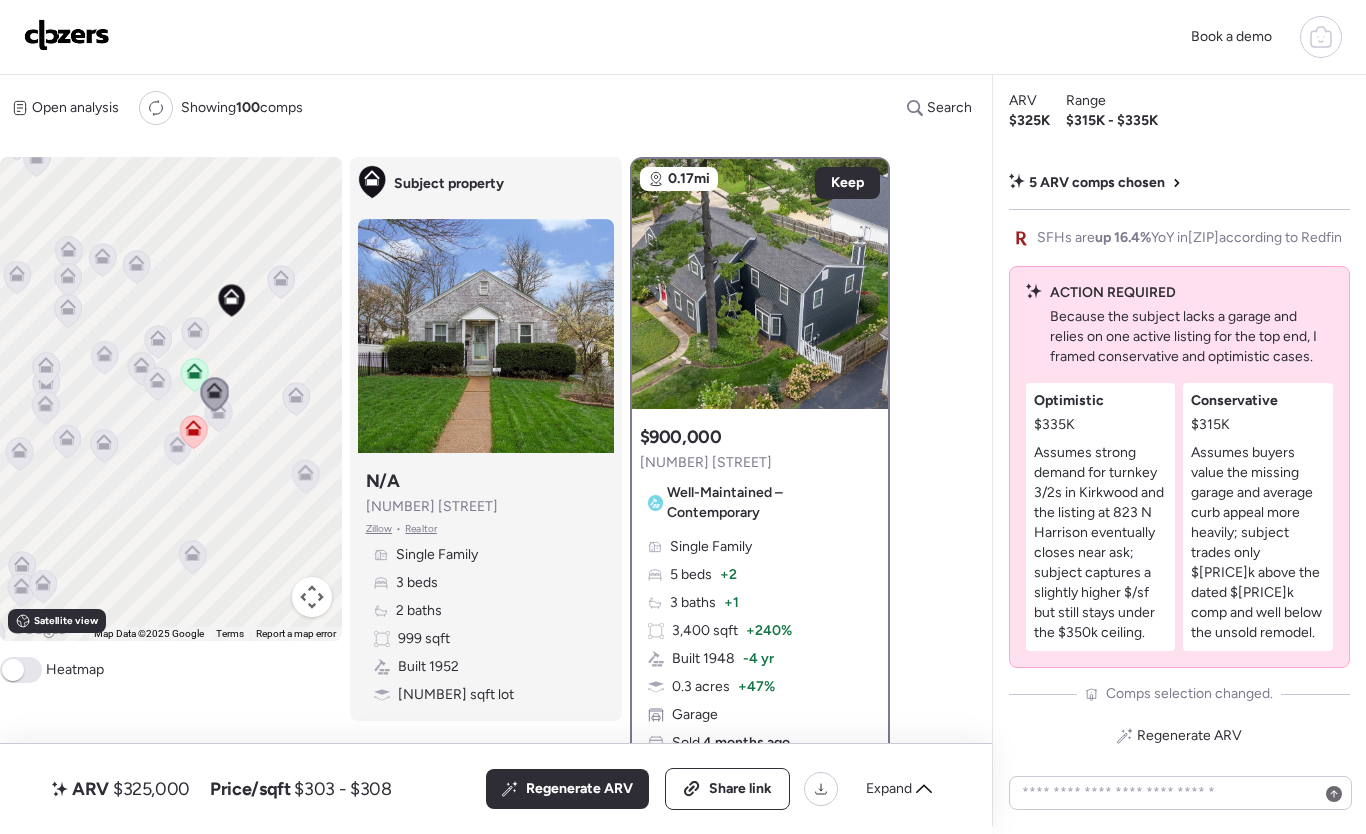 click 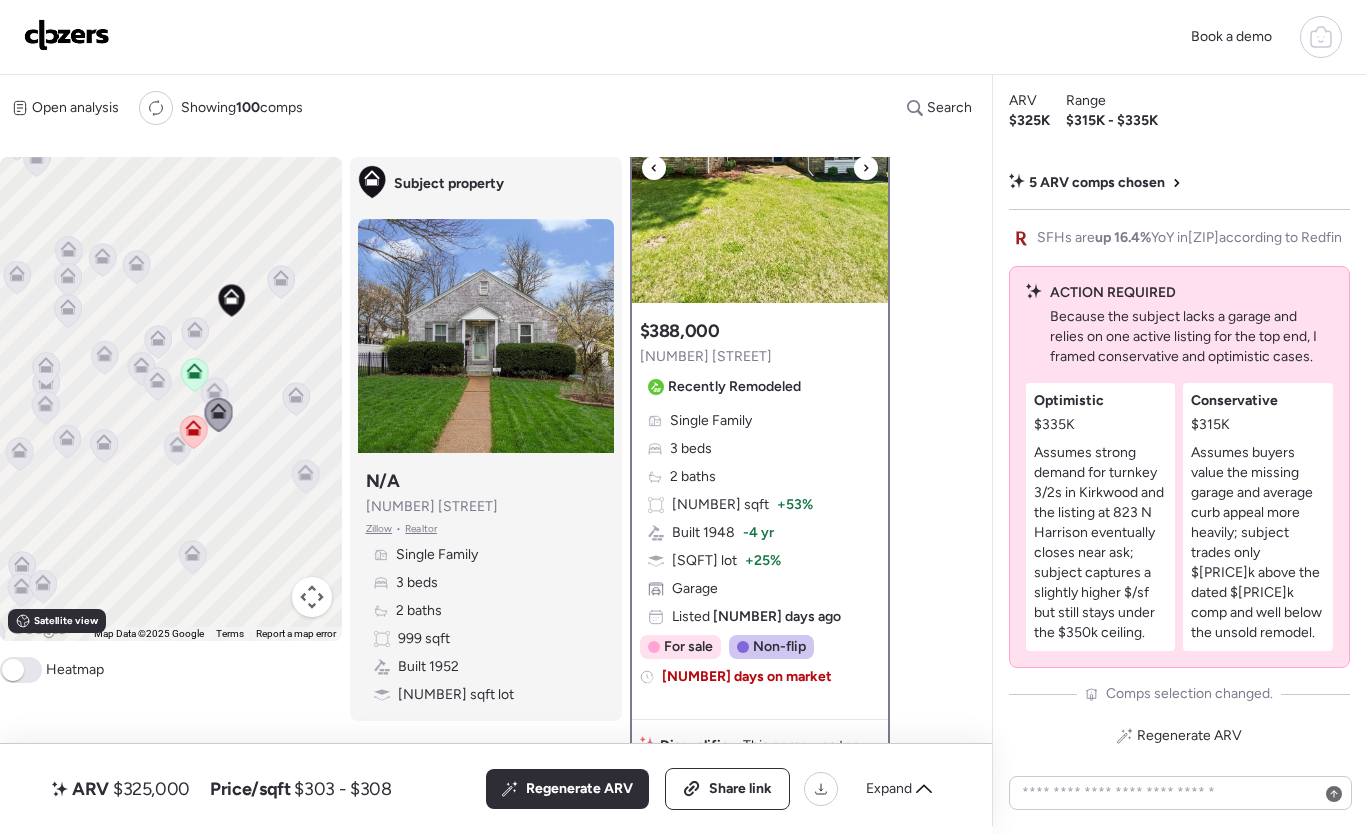 scroll, scrollTop: 96, scrollLeft: 0, axis: vertical 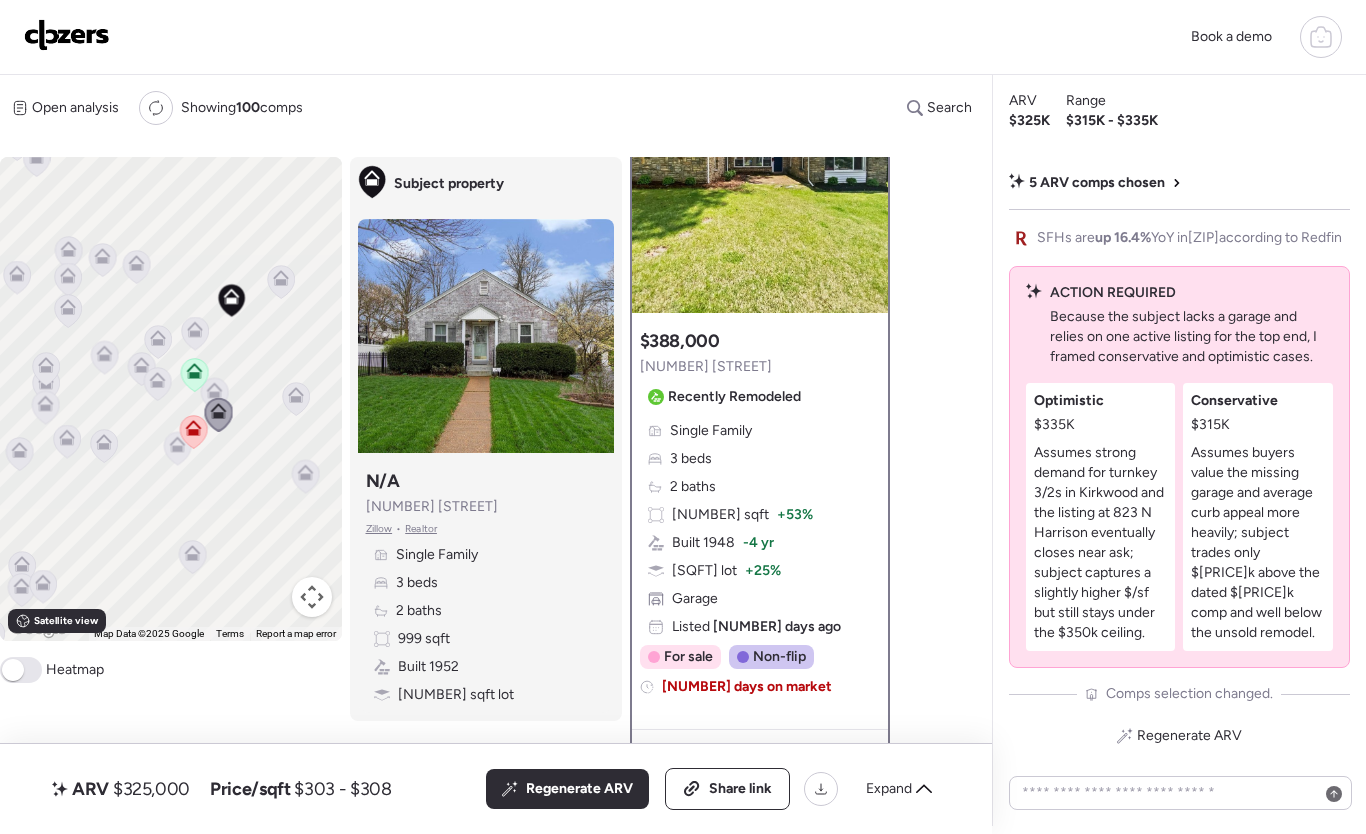 click at bounding box center (193, 433) 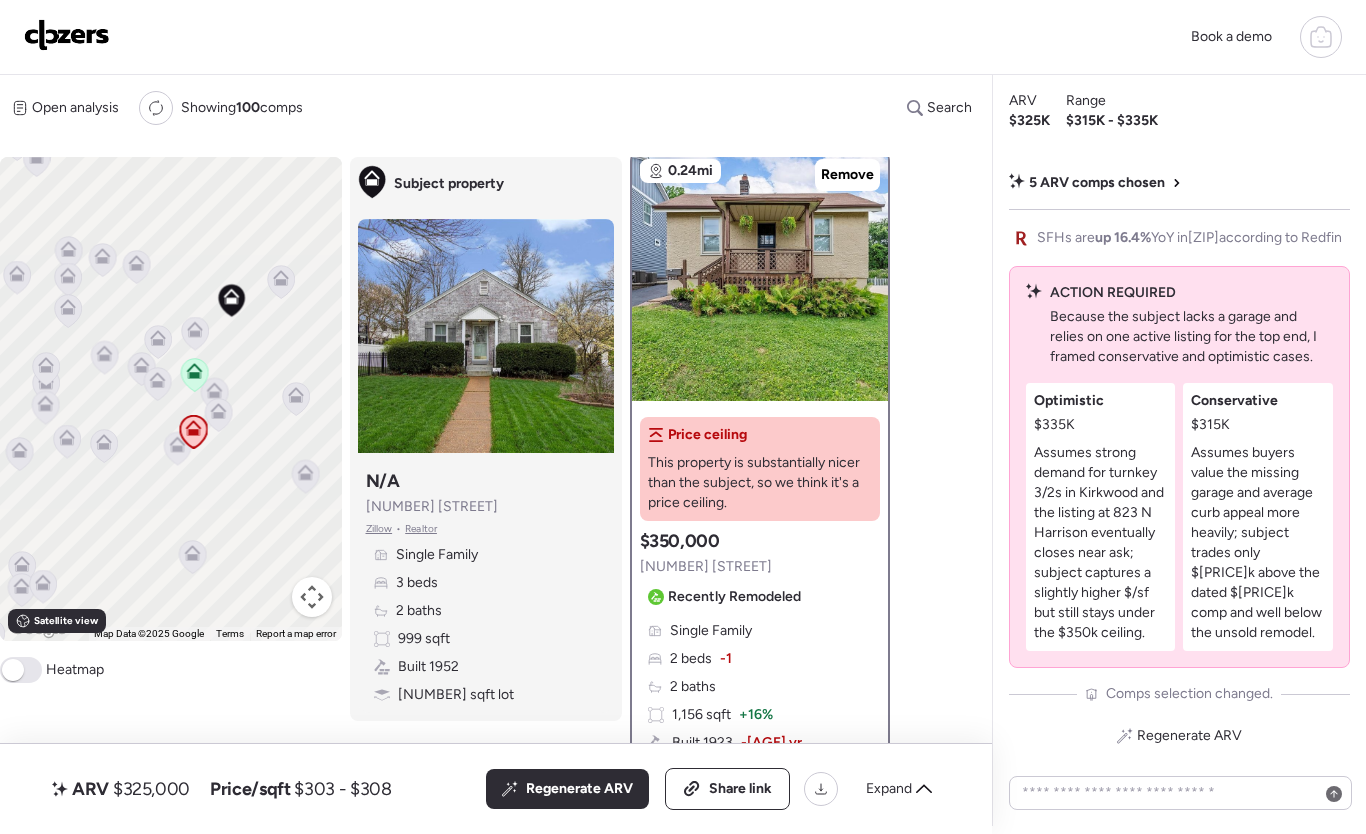 scroll, scrollTop: 0, scrollLeft: 0, axis: both 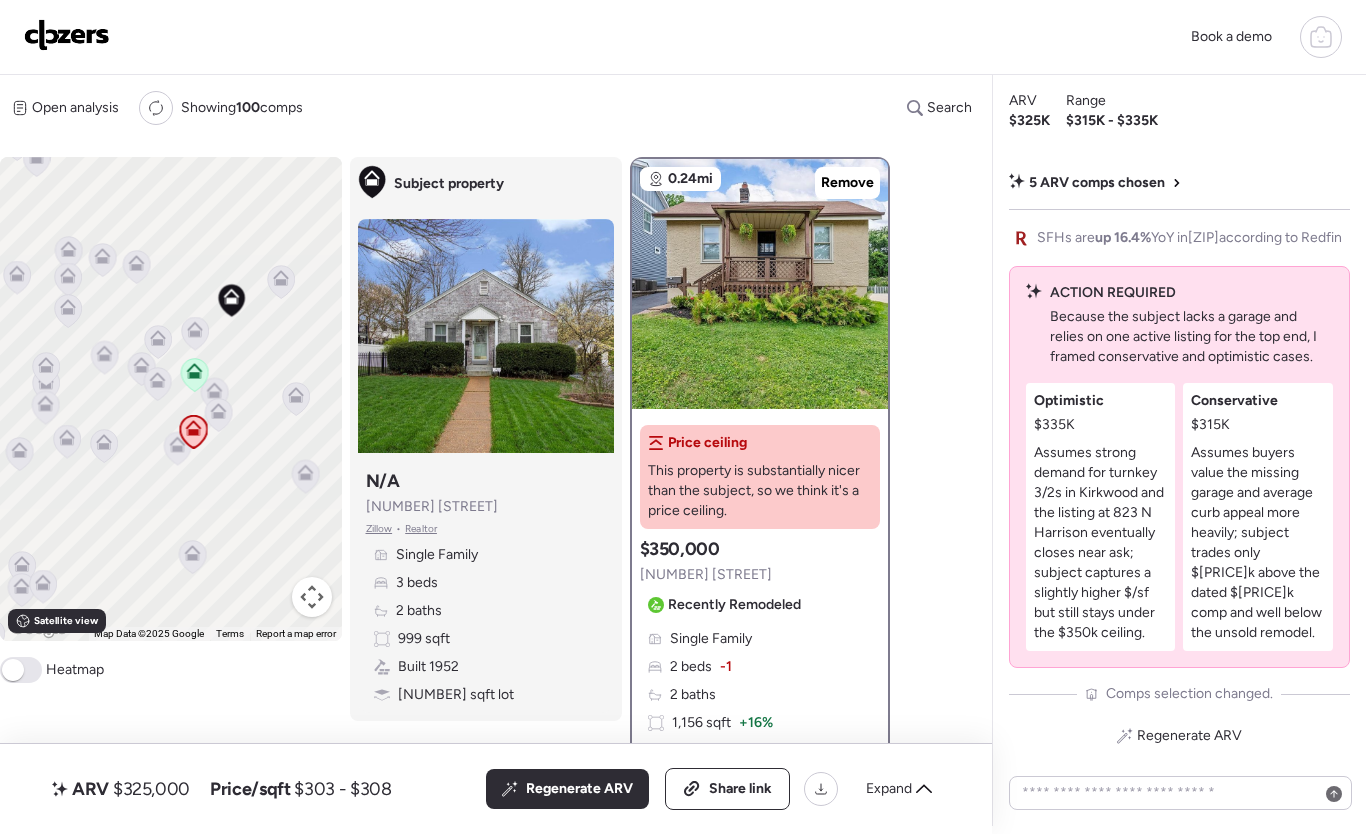 click 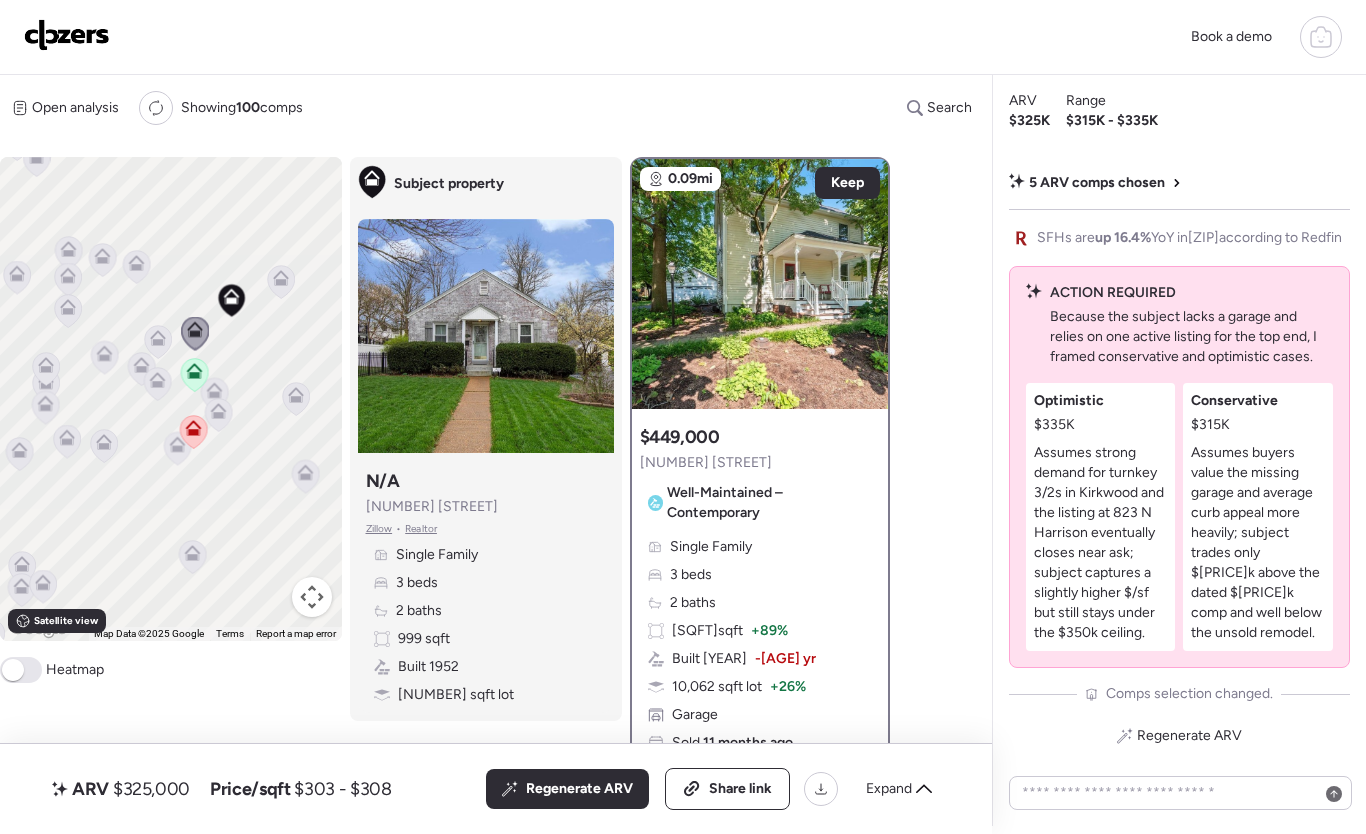 click 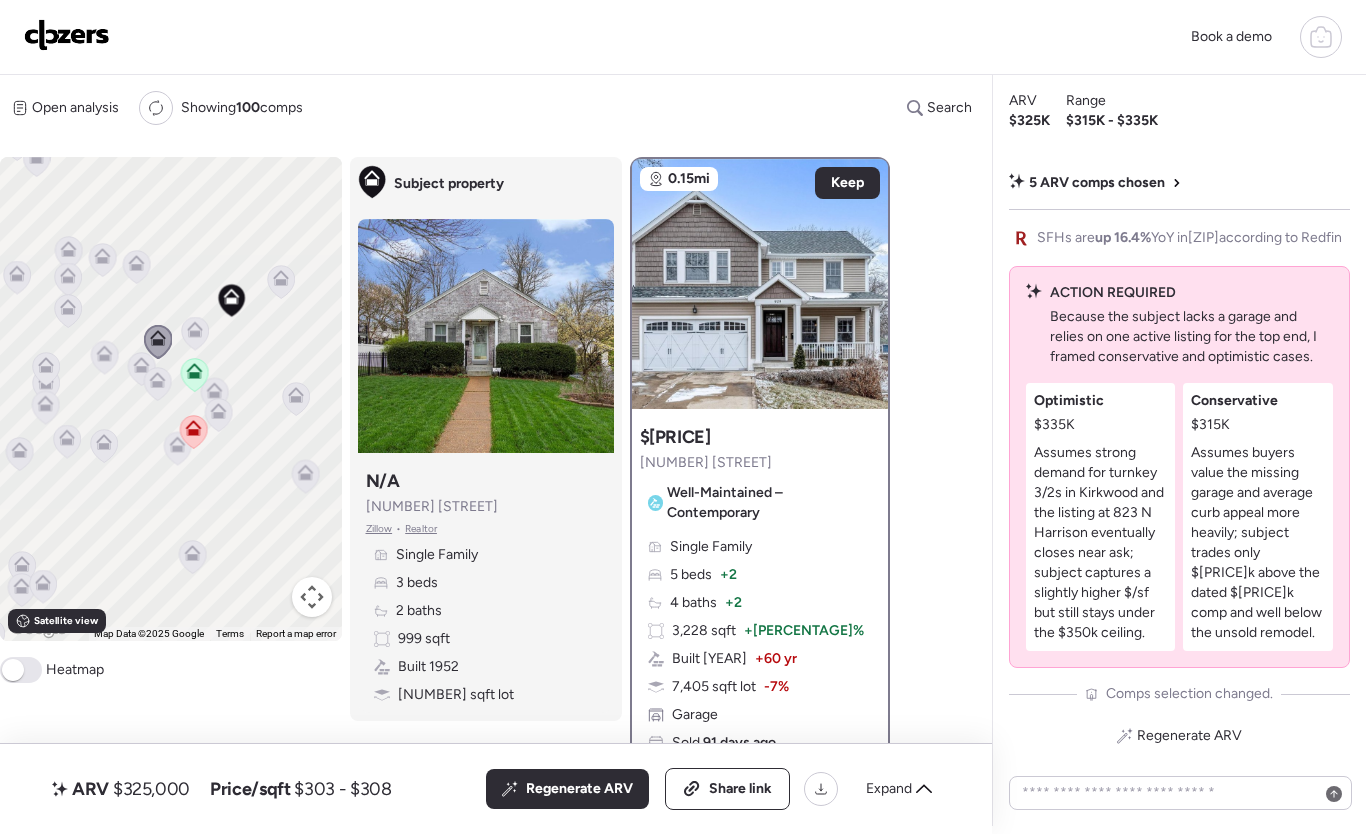 click 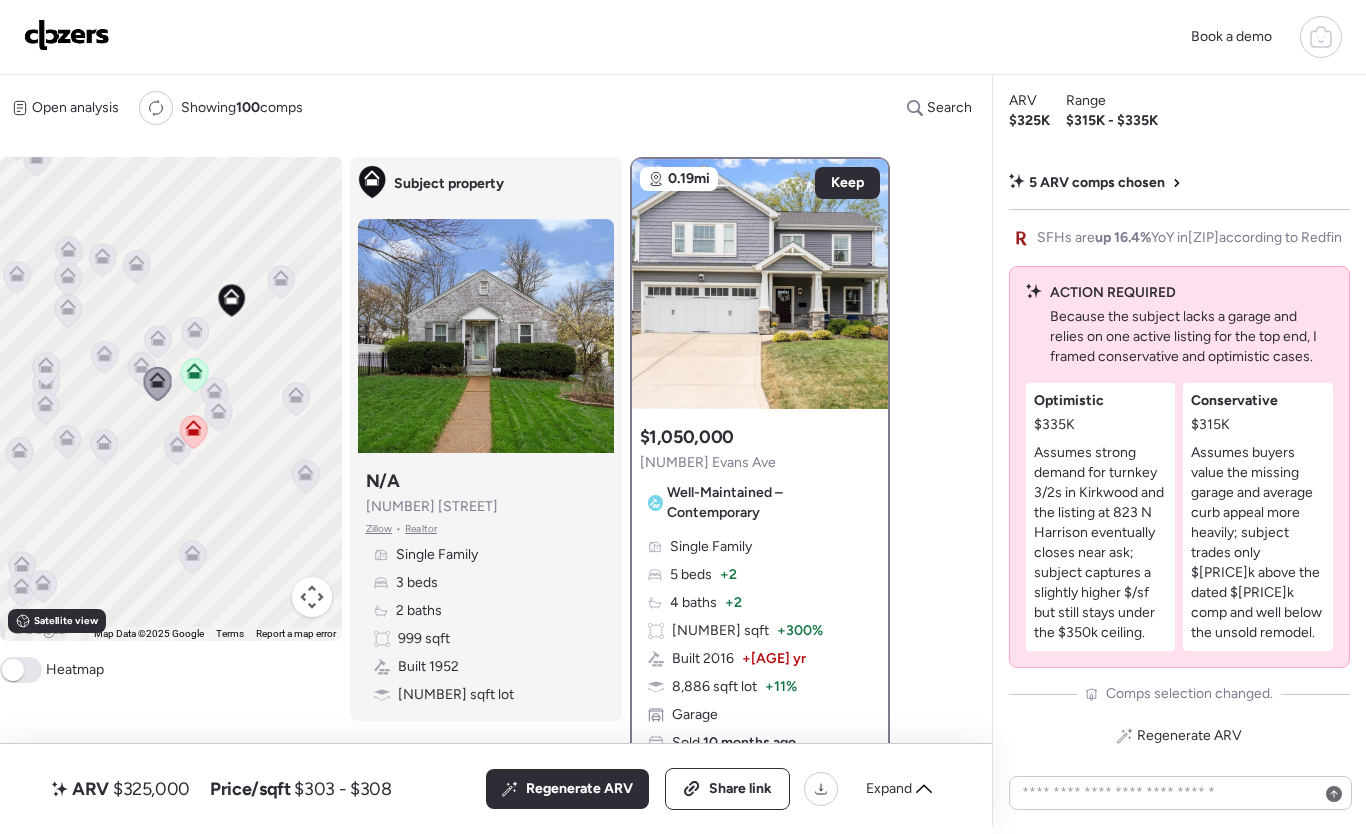 click 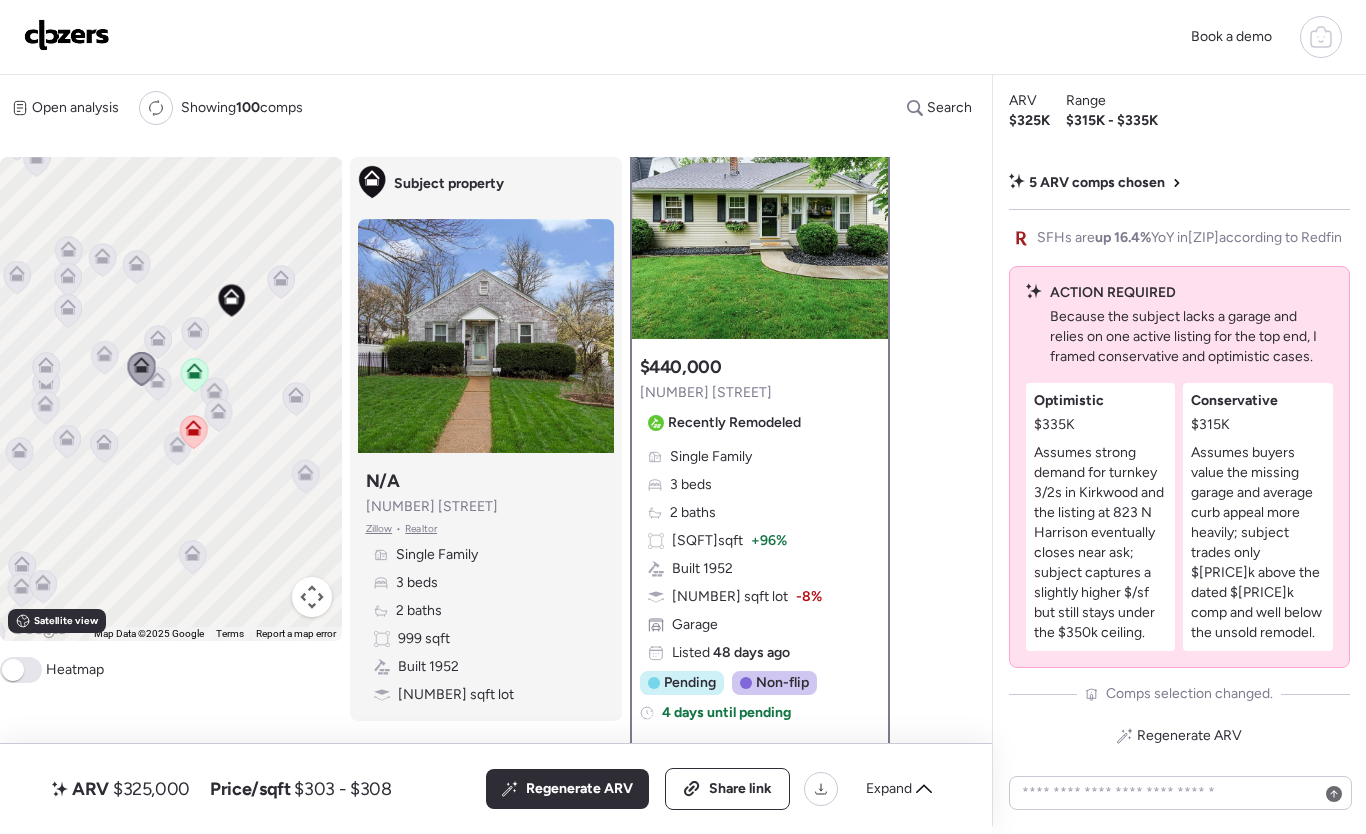 scroll, scrollTop: 0, scrollLeft: 0, axis: both 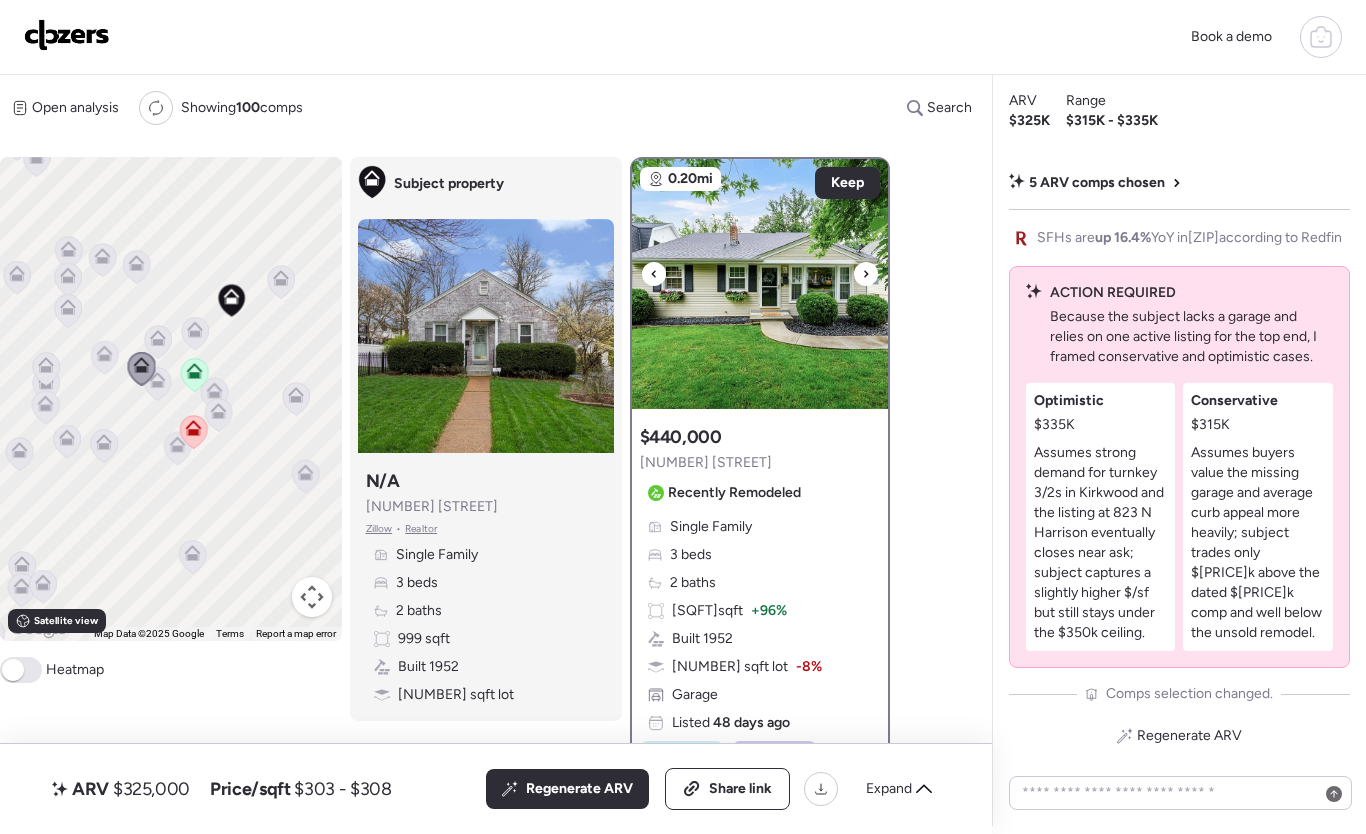 click 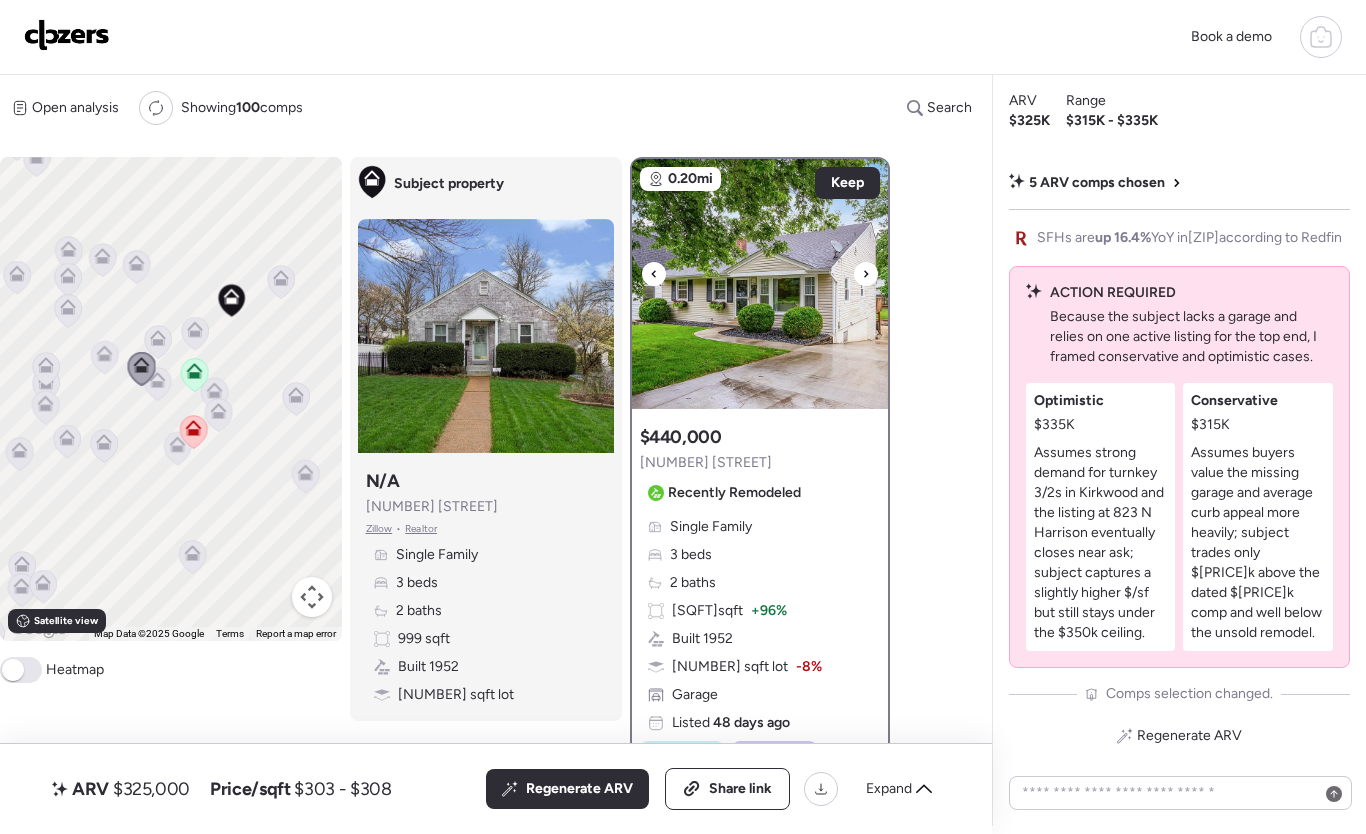 click 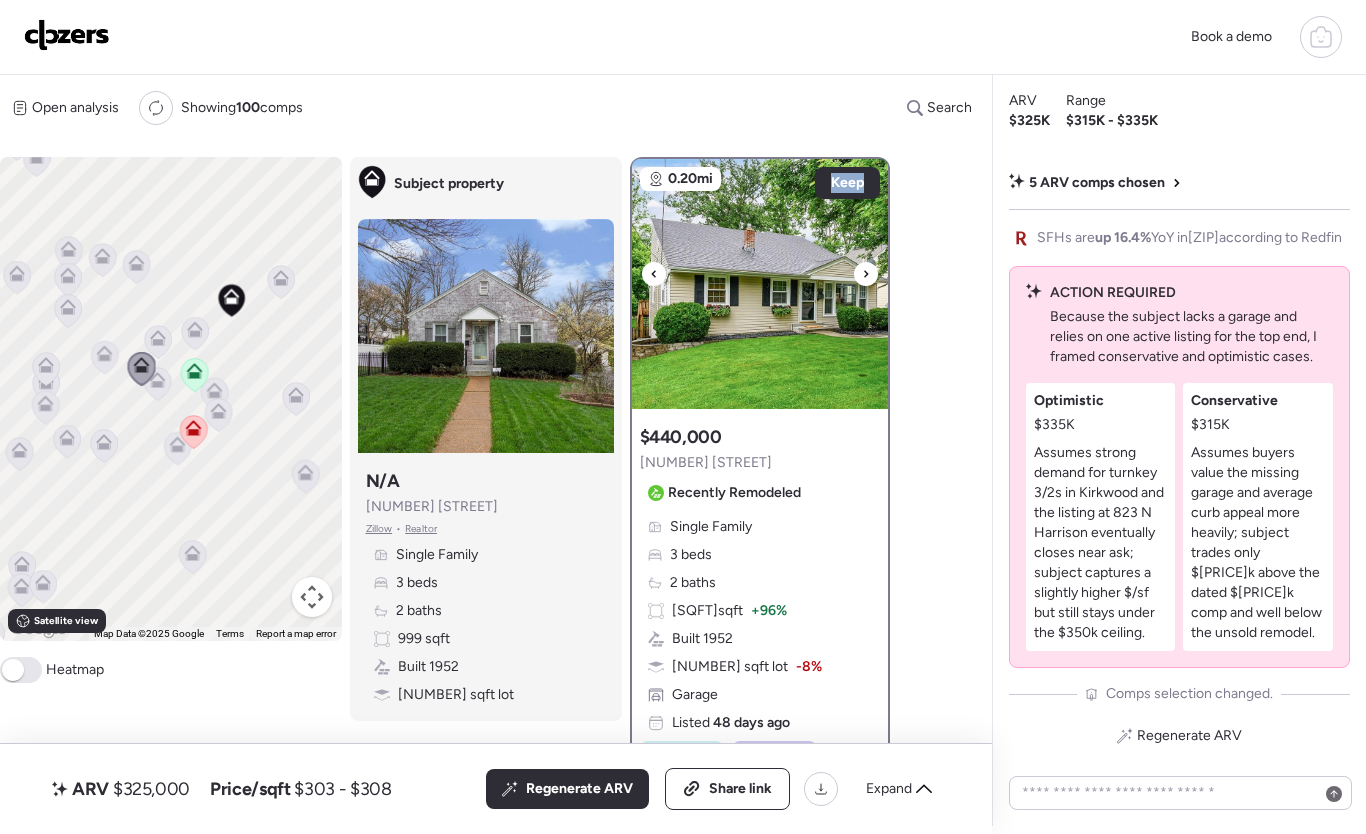 click 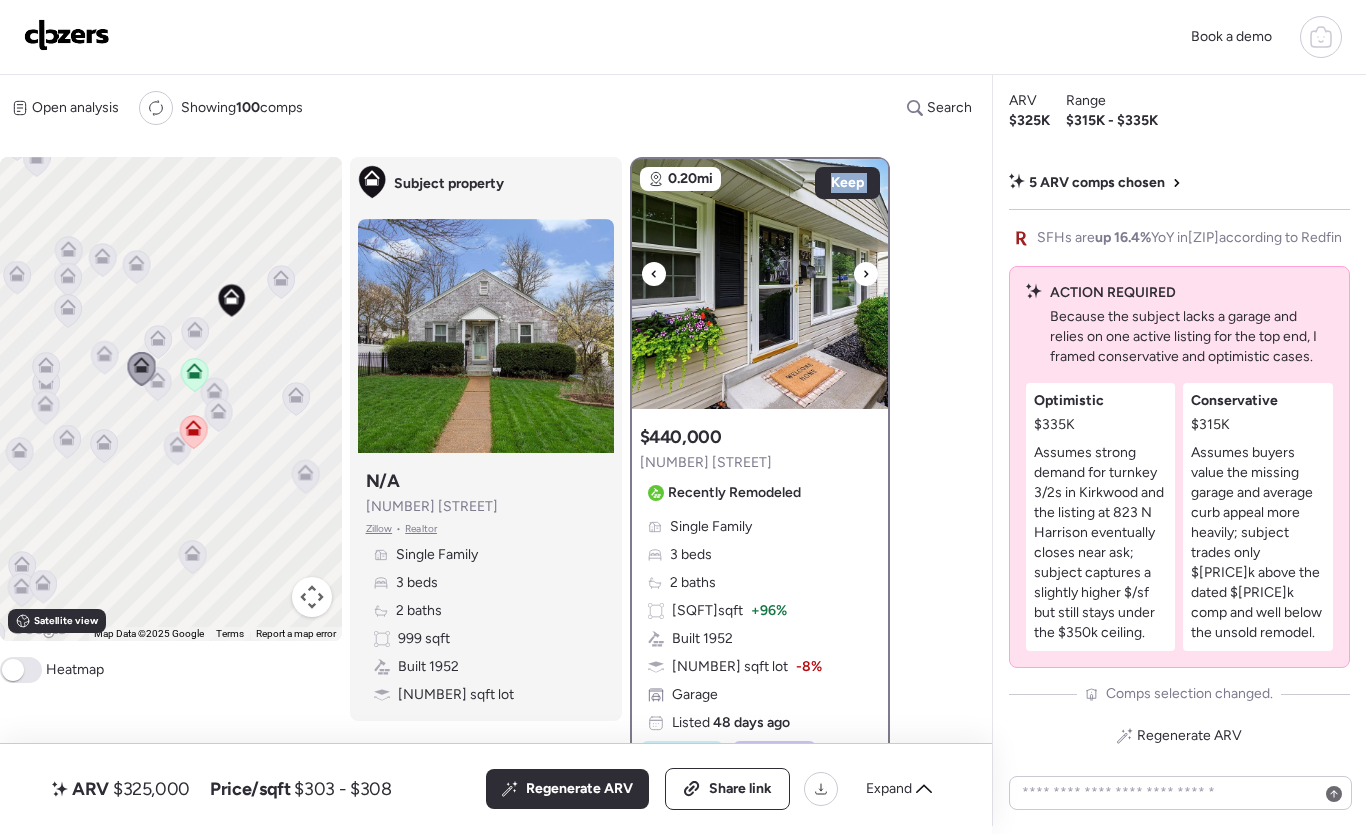 click 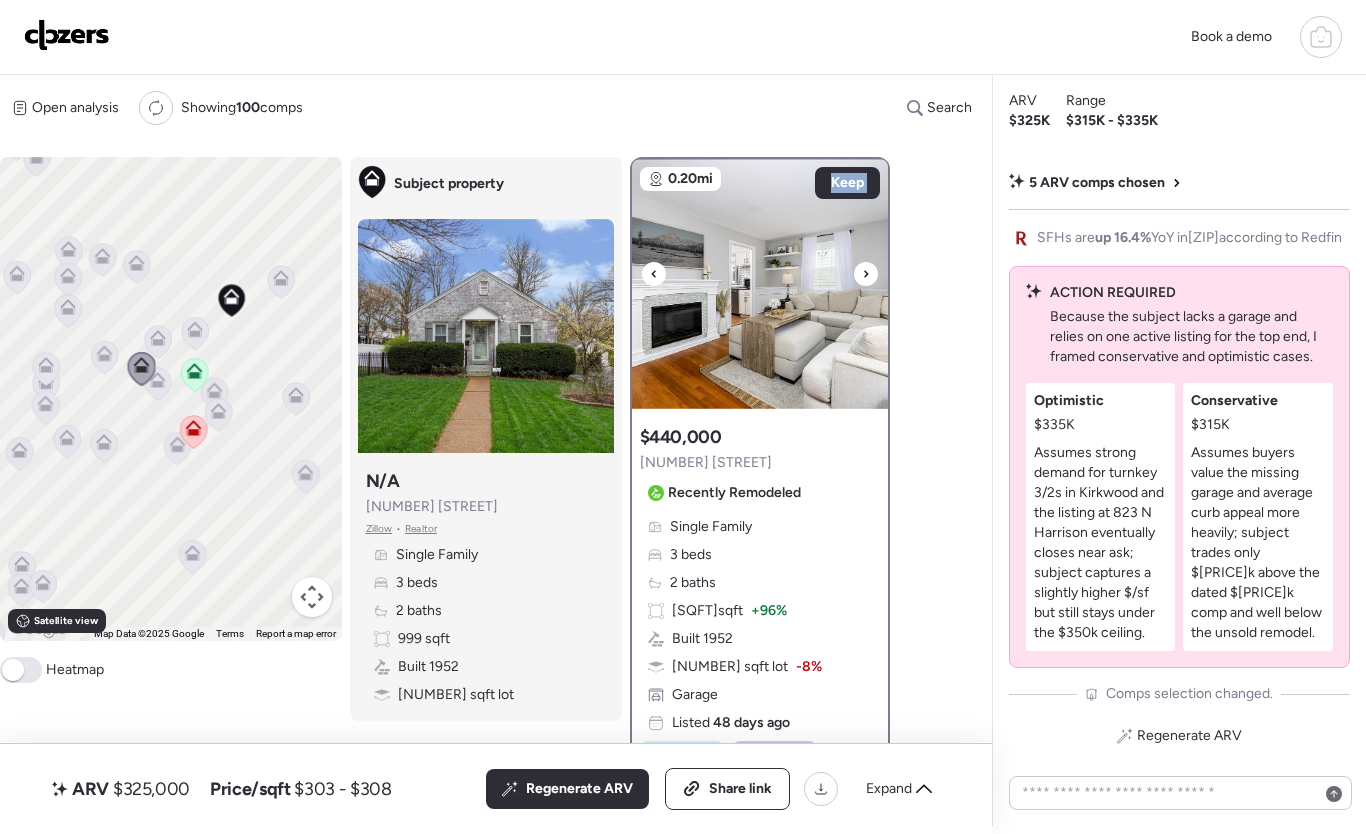 click 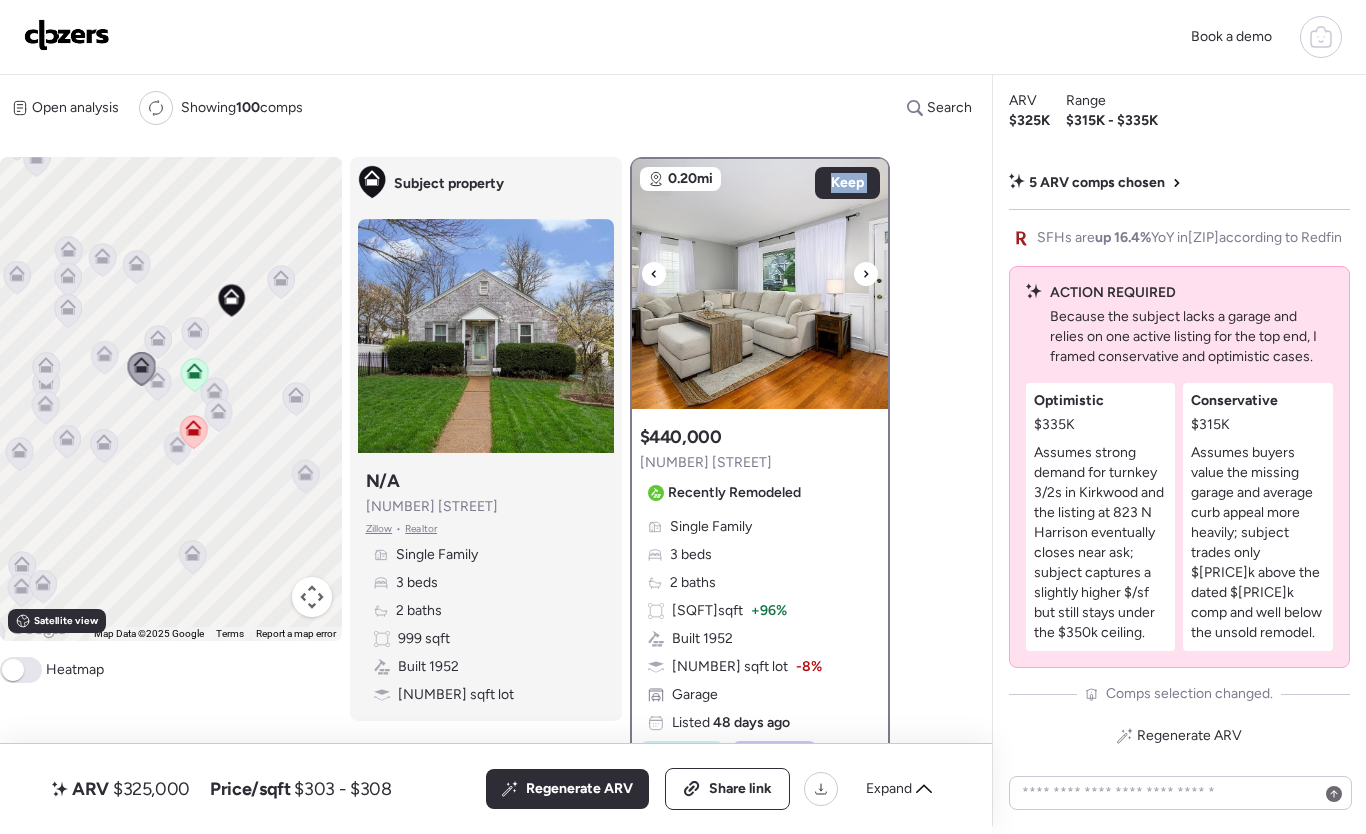 click 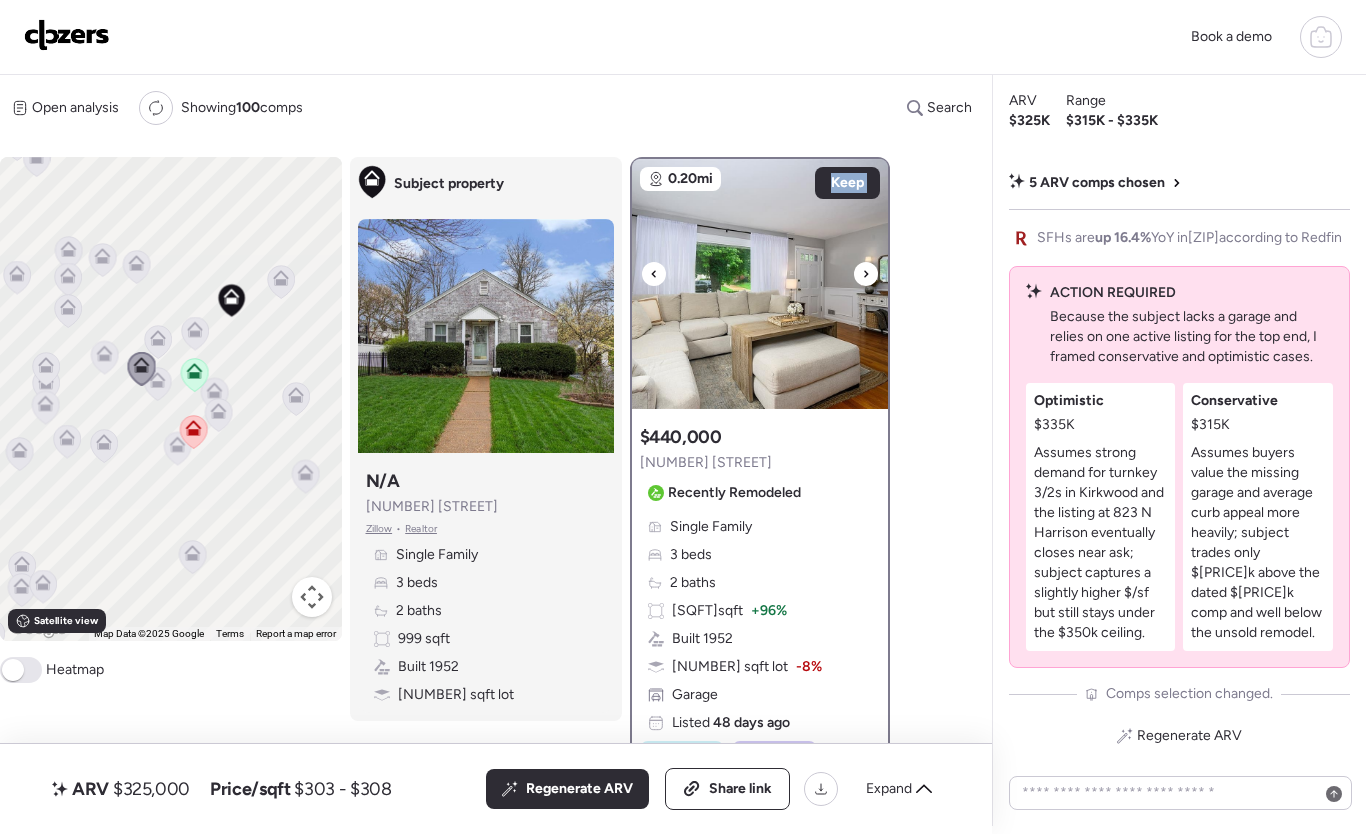 click 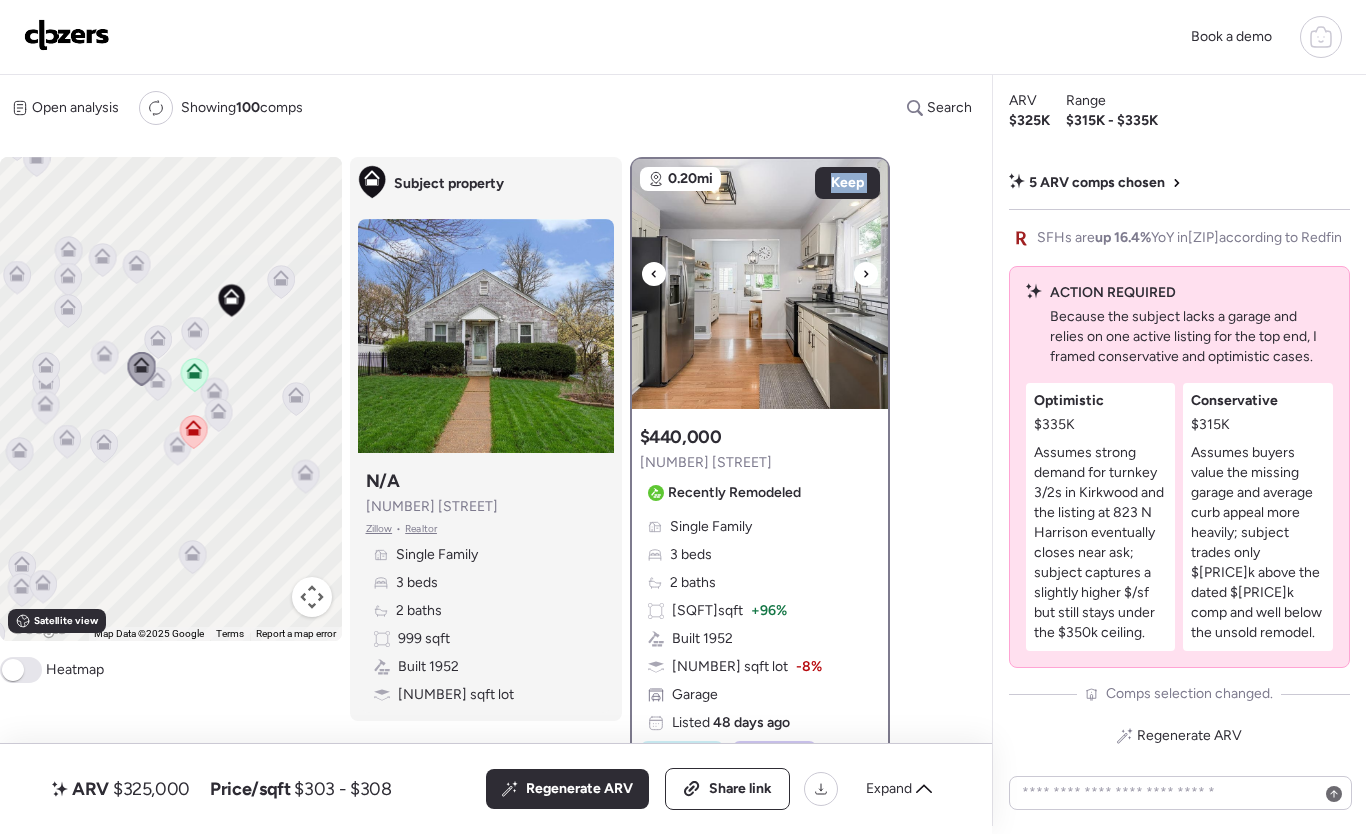 click 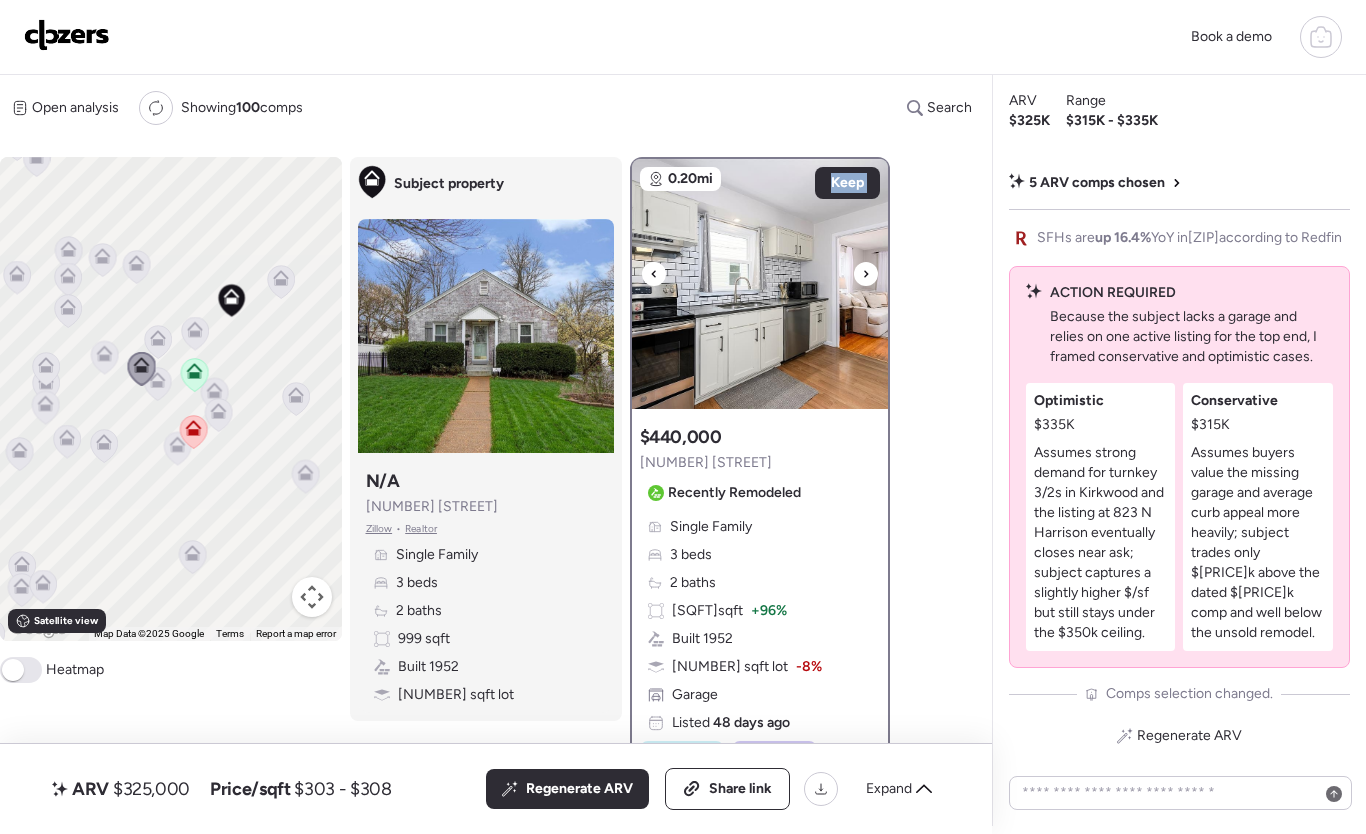 click 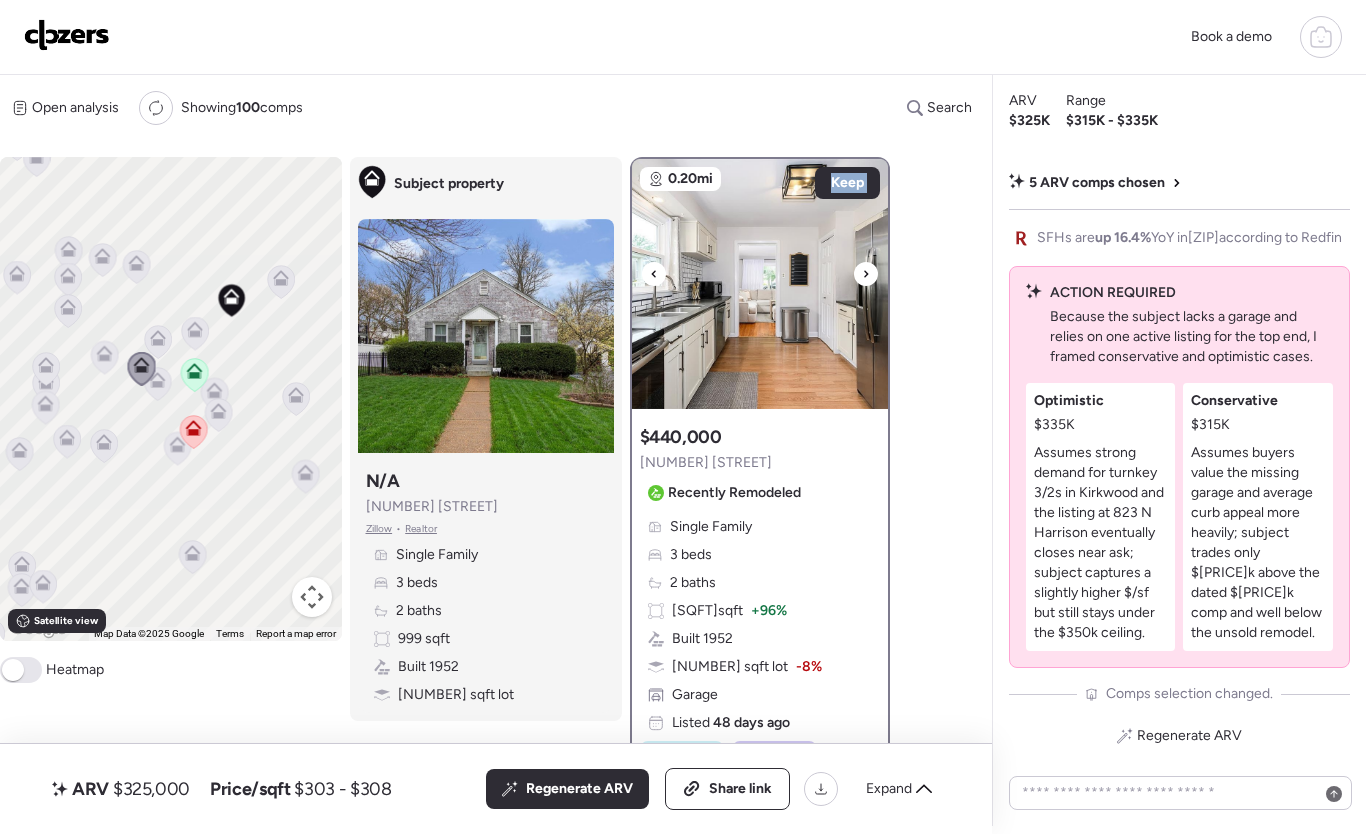 click 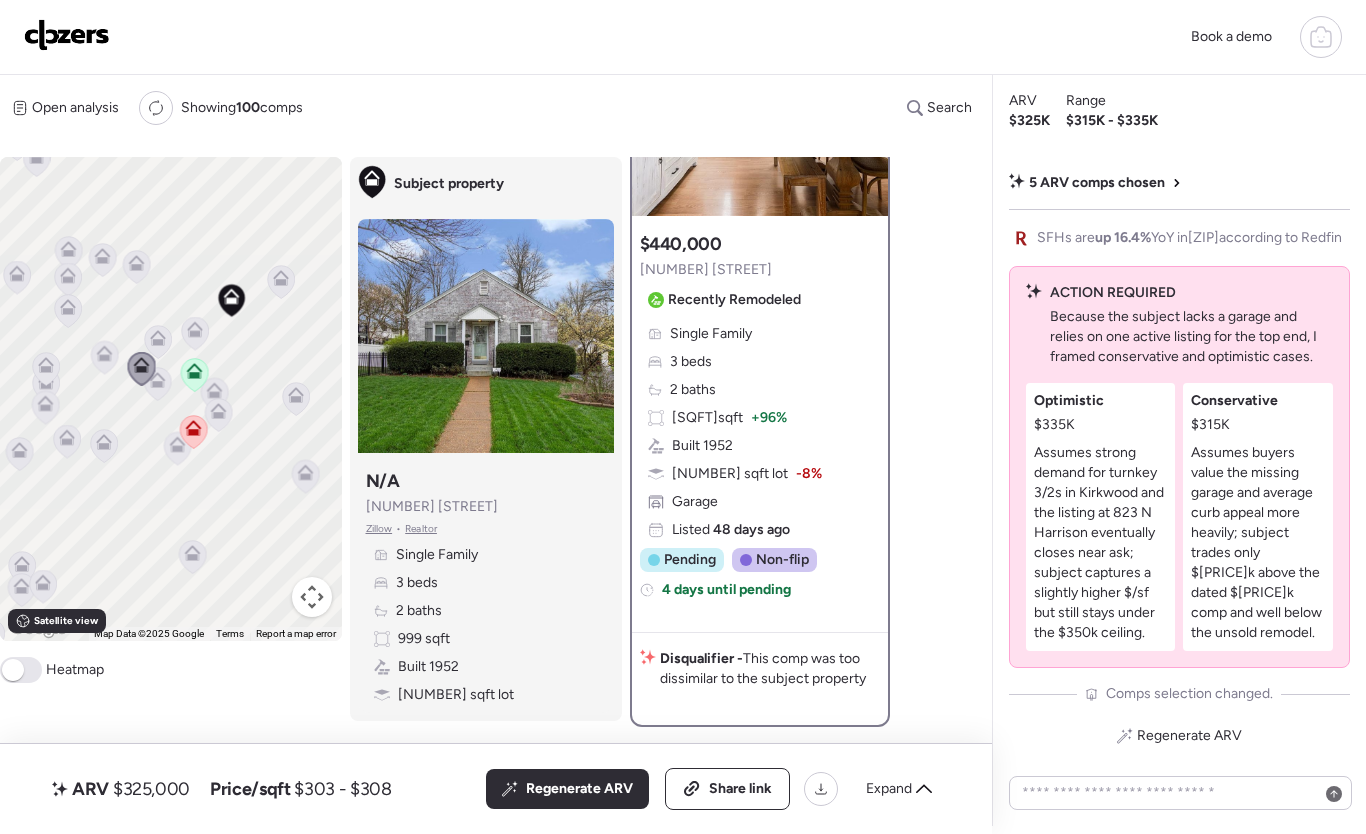 scroll, scrollTop: 200, scrollLeft: 0, axis: vertical 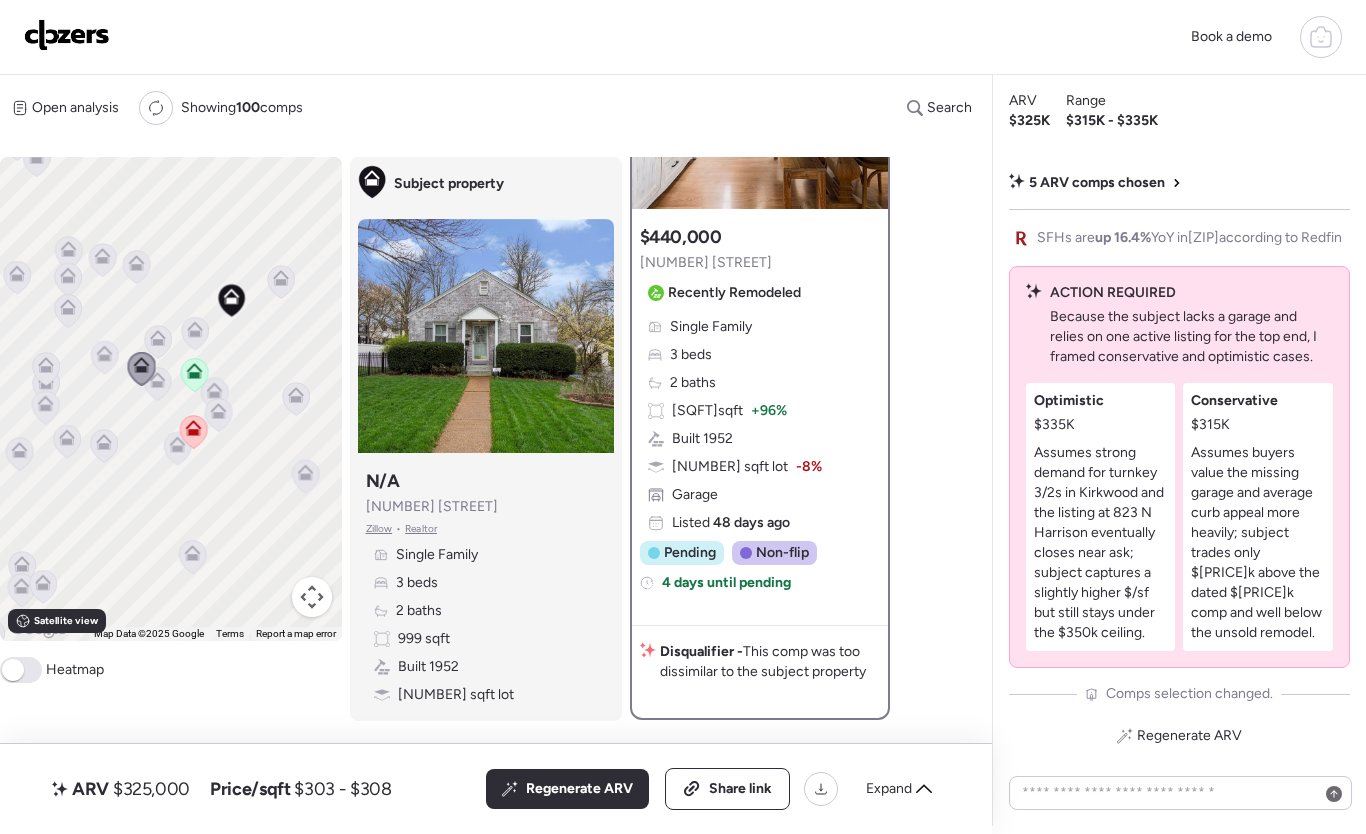 click at bounding box center (141, 370) 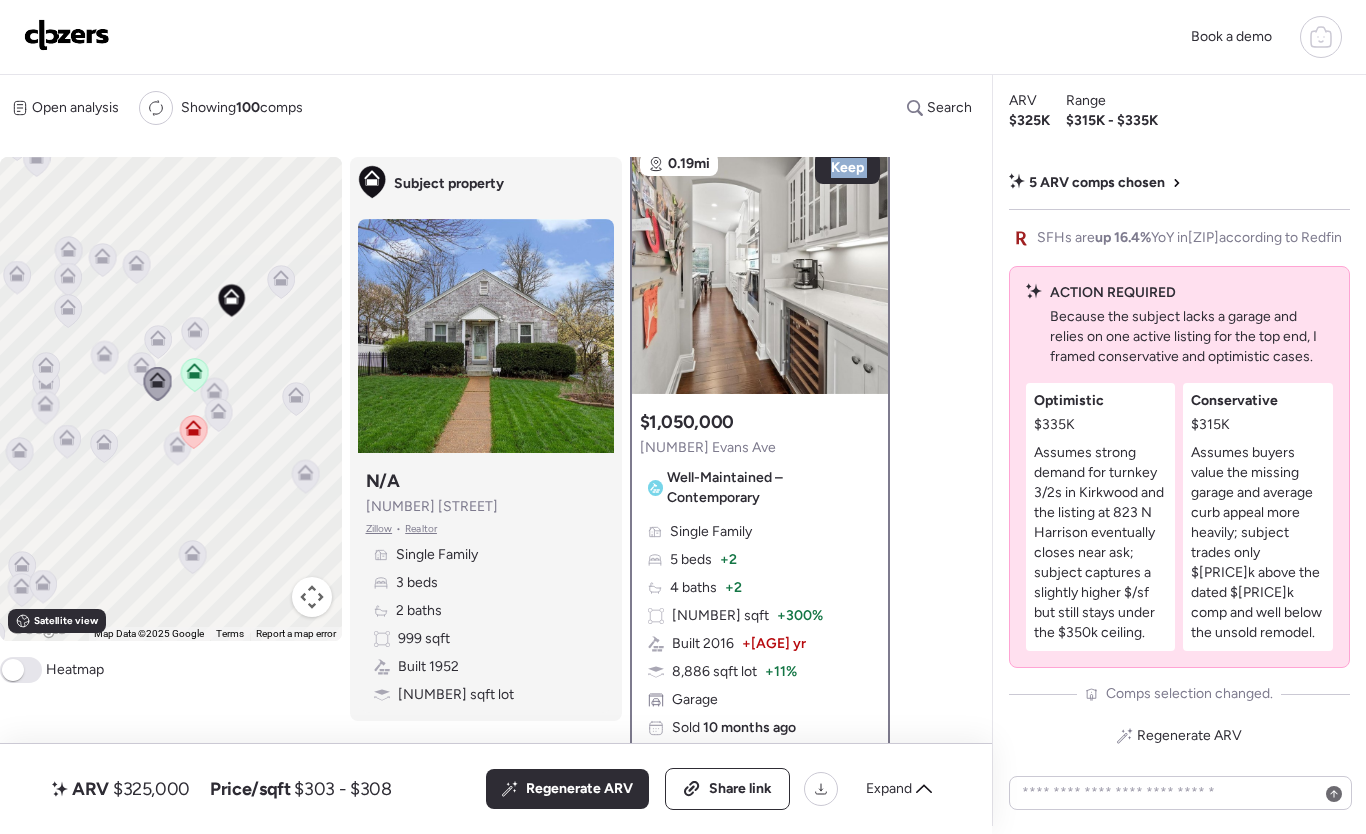 scroll, scrollTop: 0, scrollLeft: 0, axis: both 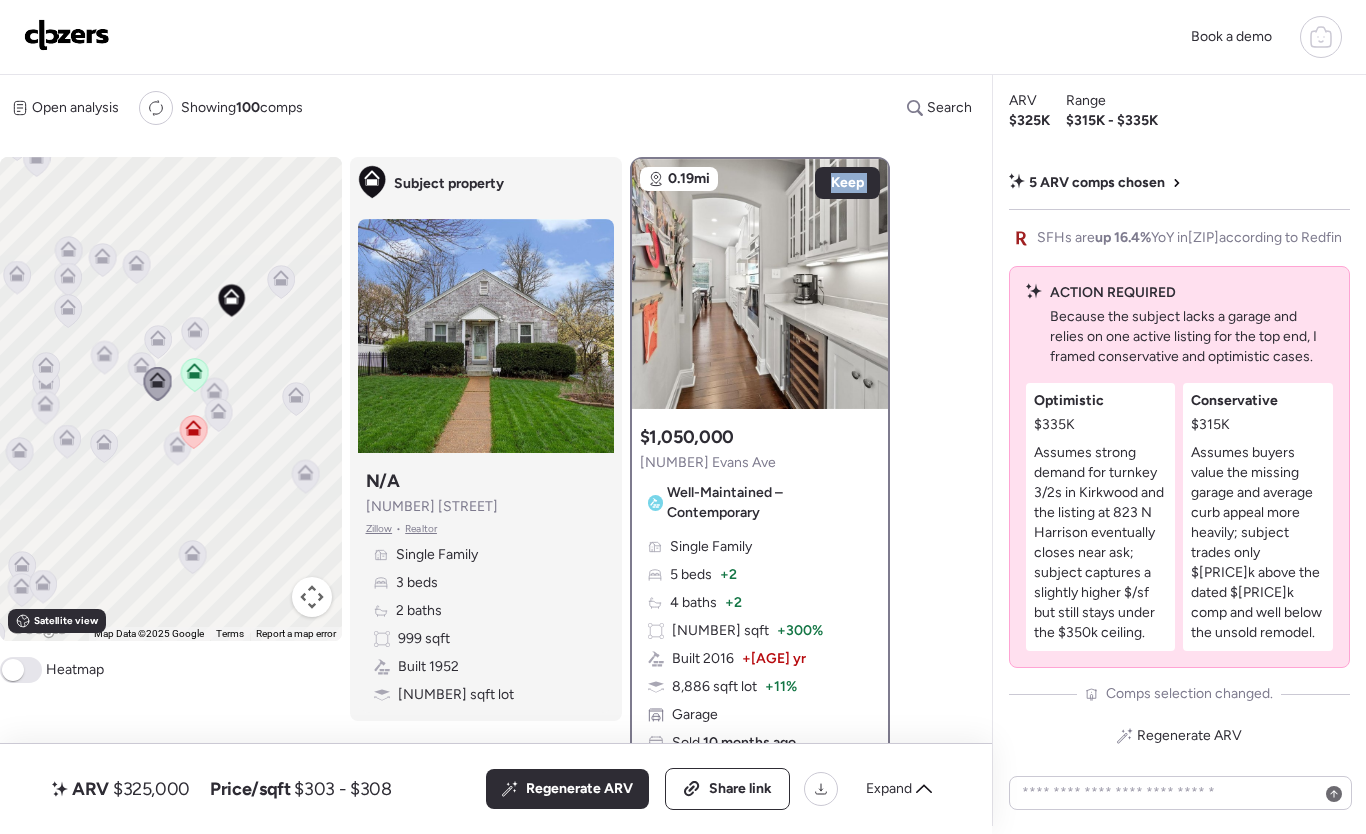 click 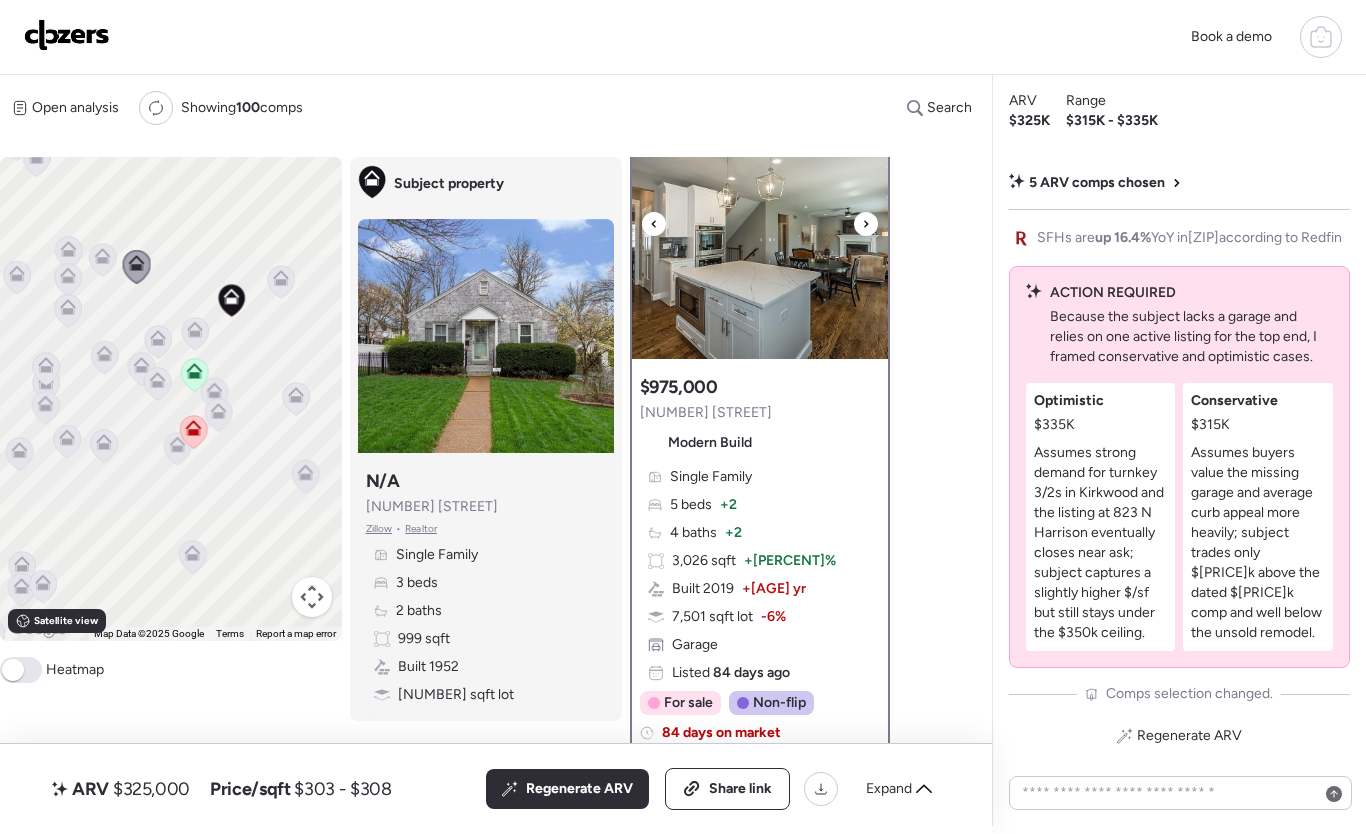 scroll, scrollTop: 0, scrollLeft: 0, axis: both 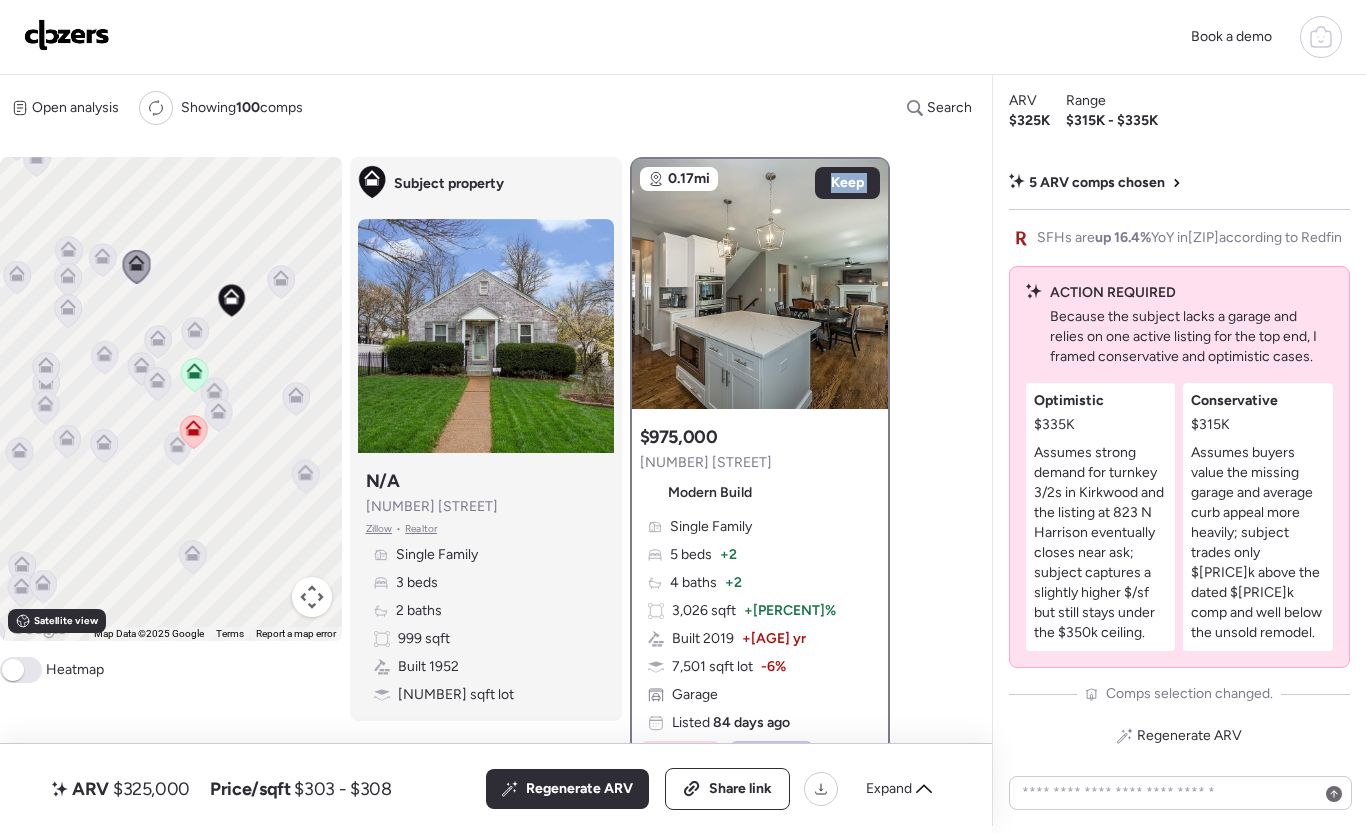 click 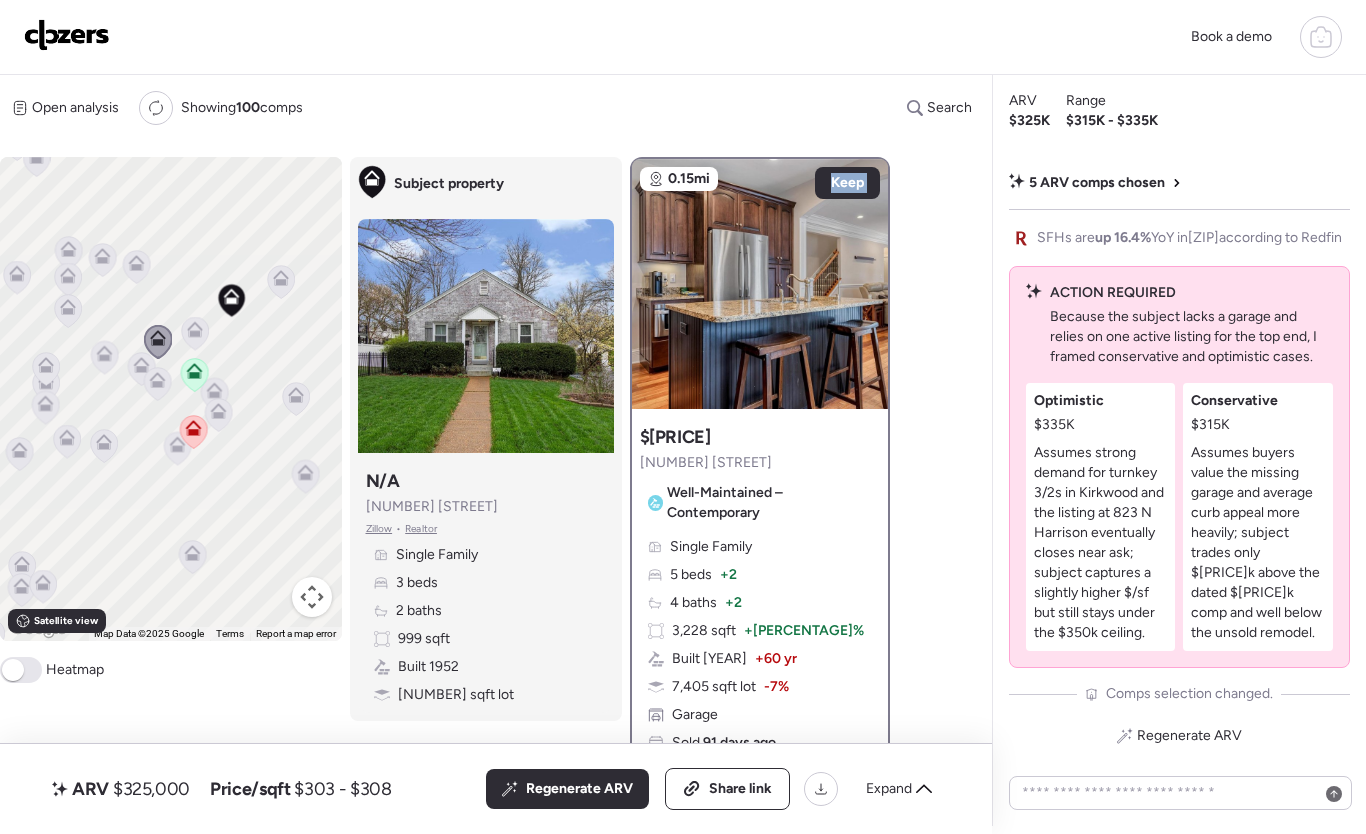 click 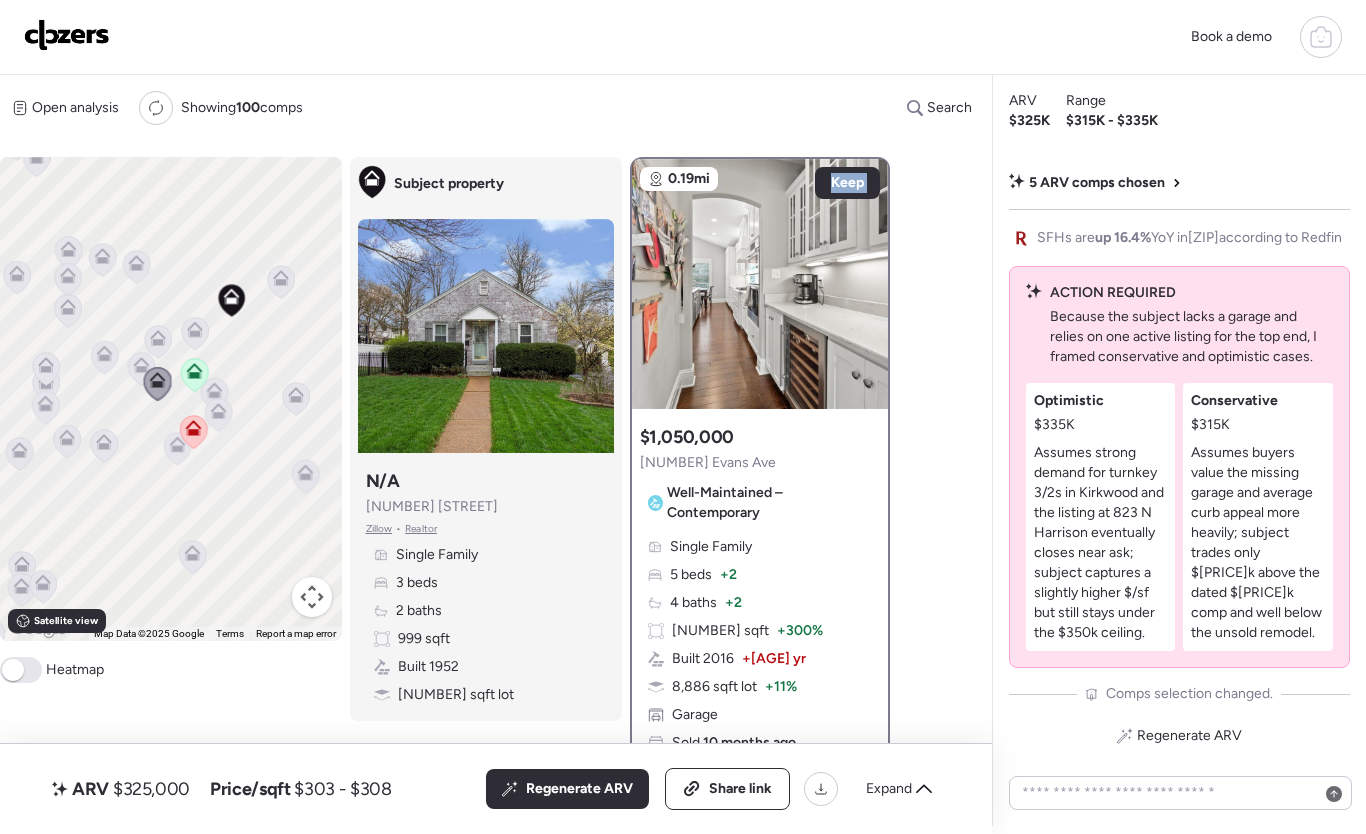 click 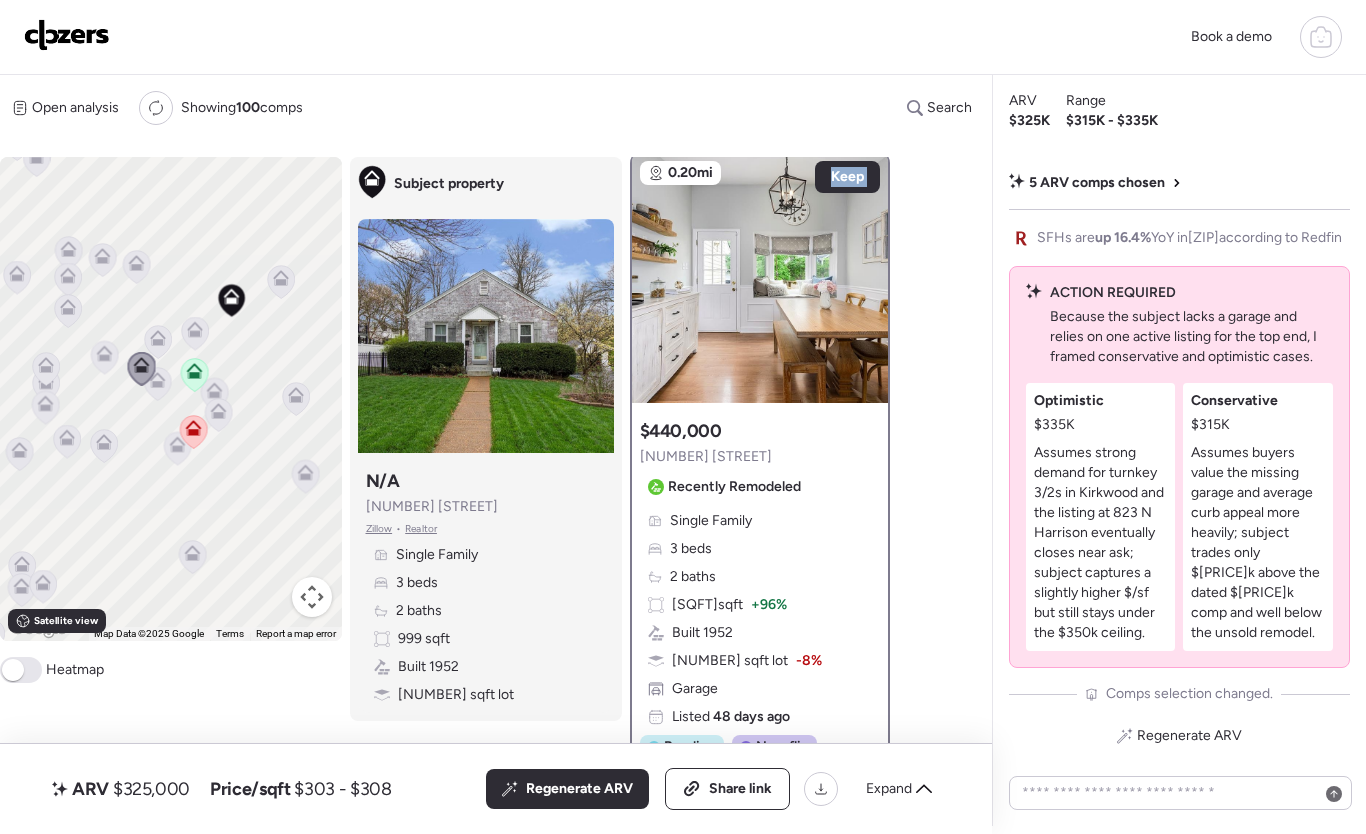 scroll, scrollTop: 0, scrollLeft: 0, axis: both 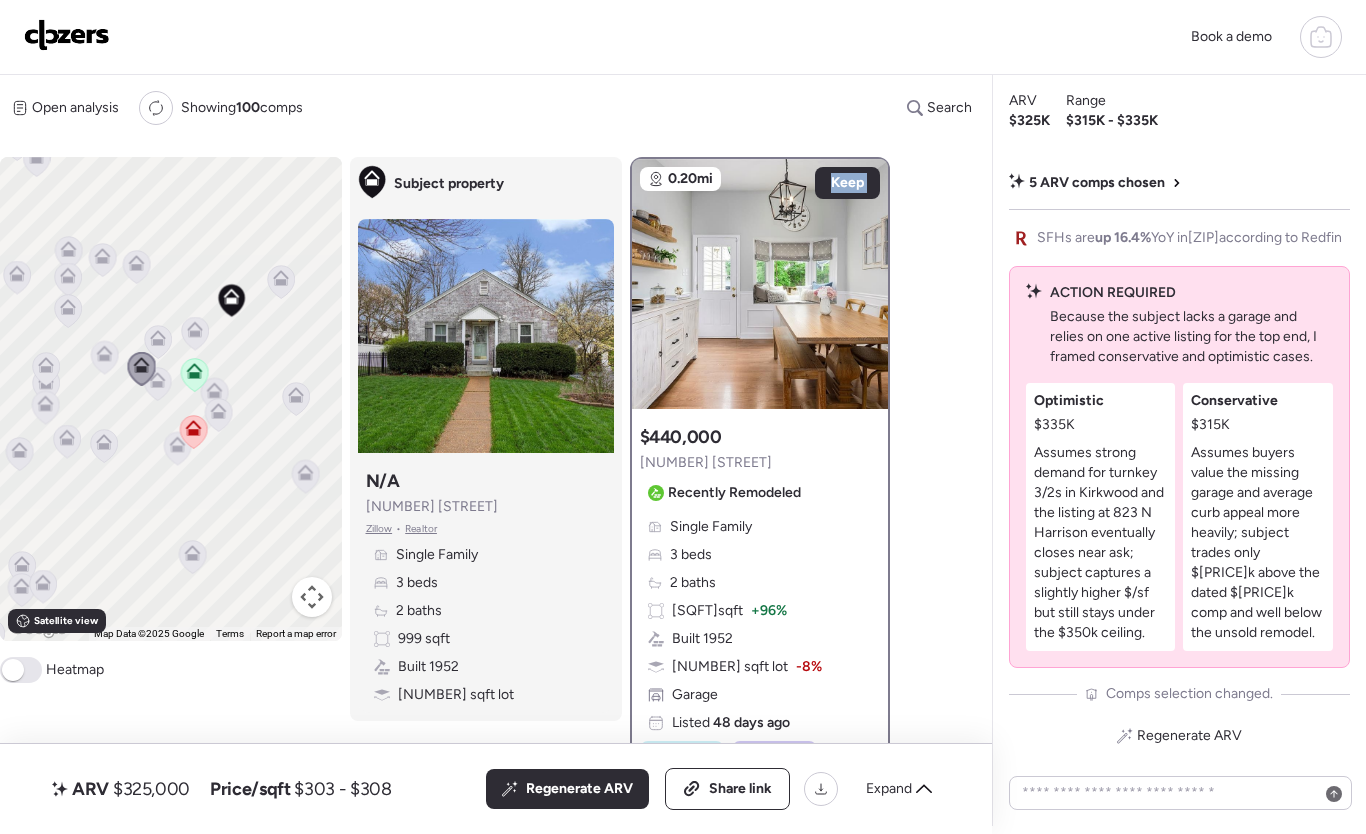 click 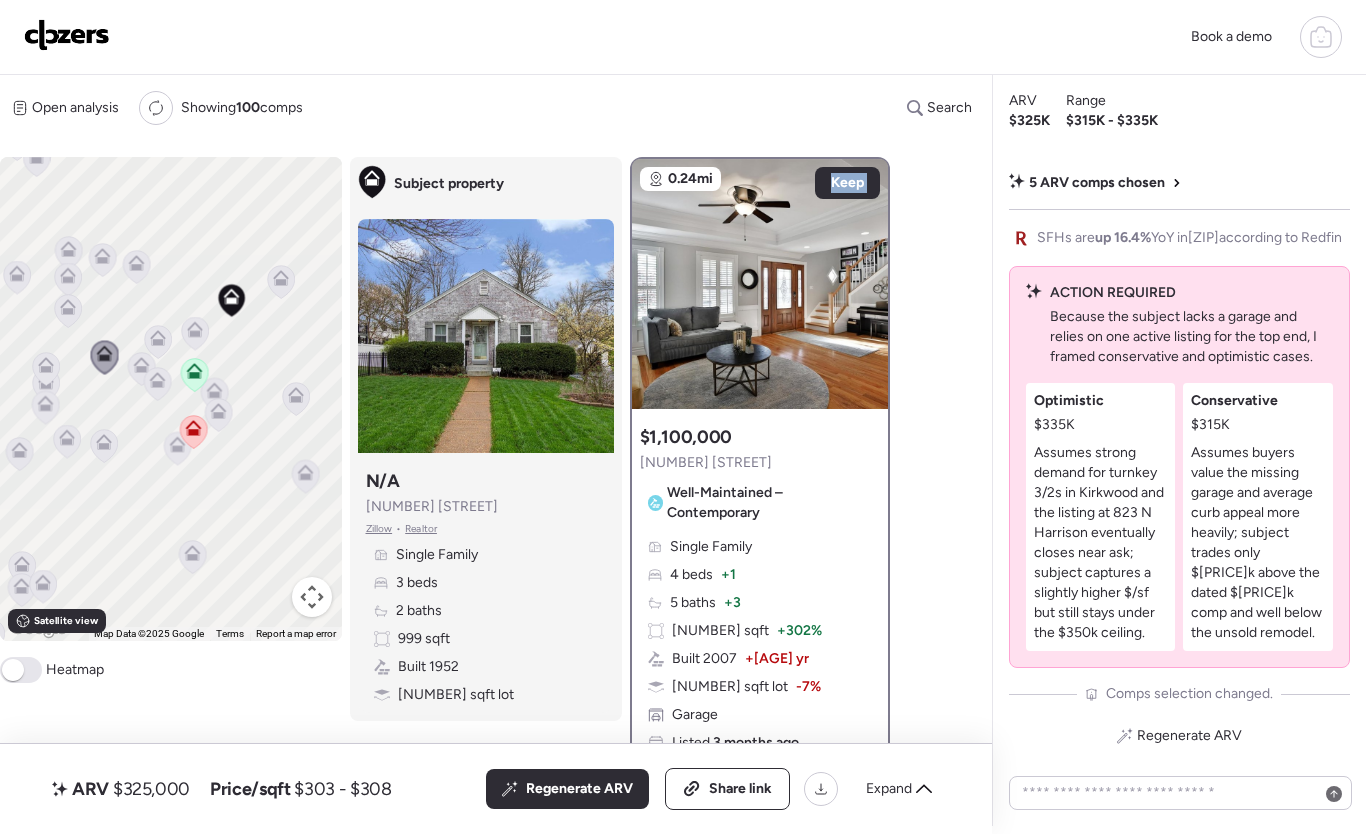 click 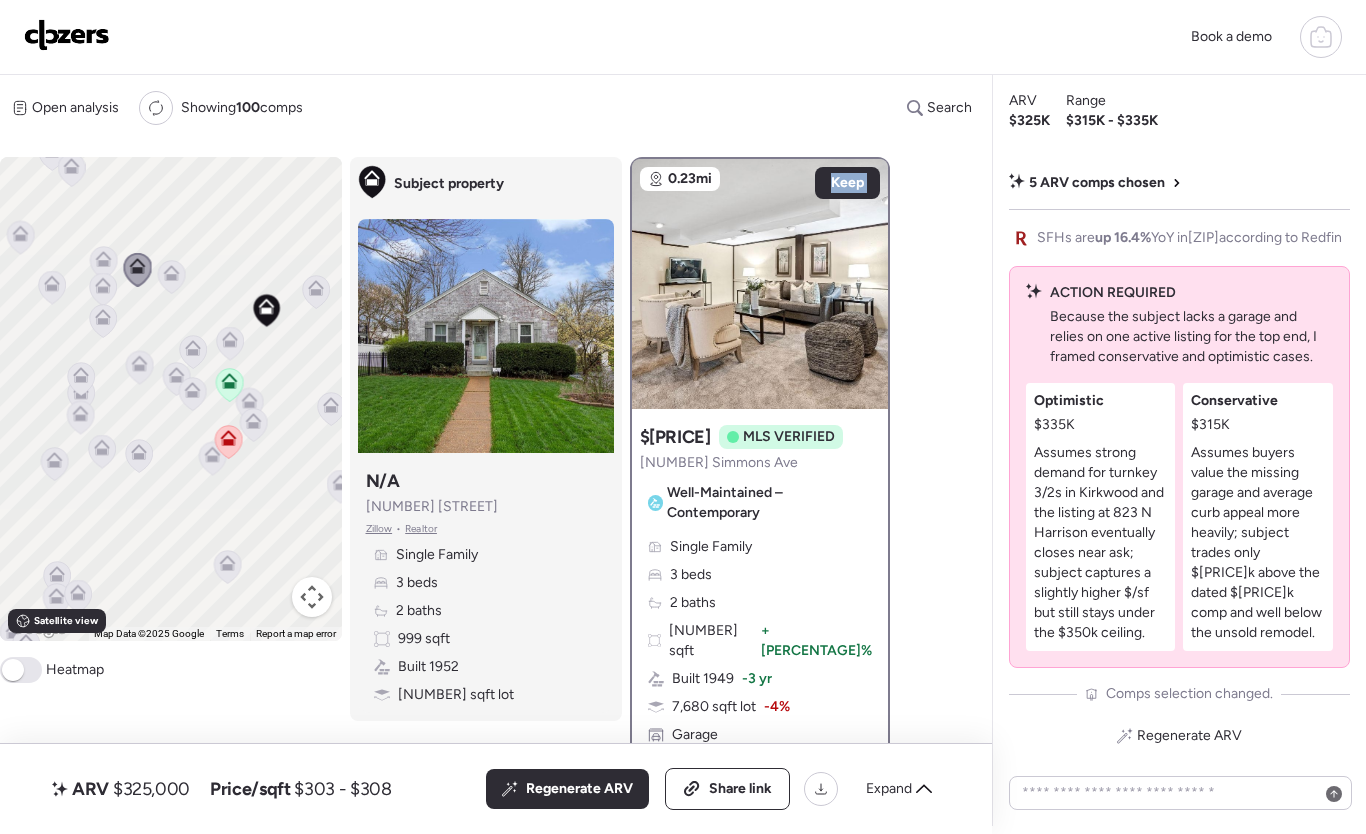drag, startPoint x: 140, startPoint y: 297, endPoint x: 194, endPoint y: 321, distance: 59.093147 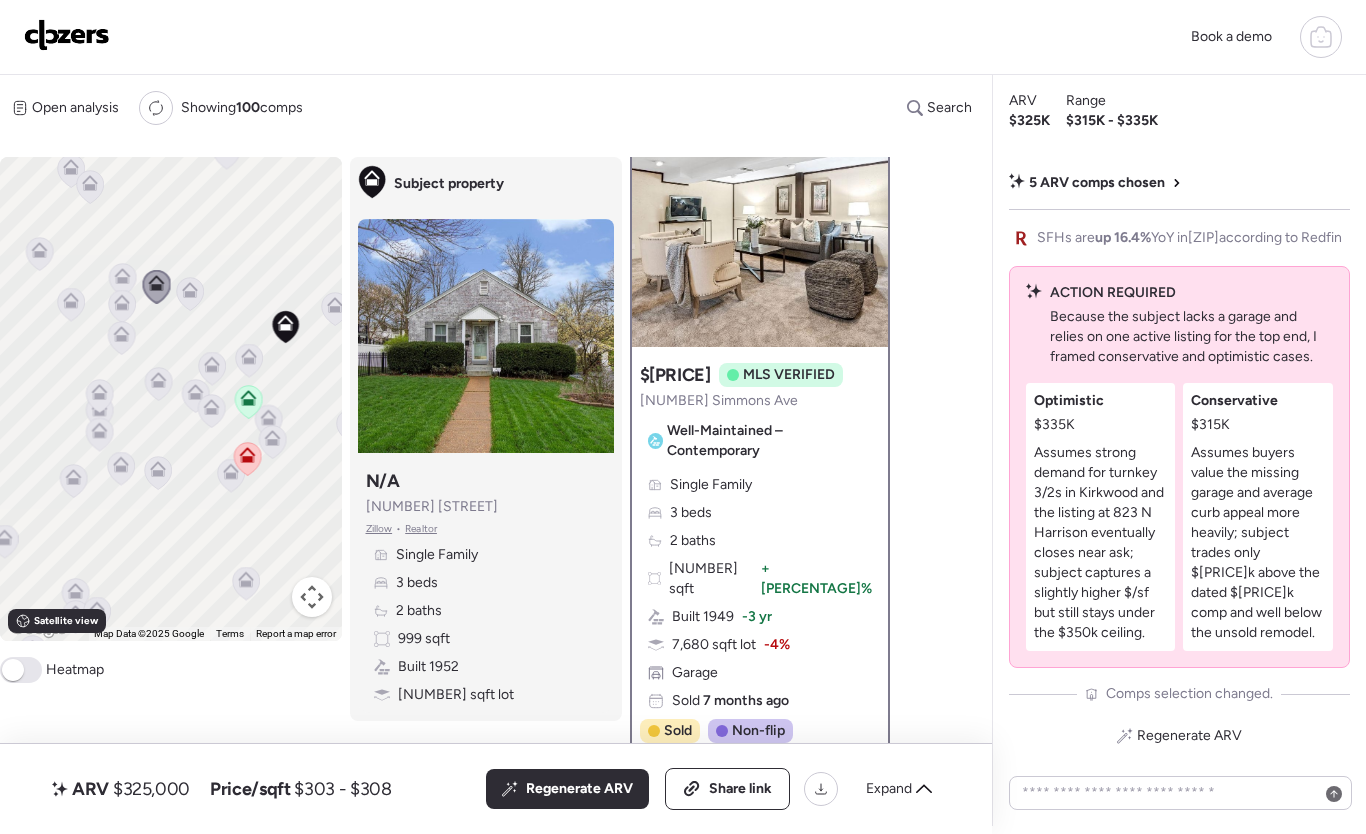 scroll, scrollTop: 0, scrollLeft: 0, axis: both 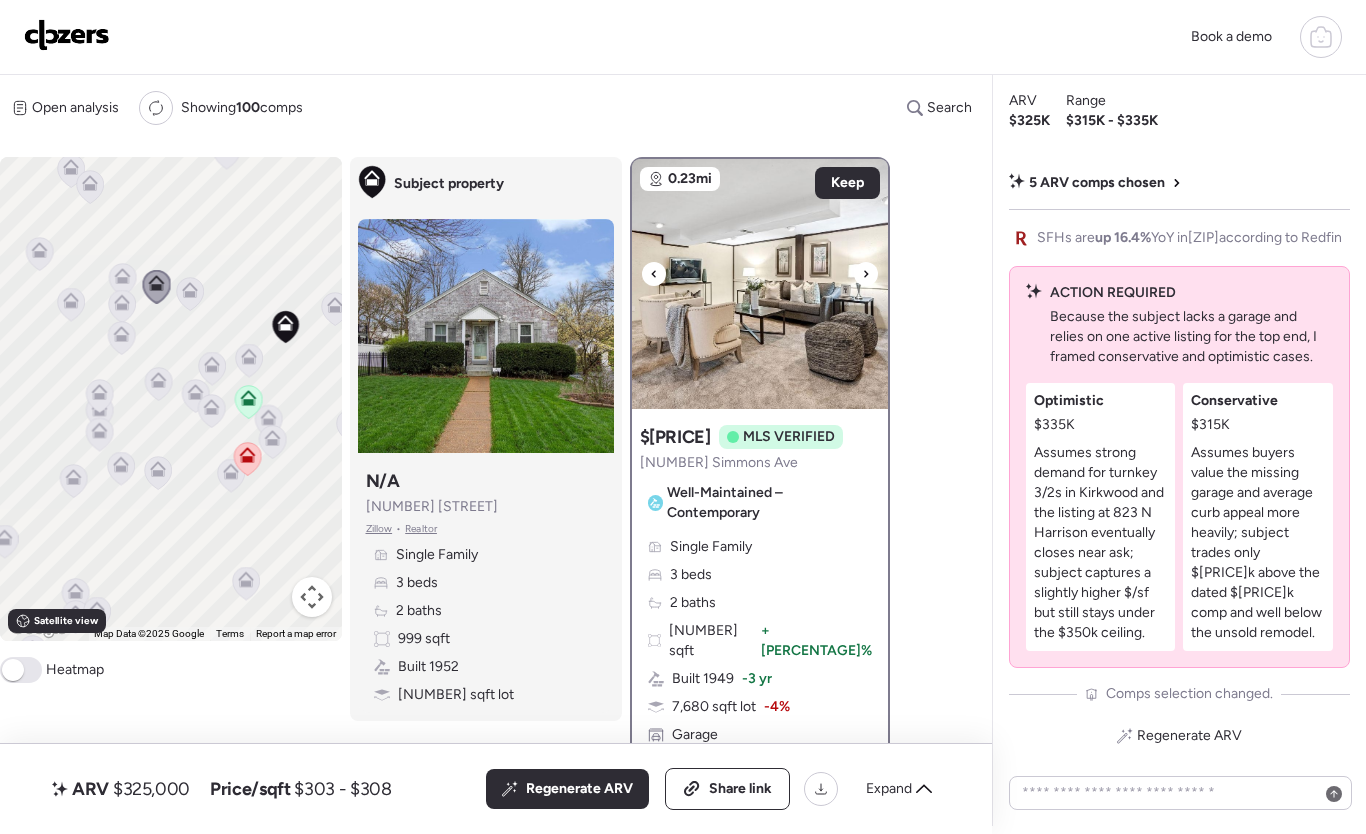 click 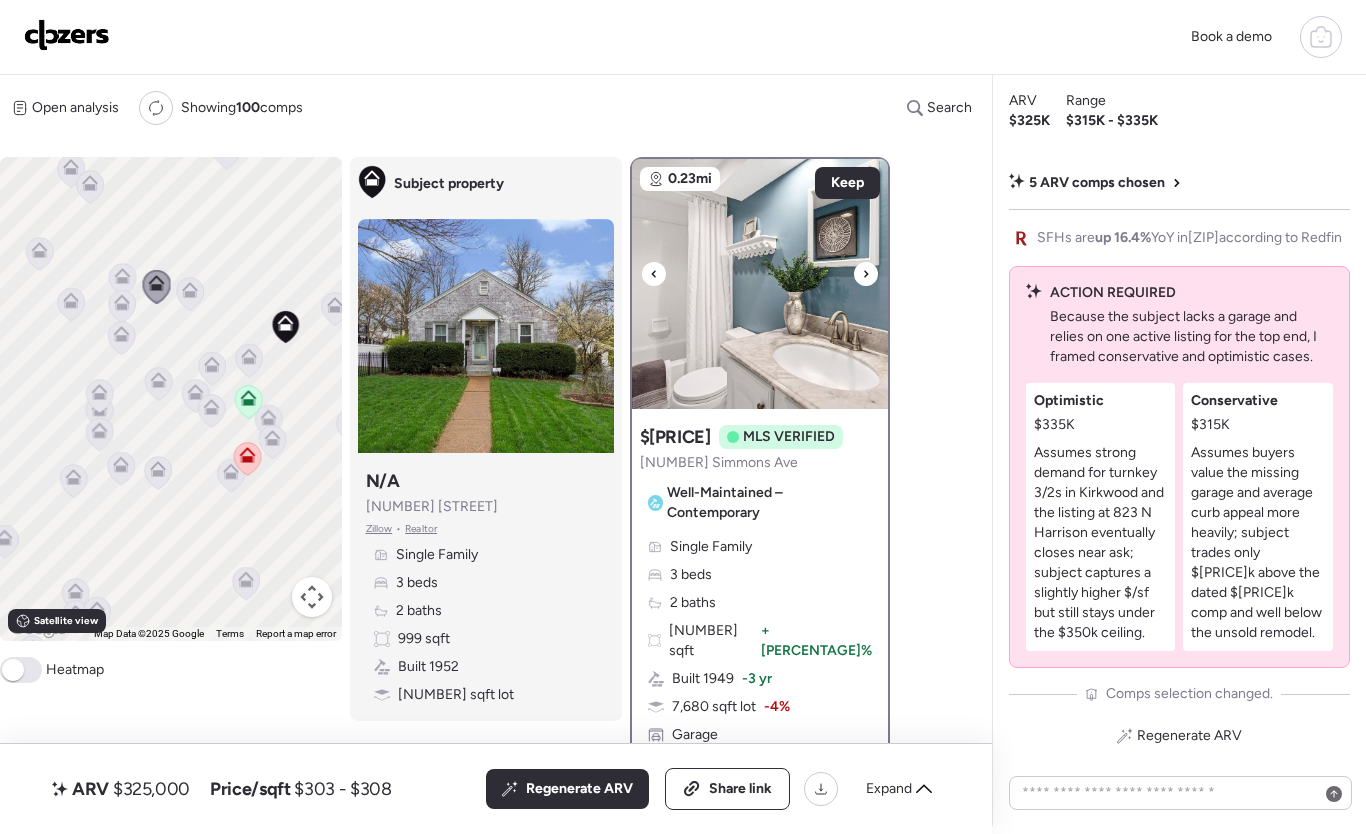 click 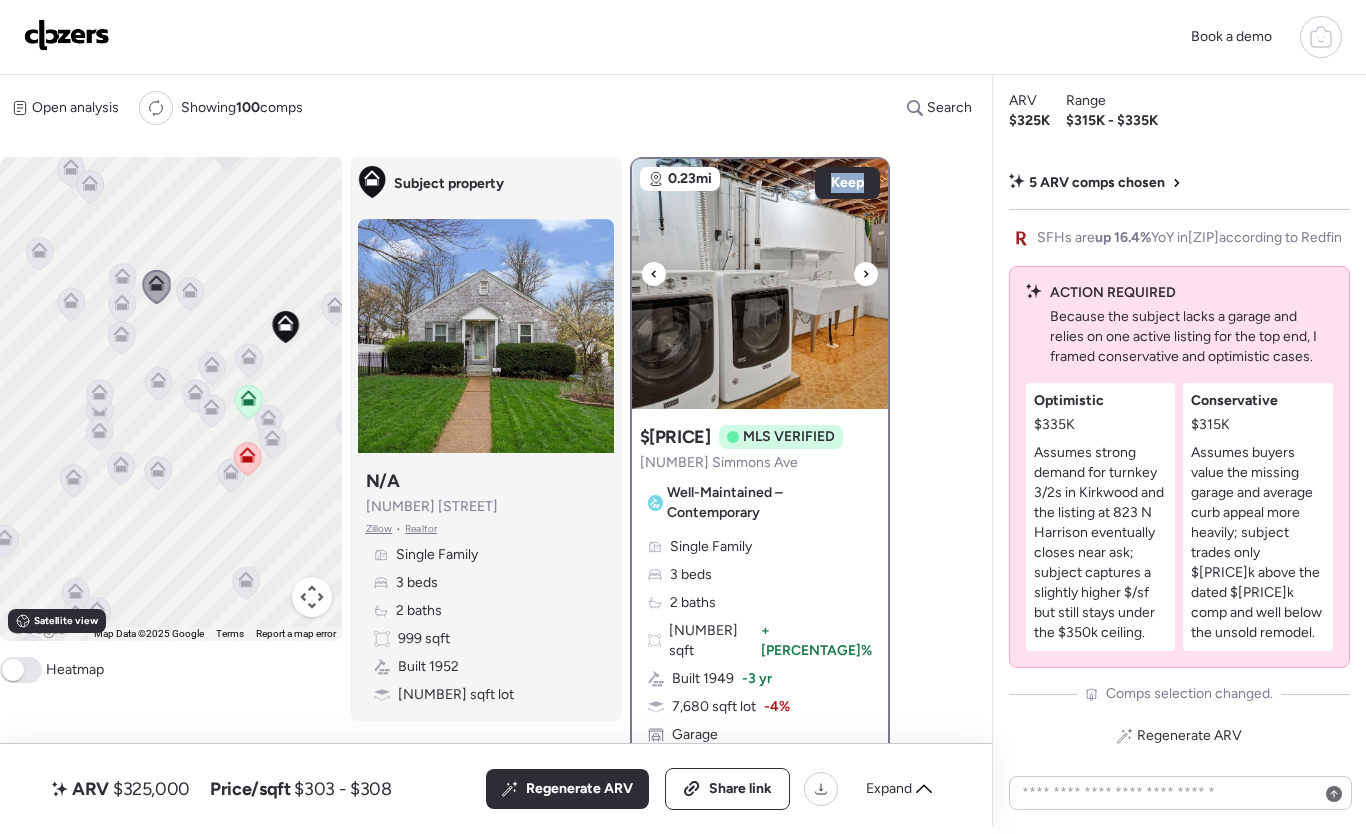 click 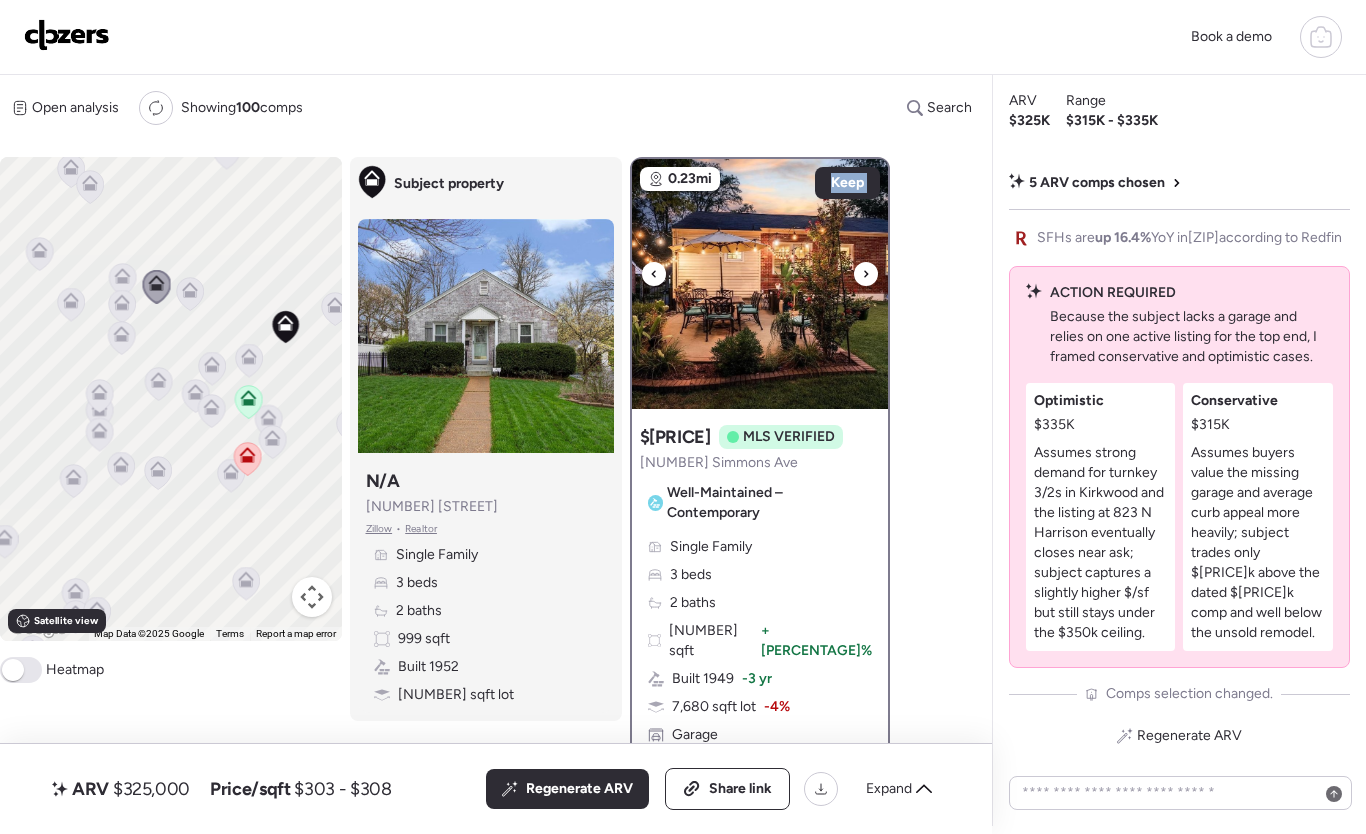 click 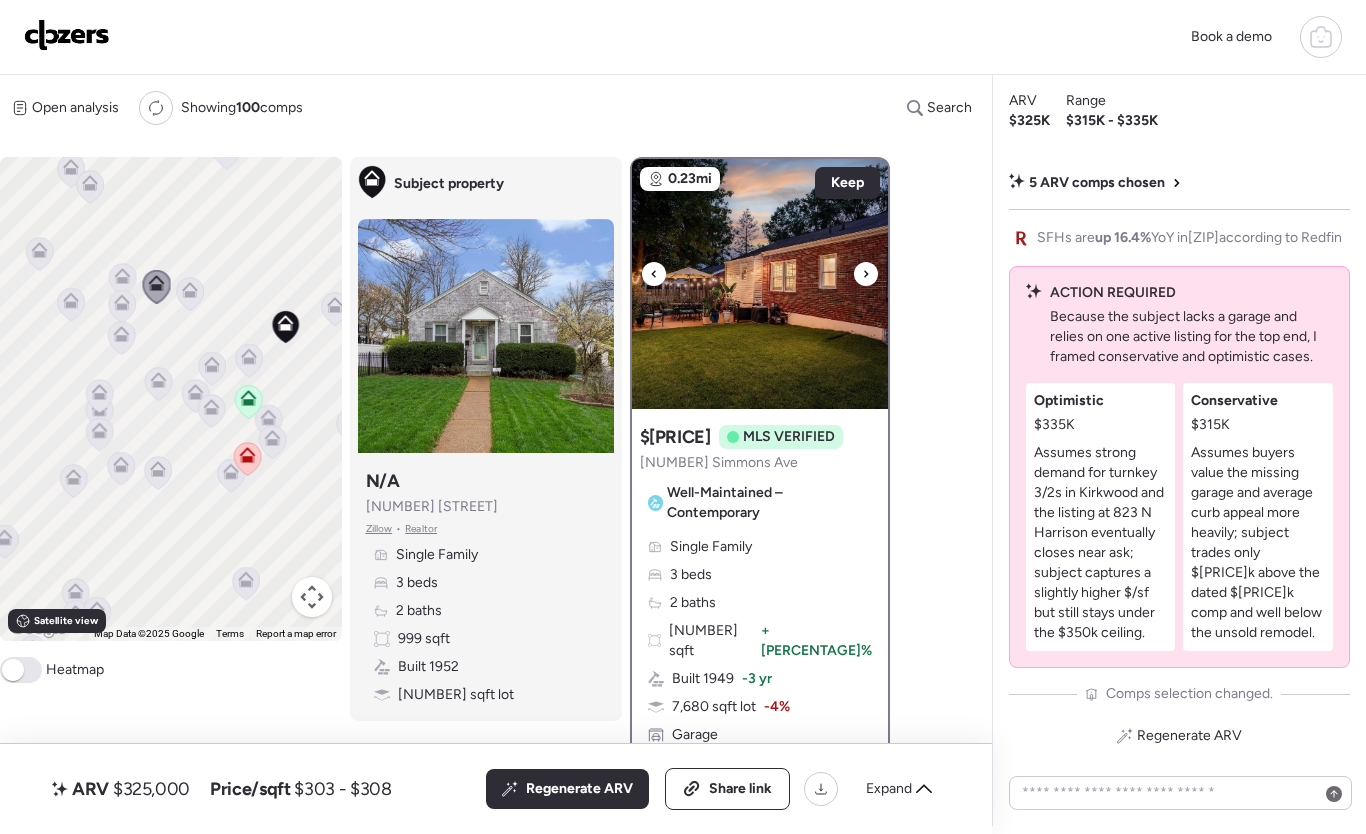 click 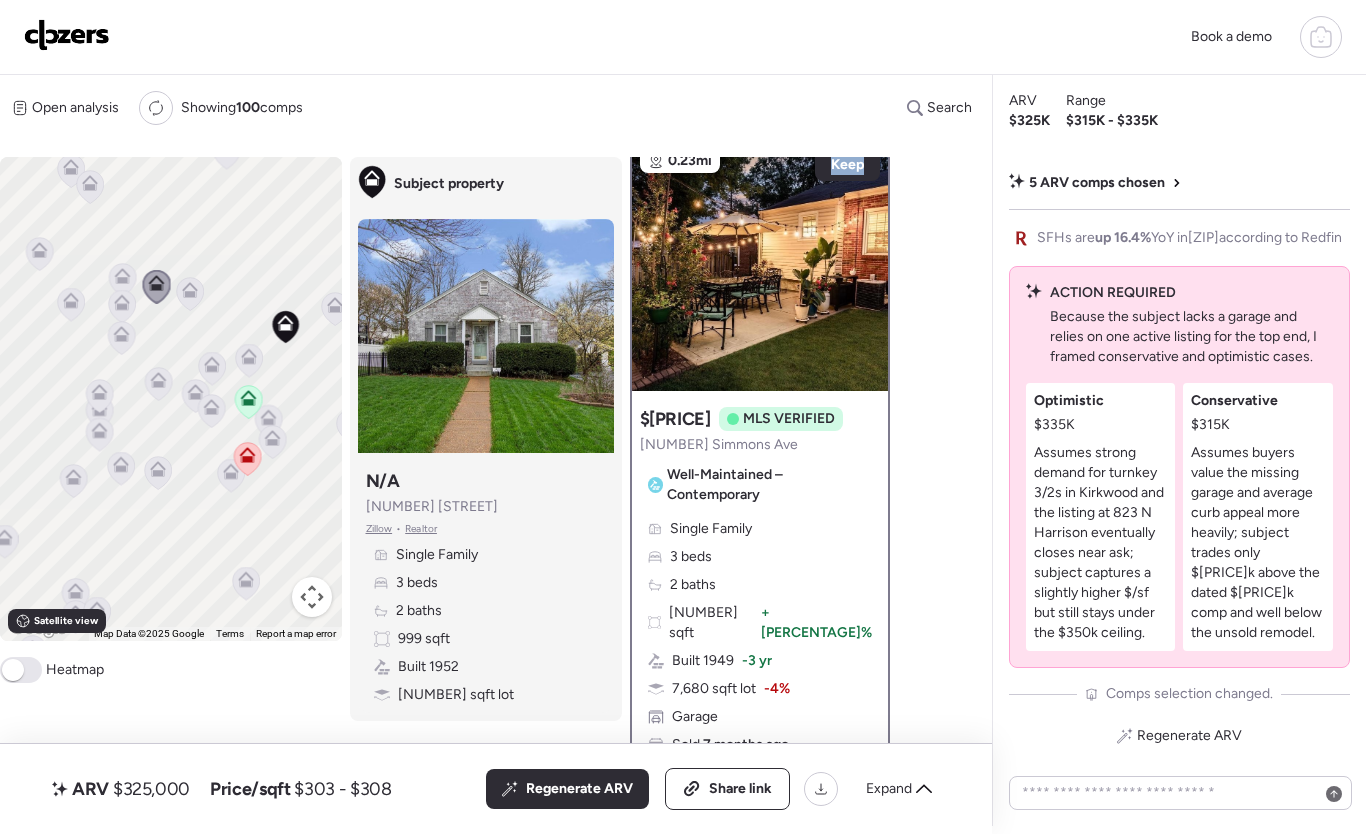 scroll, scrollTop: 0, scrollLeft: 0, axis: both 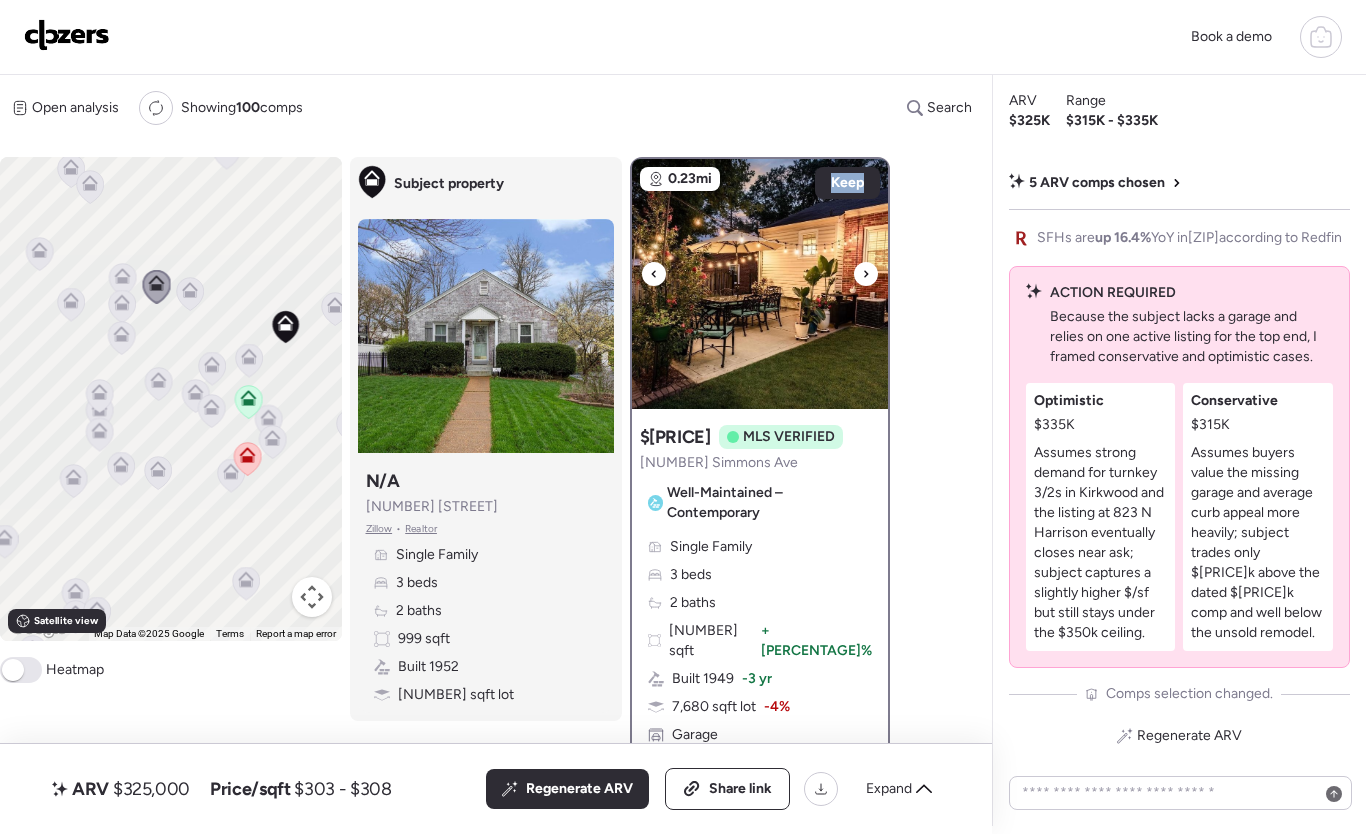 click 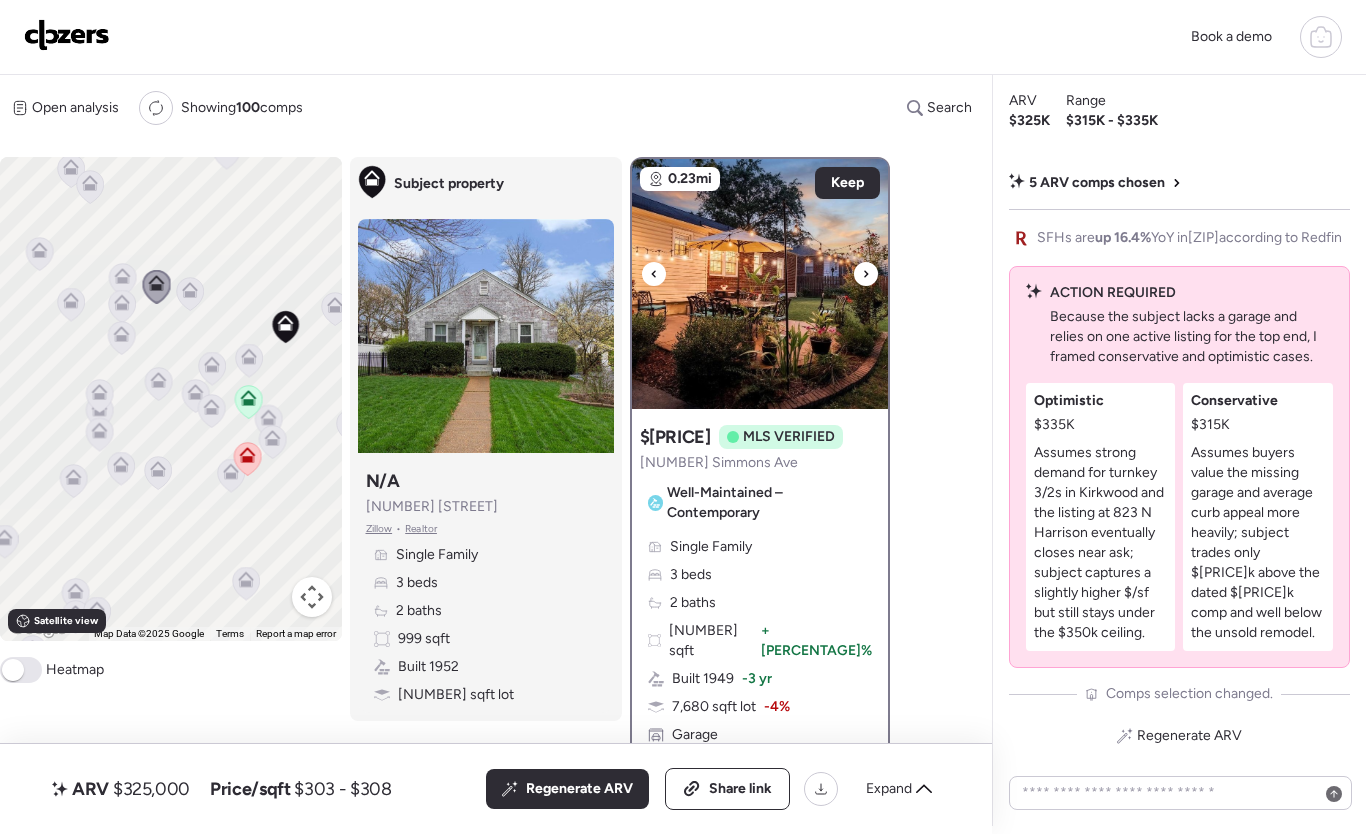 click 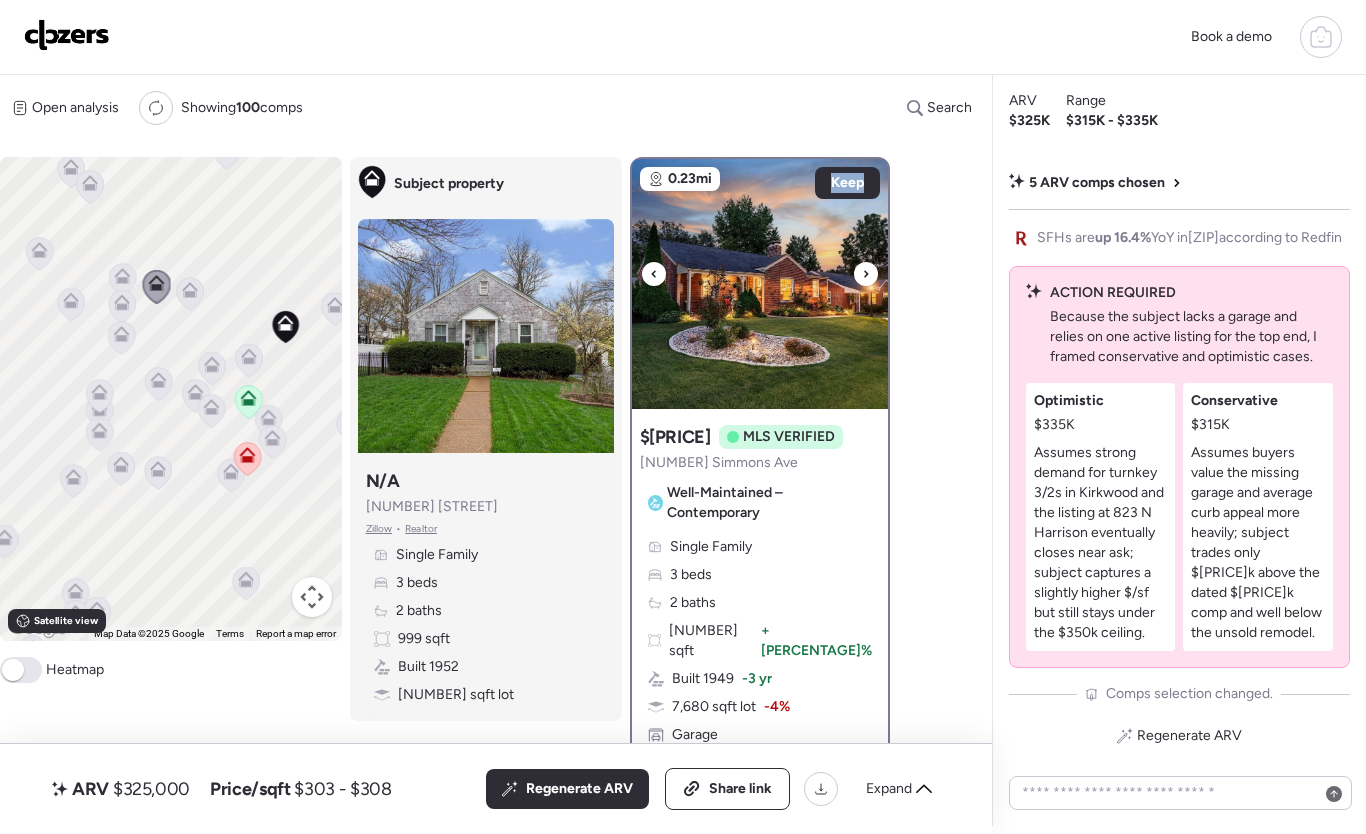 click 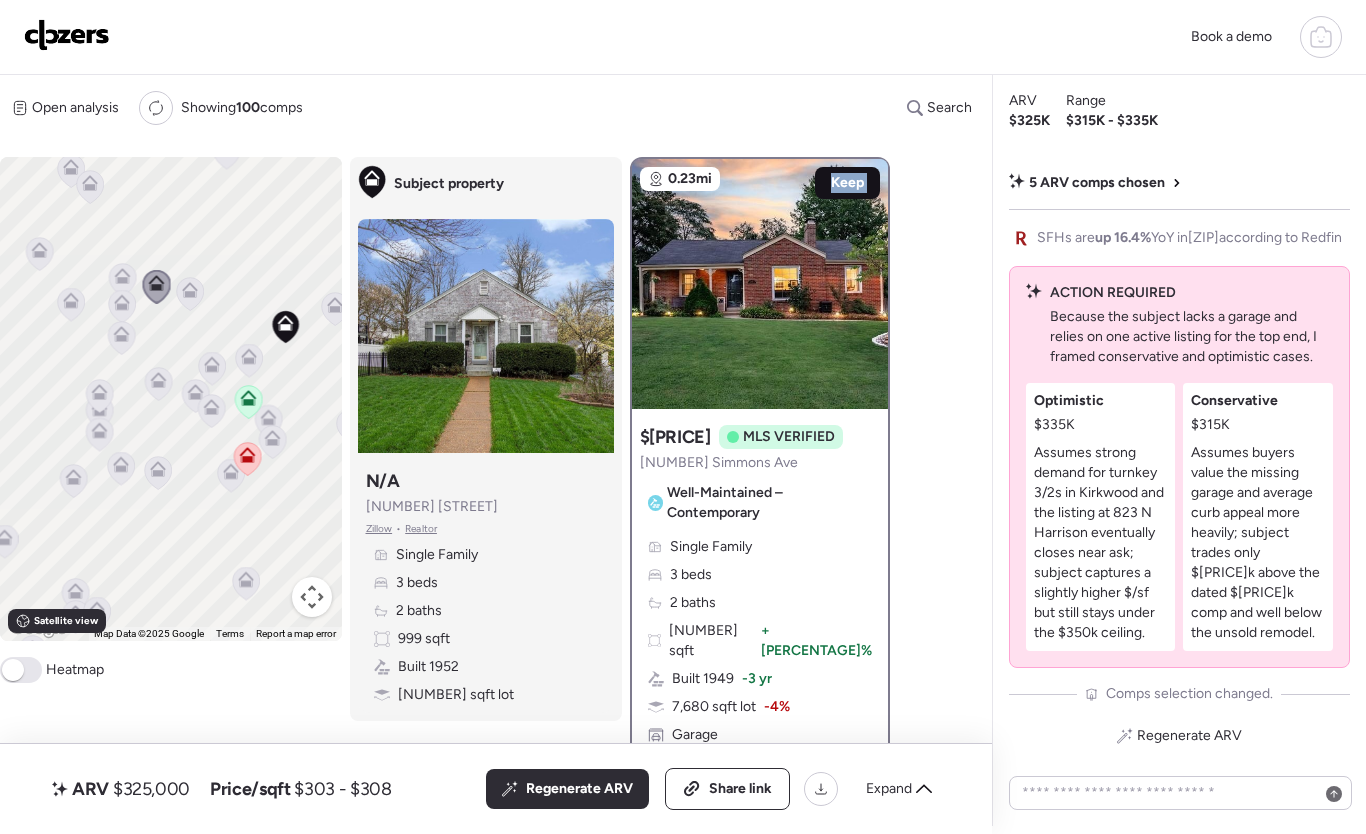 click on "Keep" at bounding box center (847, 183) 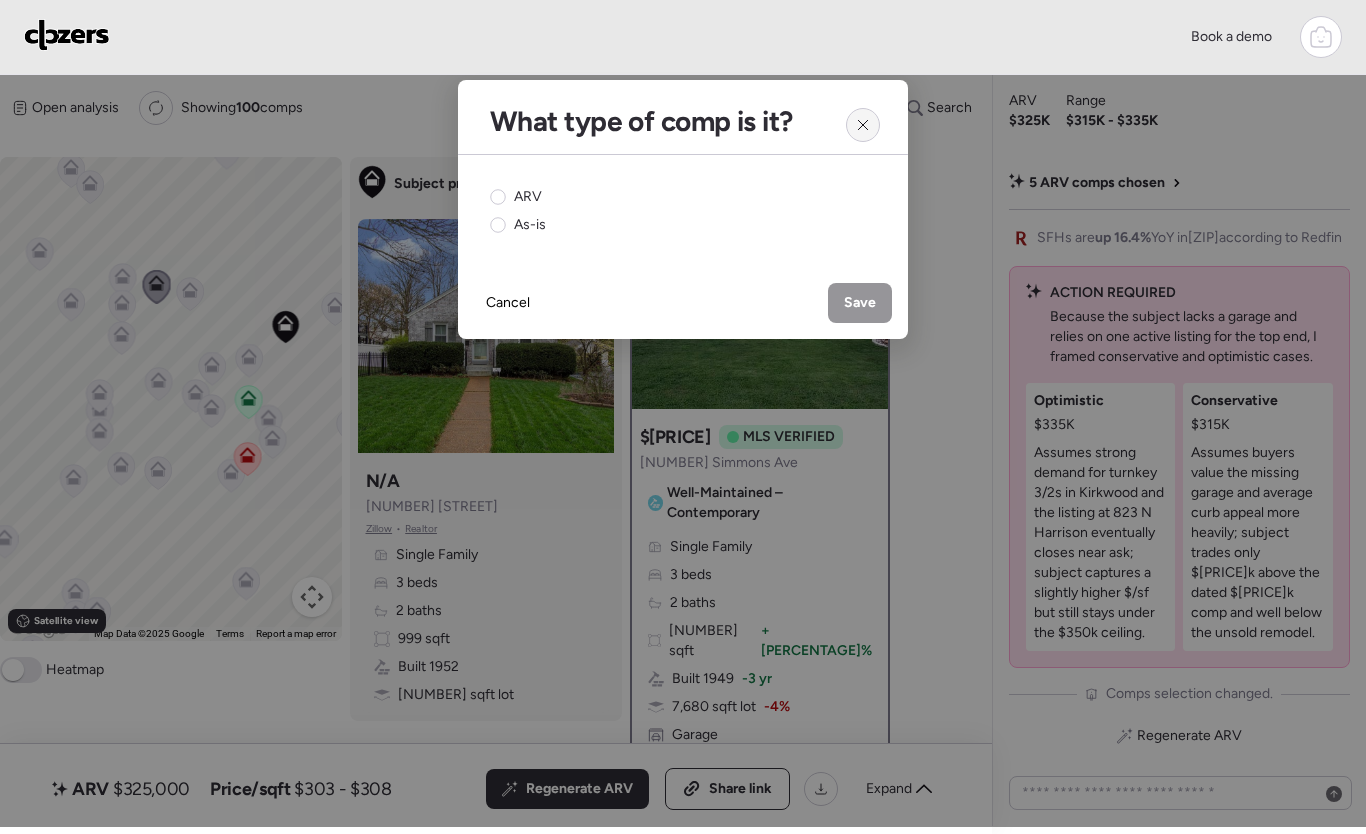 click at bounding box center (863, 125) 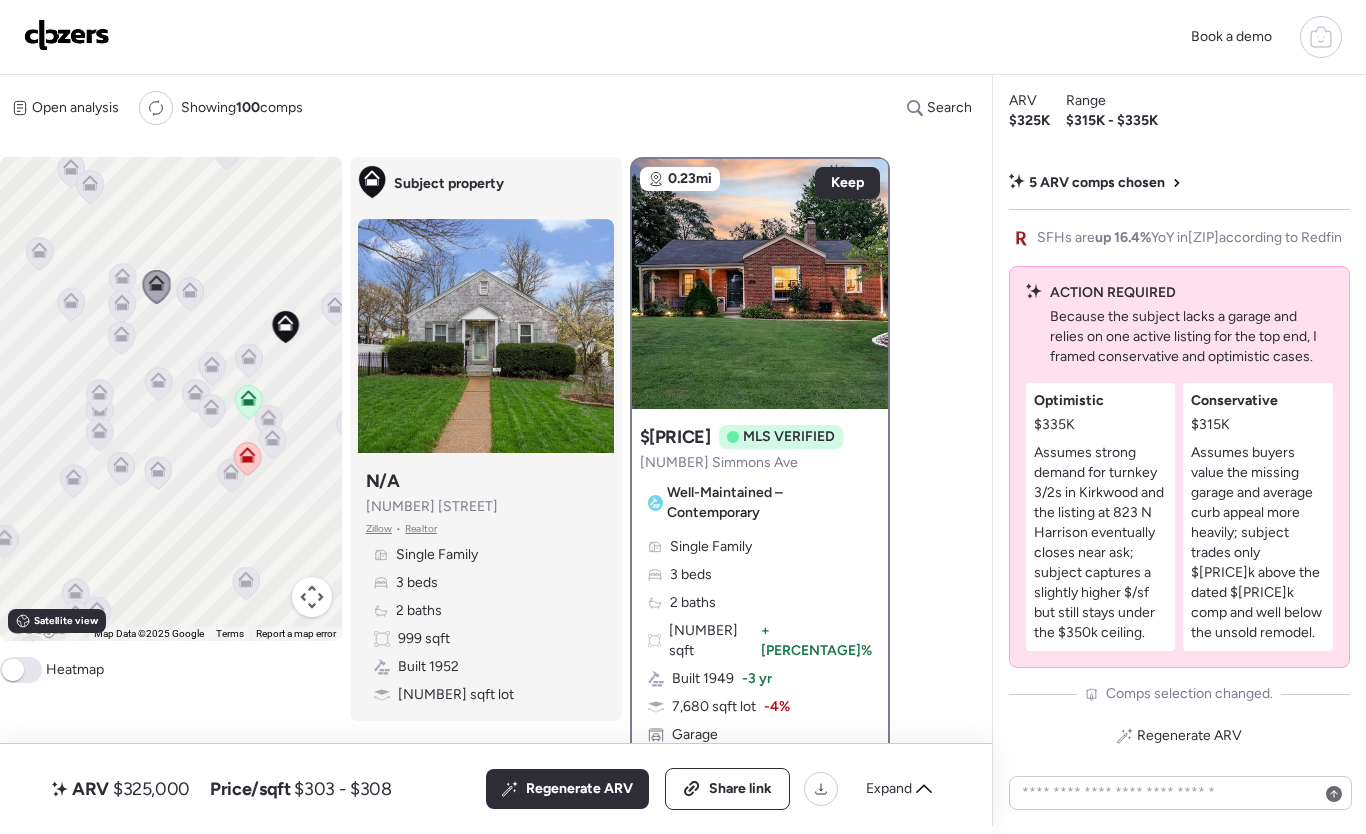 click 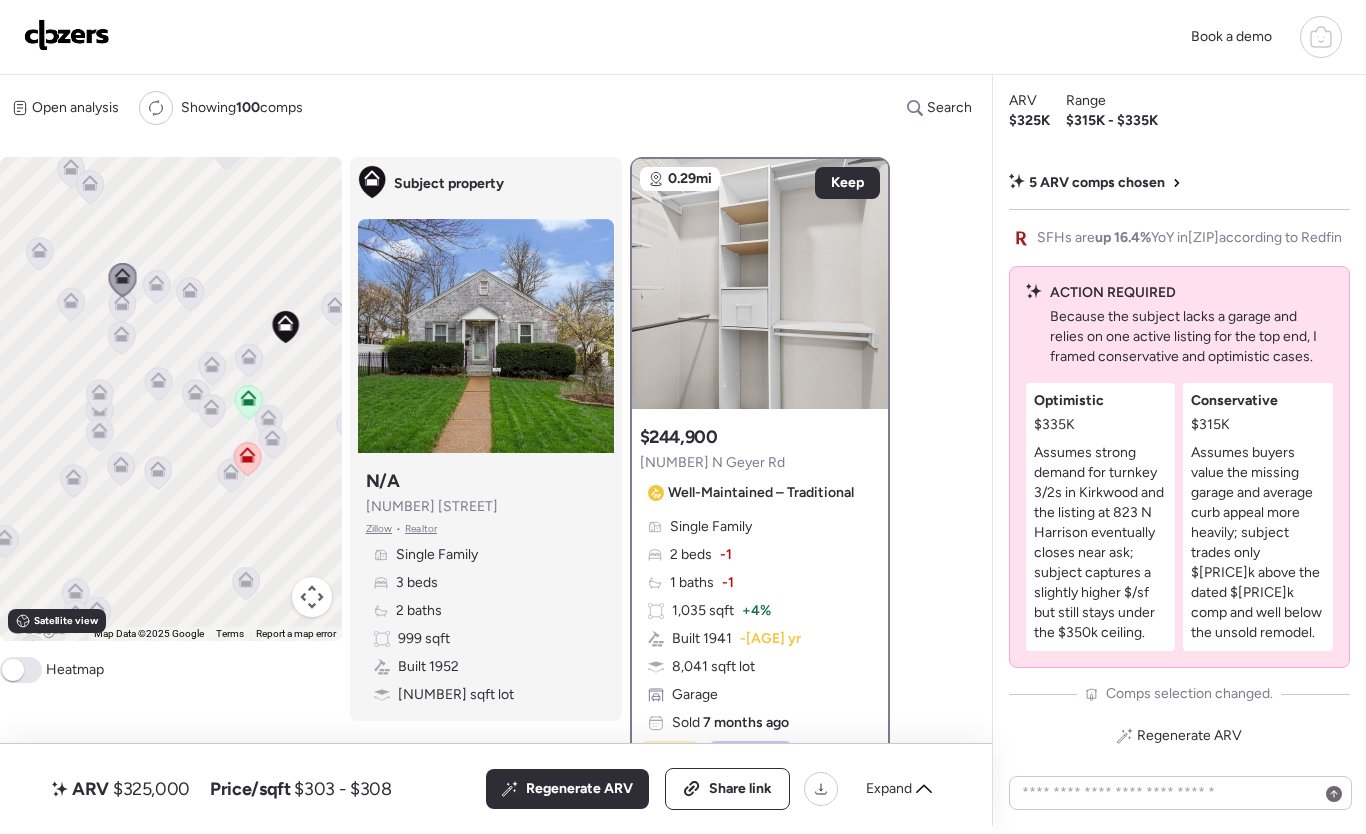 click 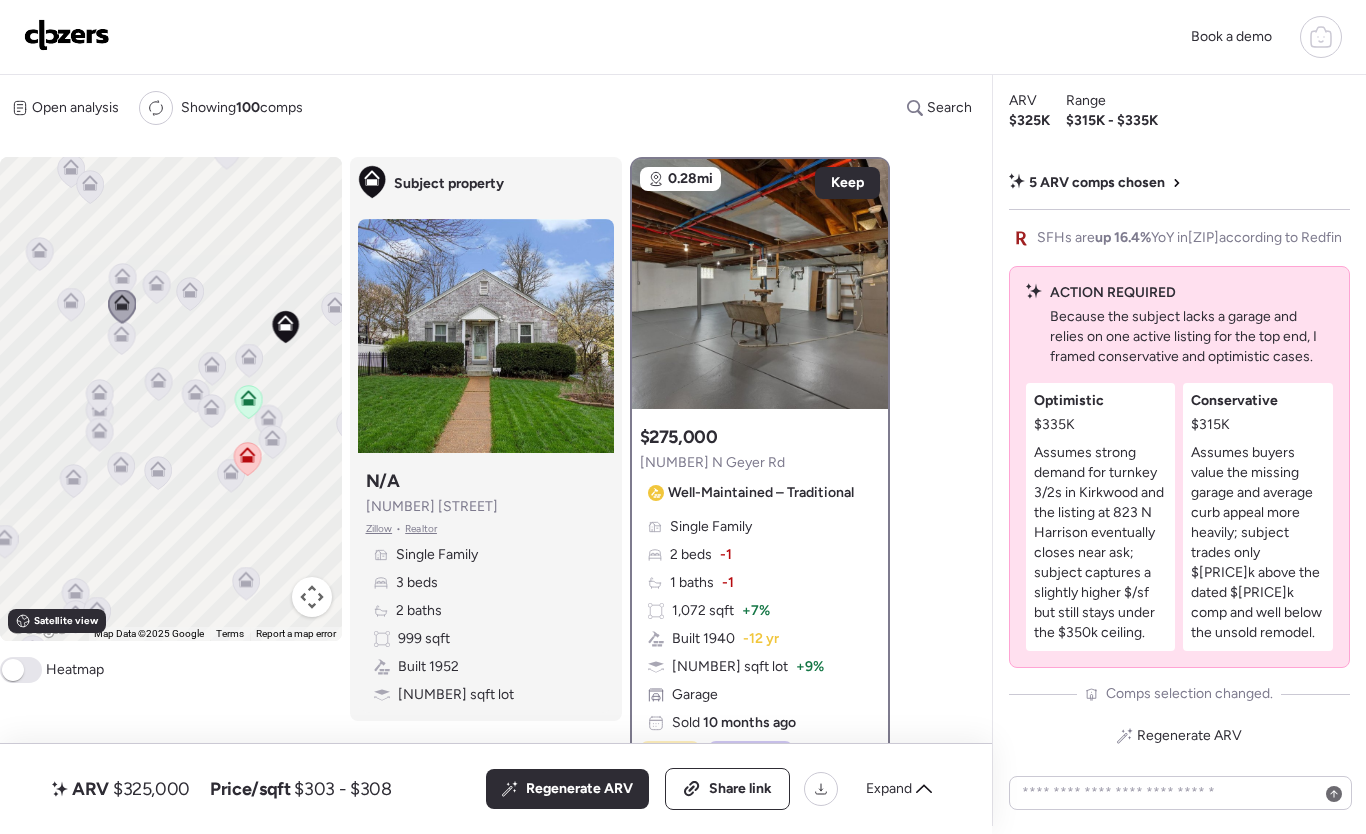 click 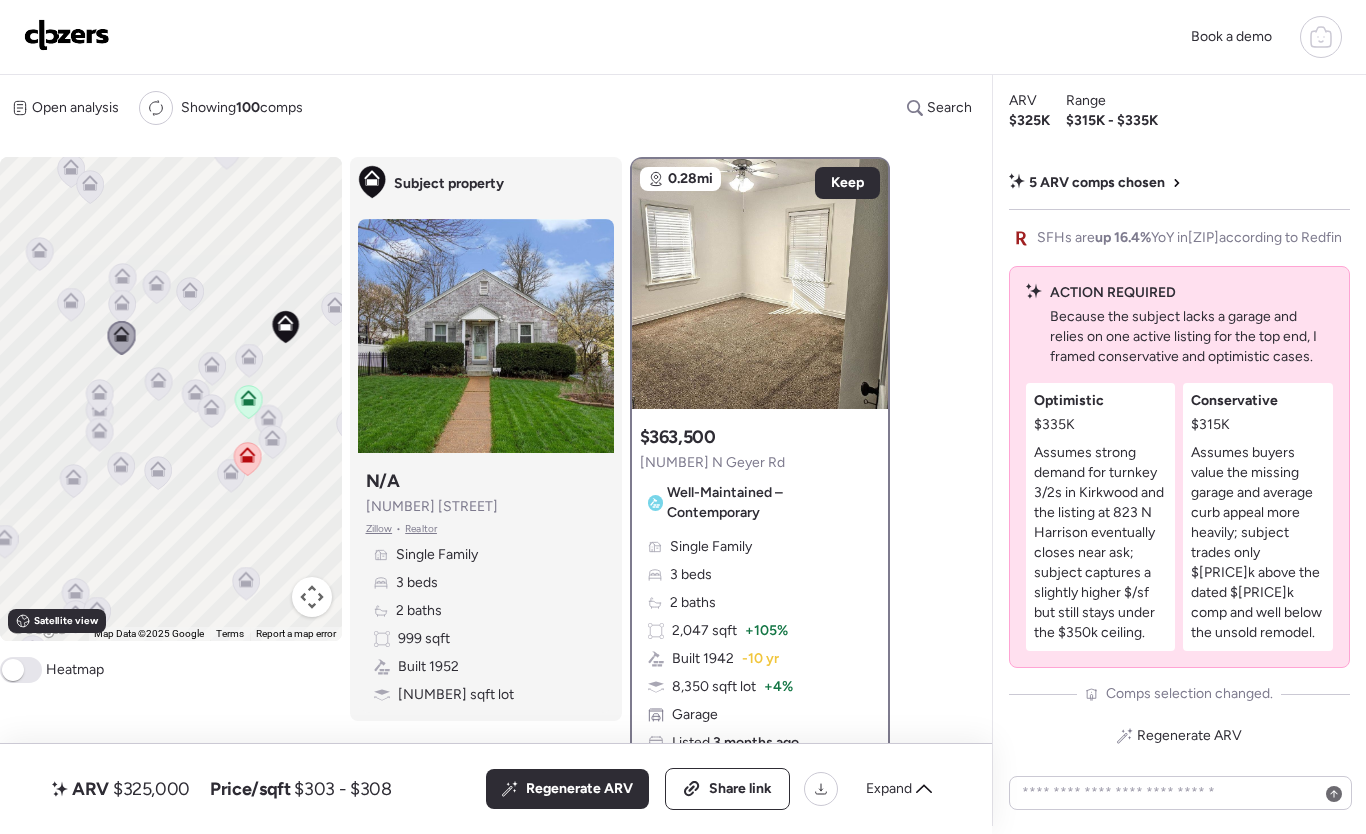 click 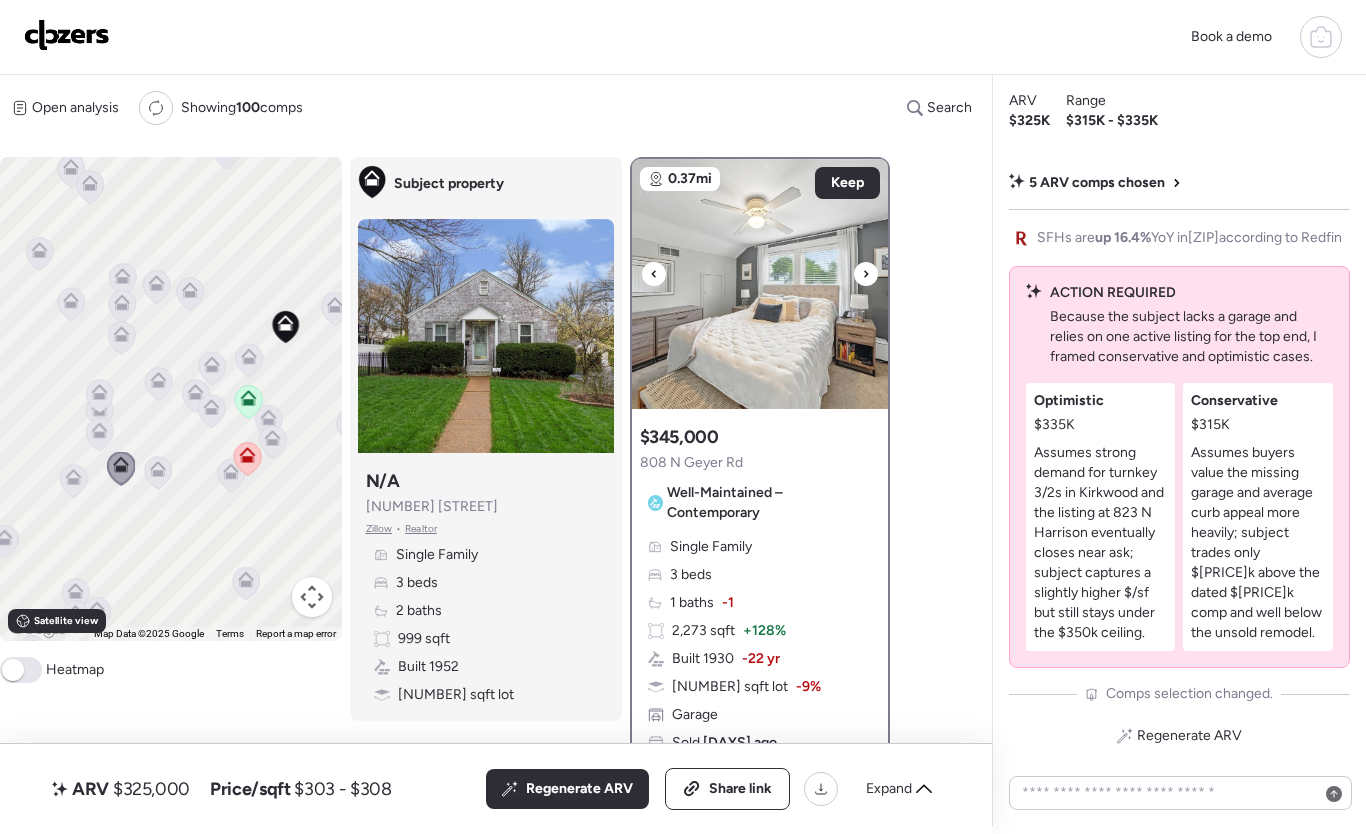 click 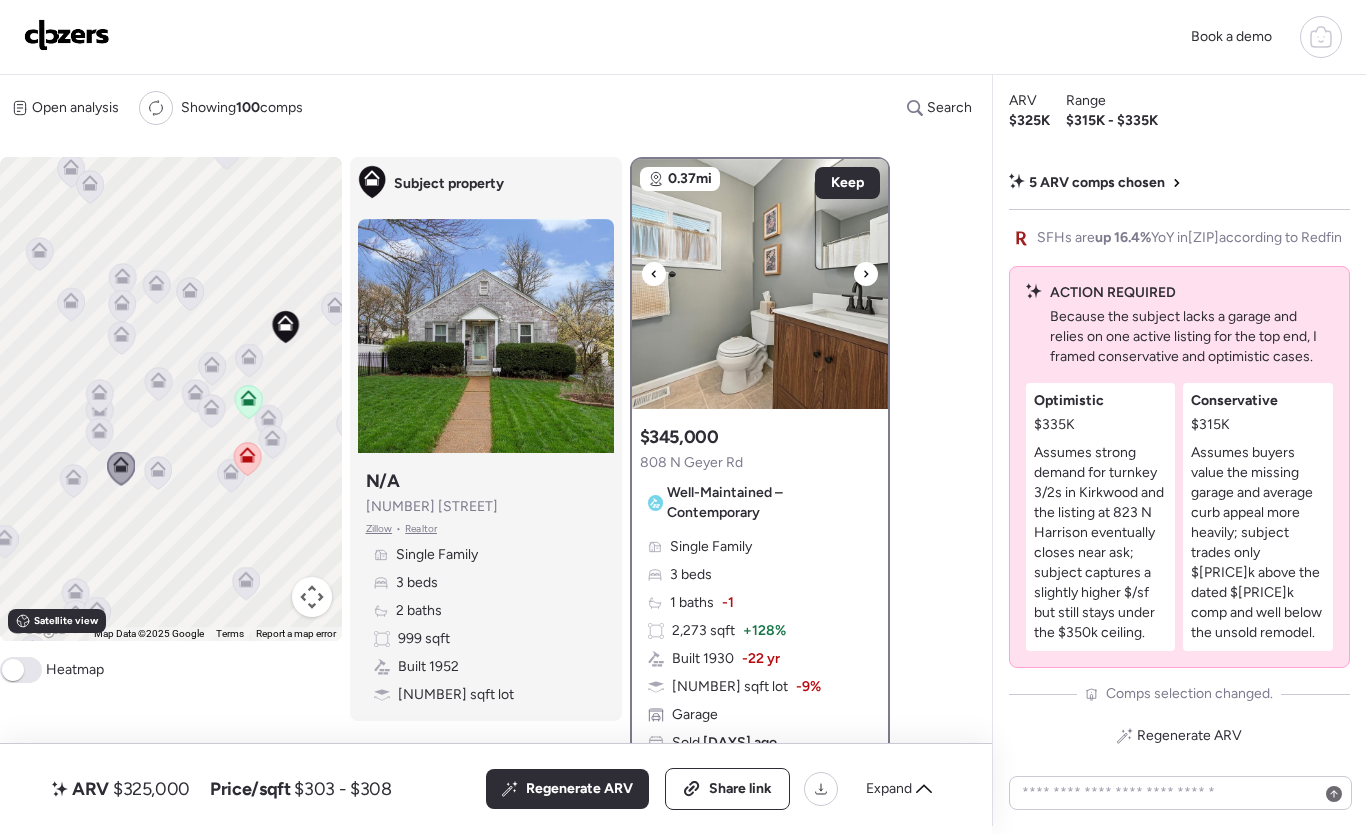 click 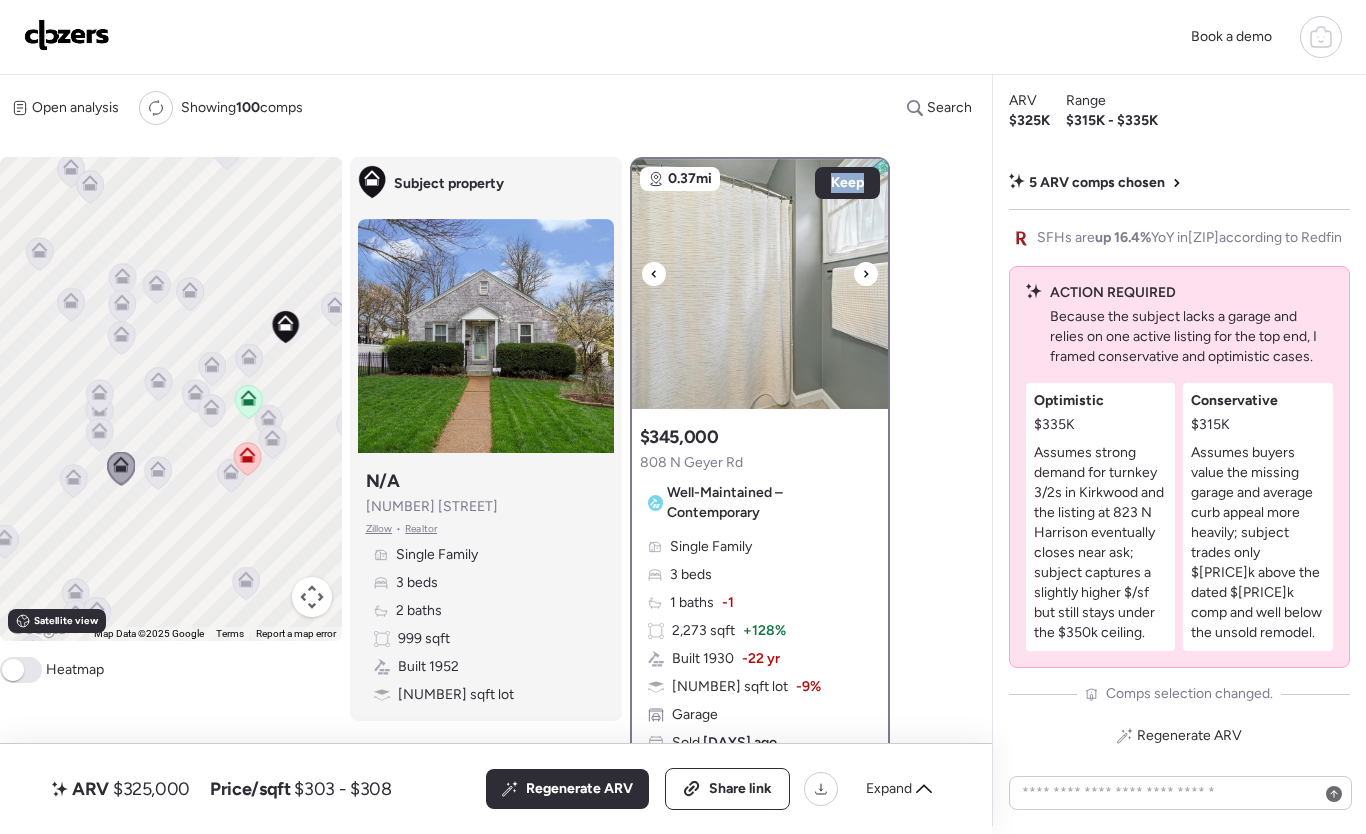 click 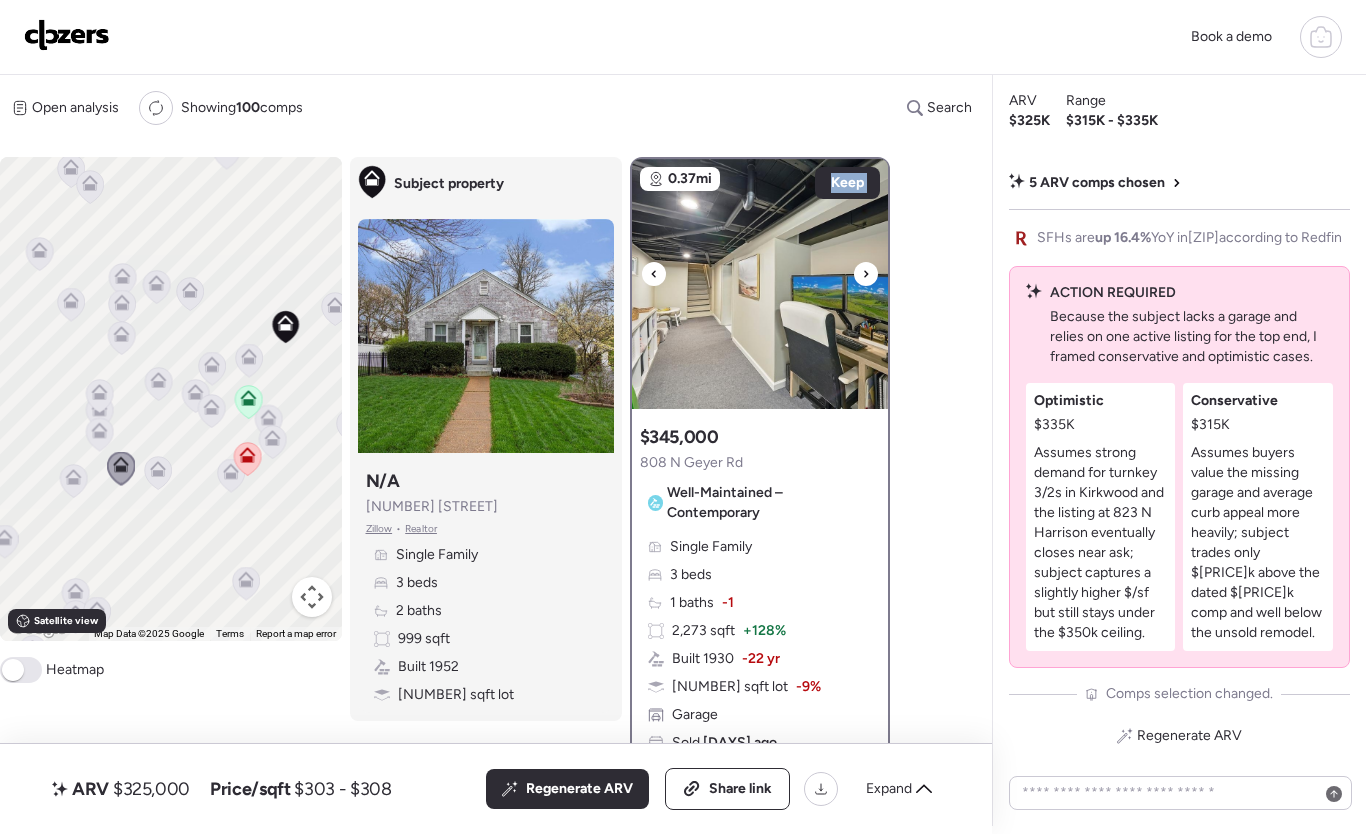 click 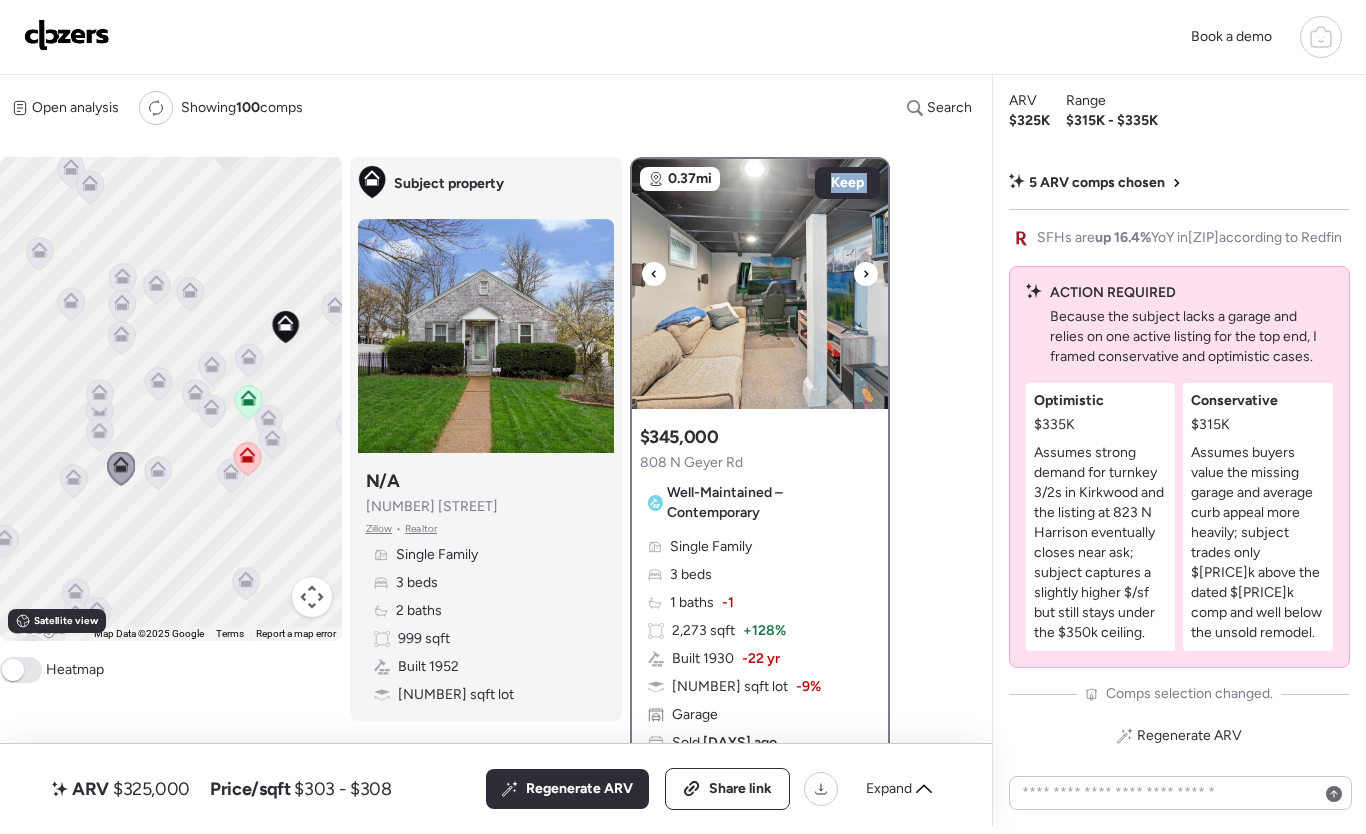 click 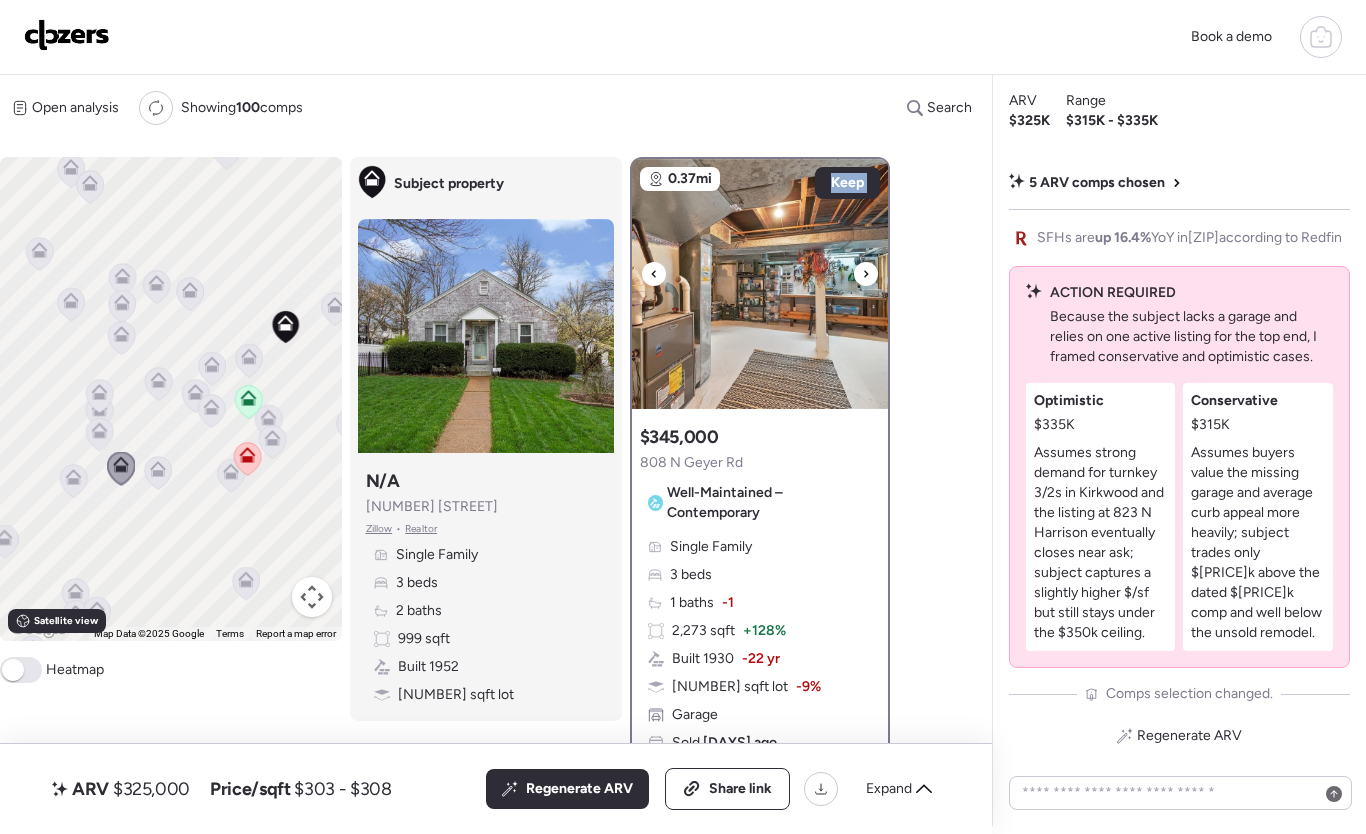 click 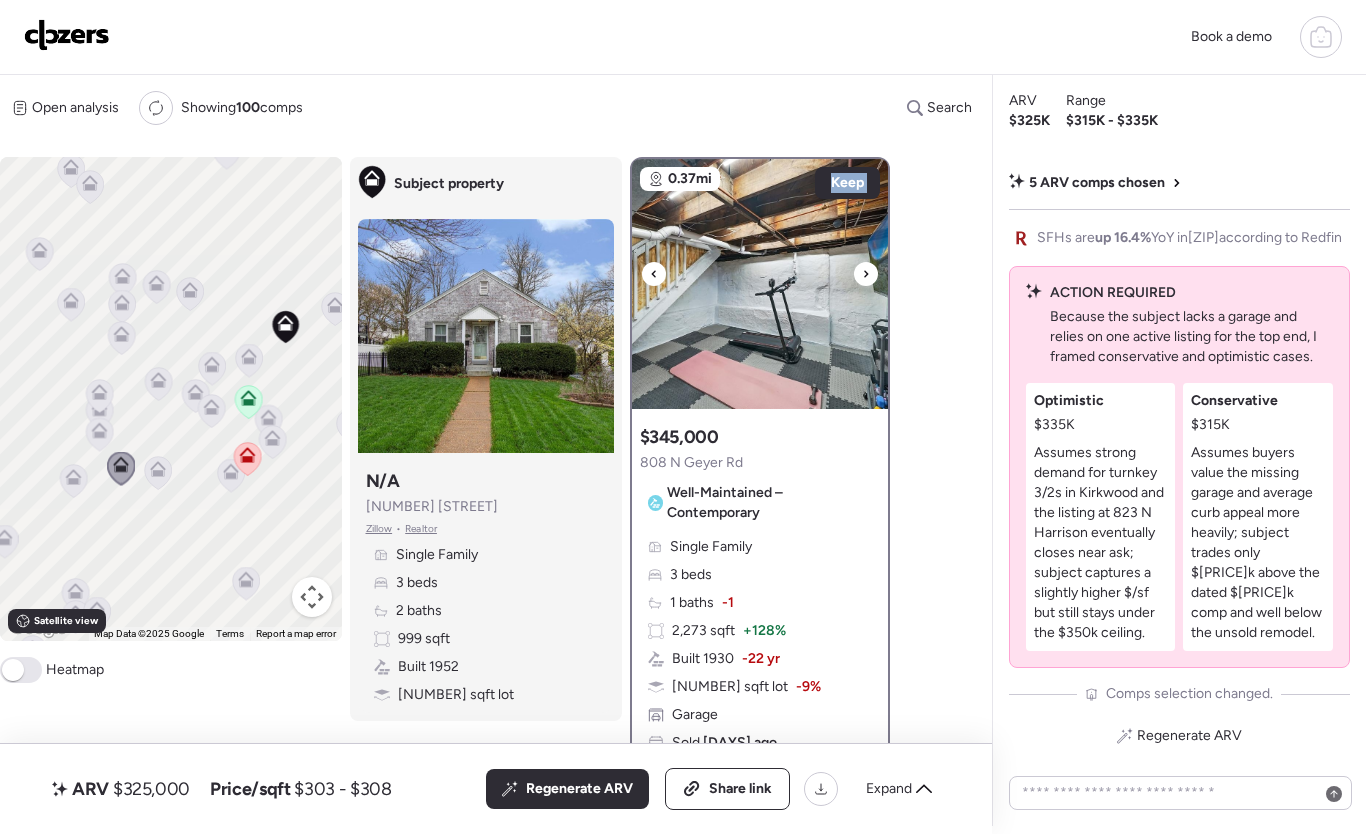 click 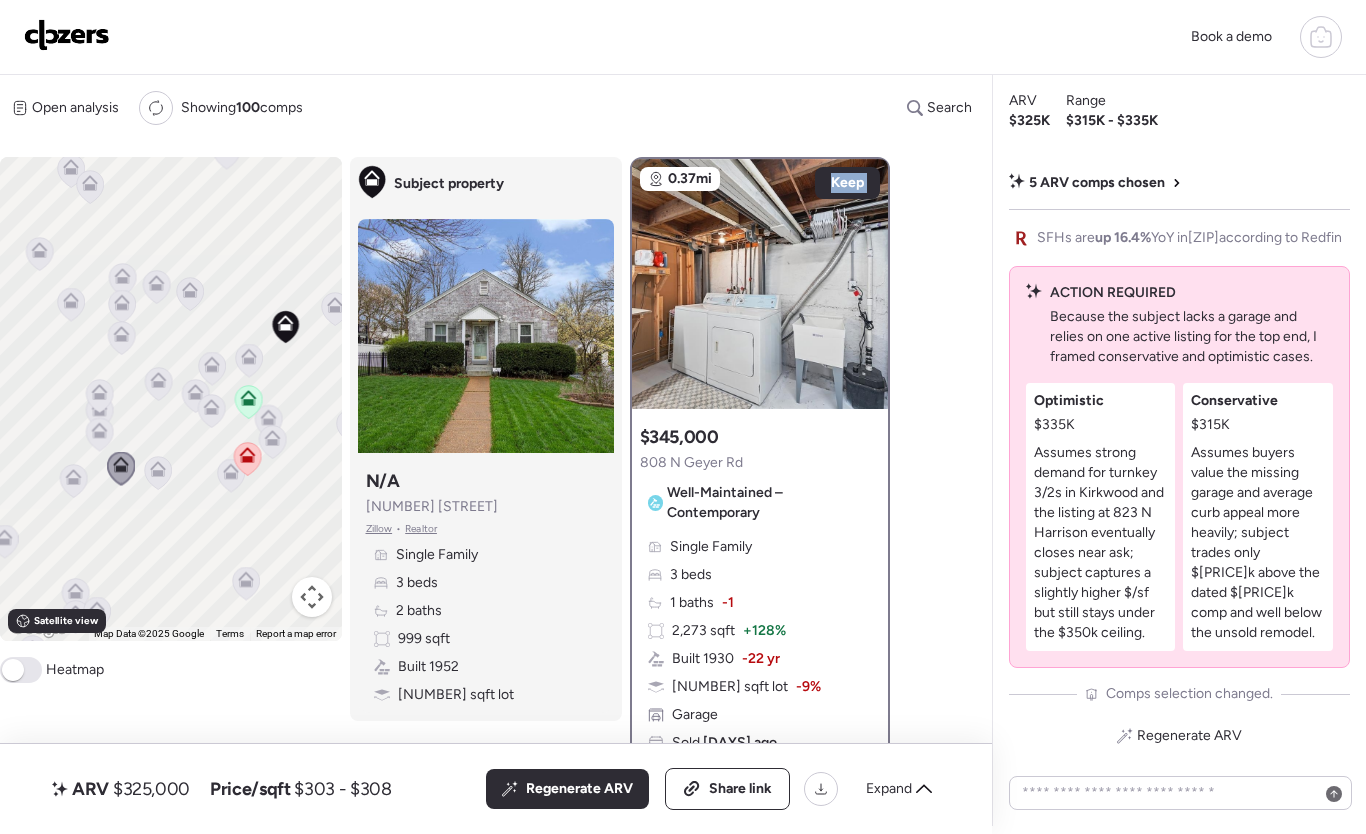 click 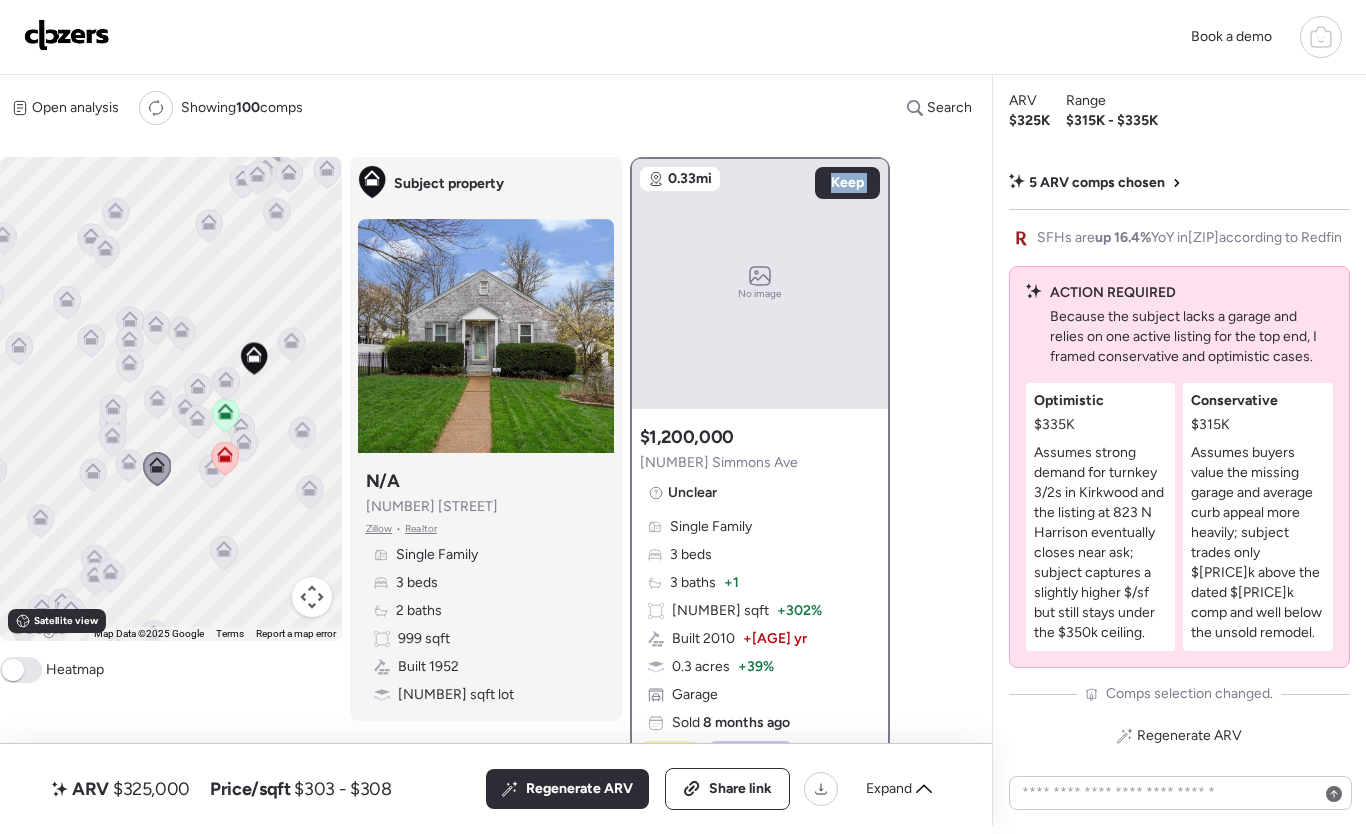 click 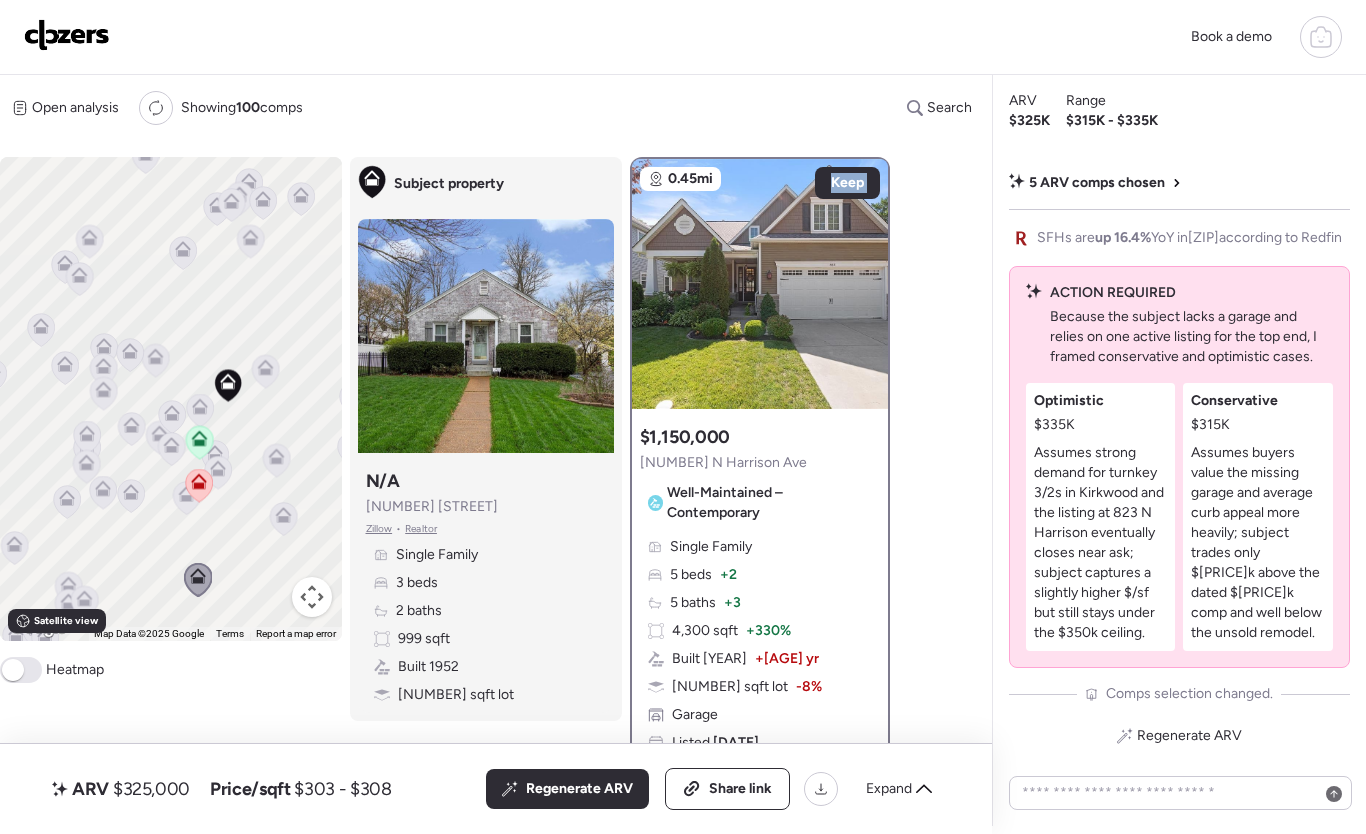 drag, startPoint x: 159, startPoint y: 534, endPoint x: 135, endPoint y: 561, distance: 36.124783 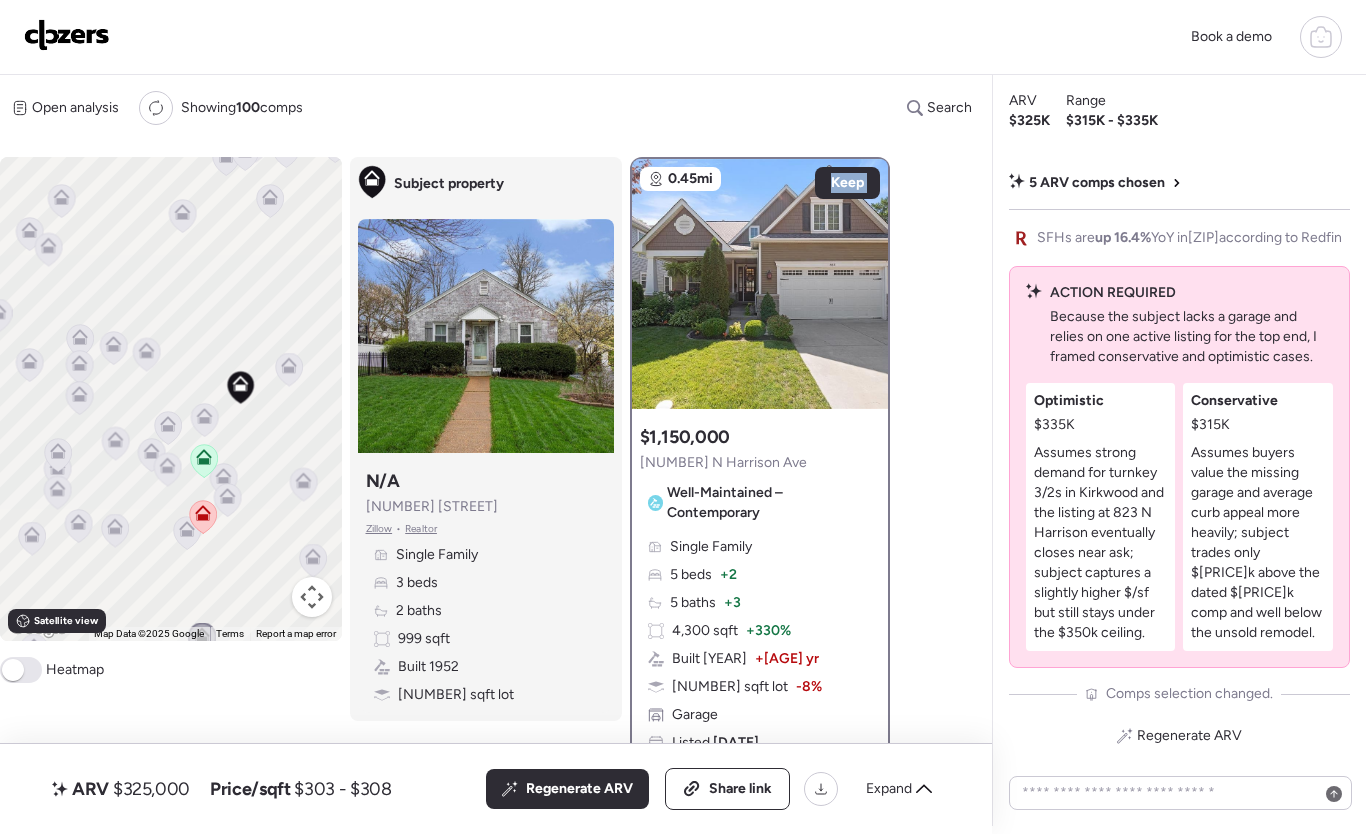 click 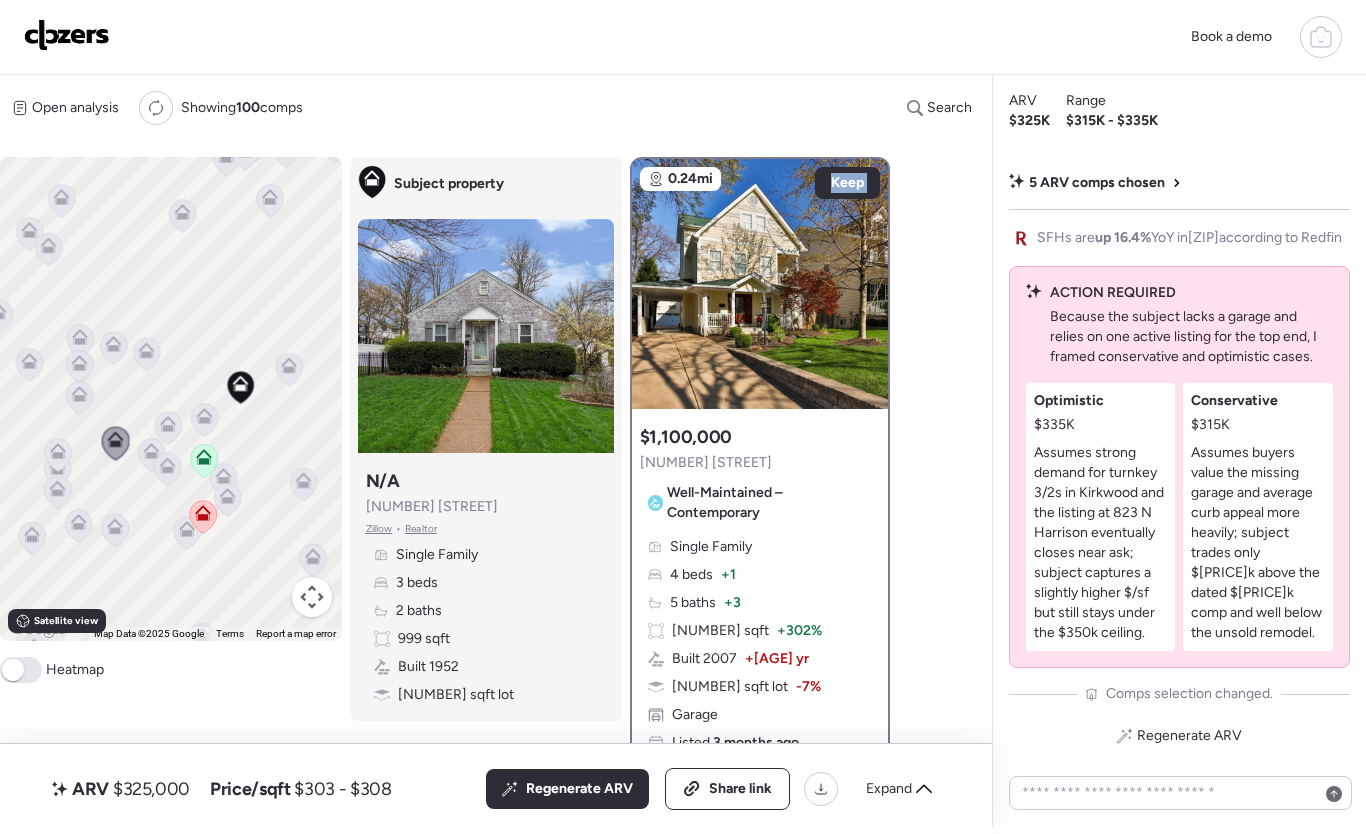 click 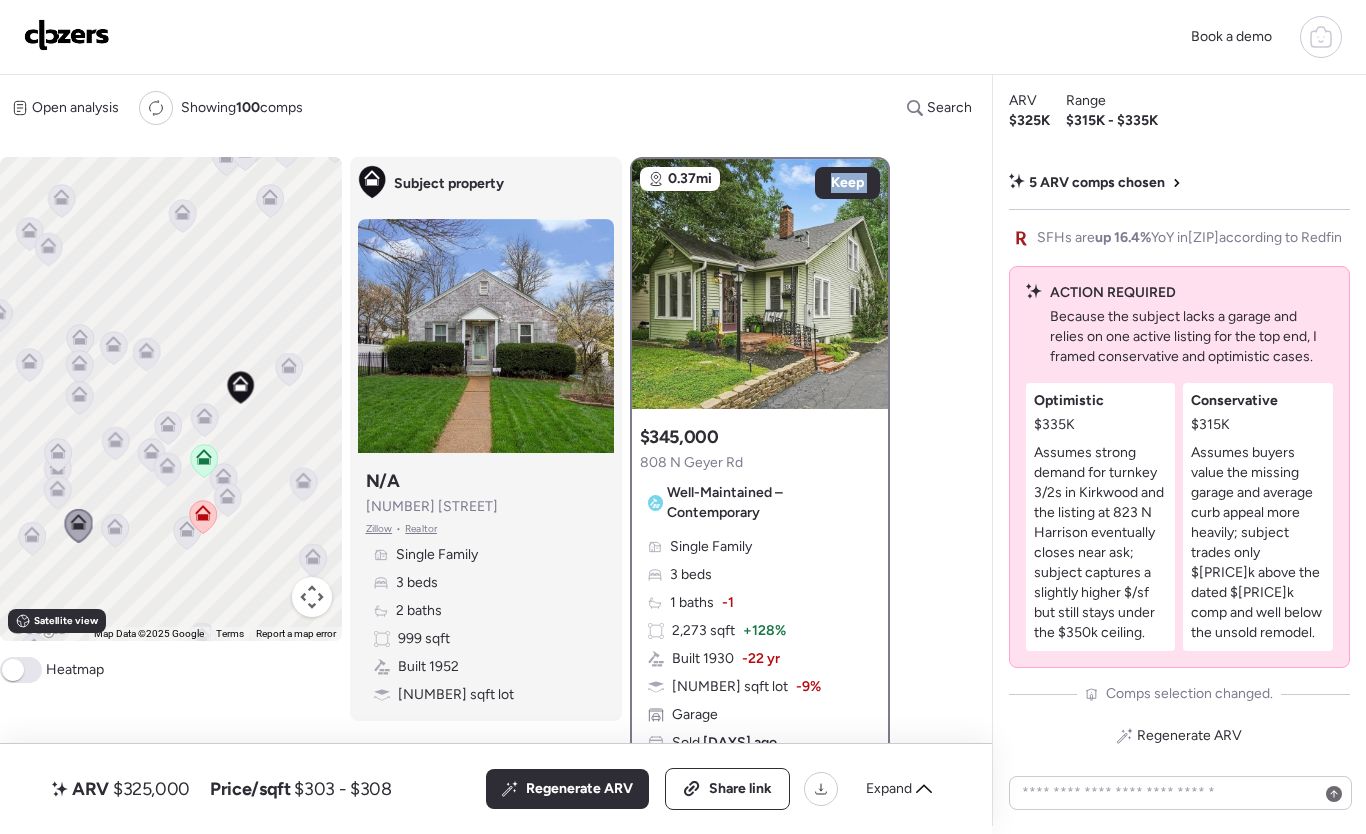 click 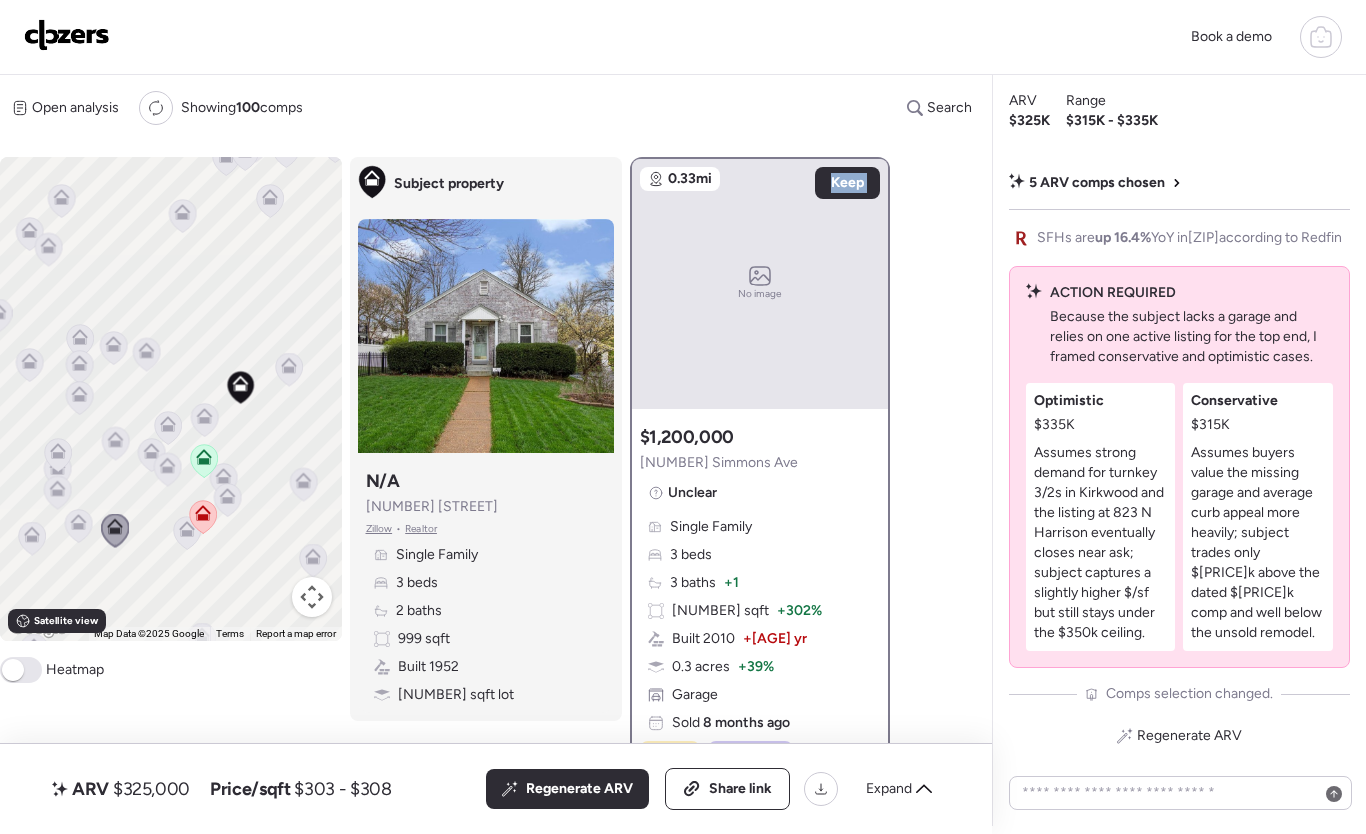 click 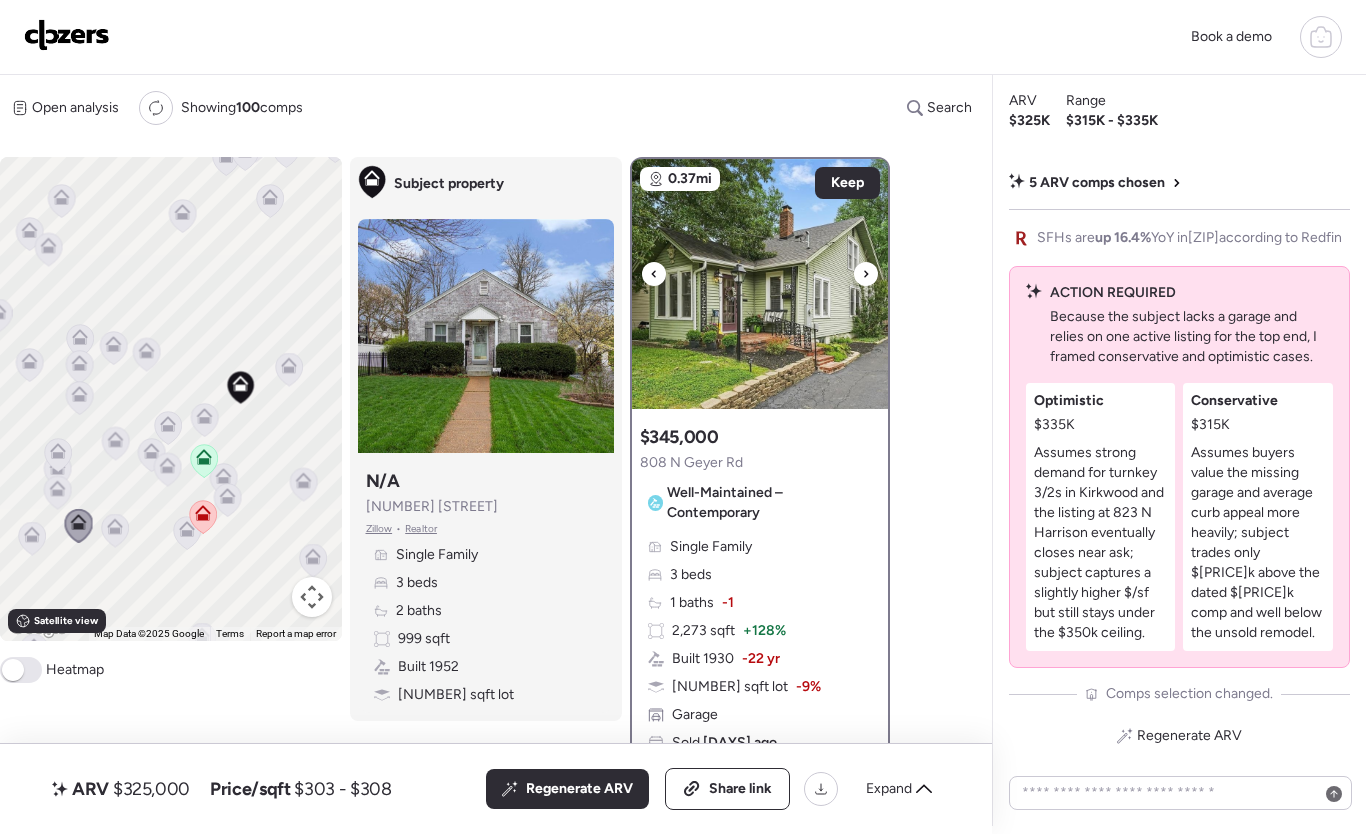 click at bounding box center [866, 274] 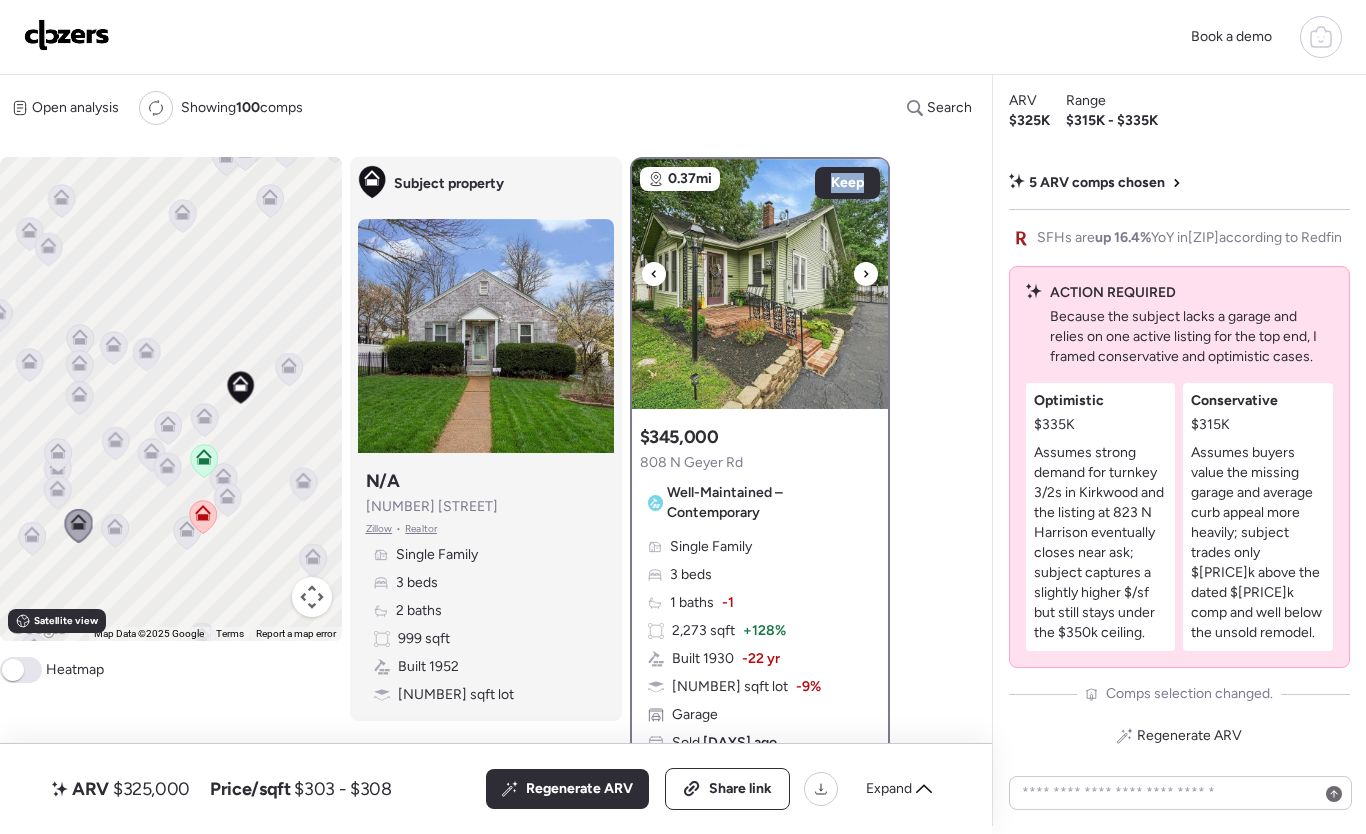 click at bounding box center (866, 274) 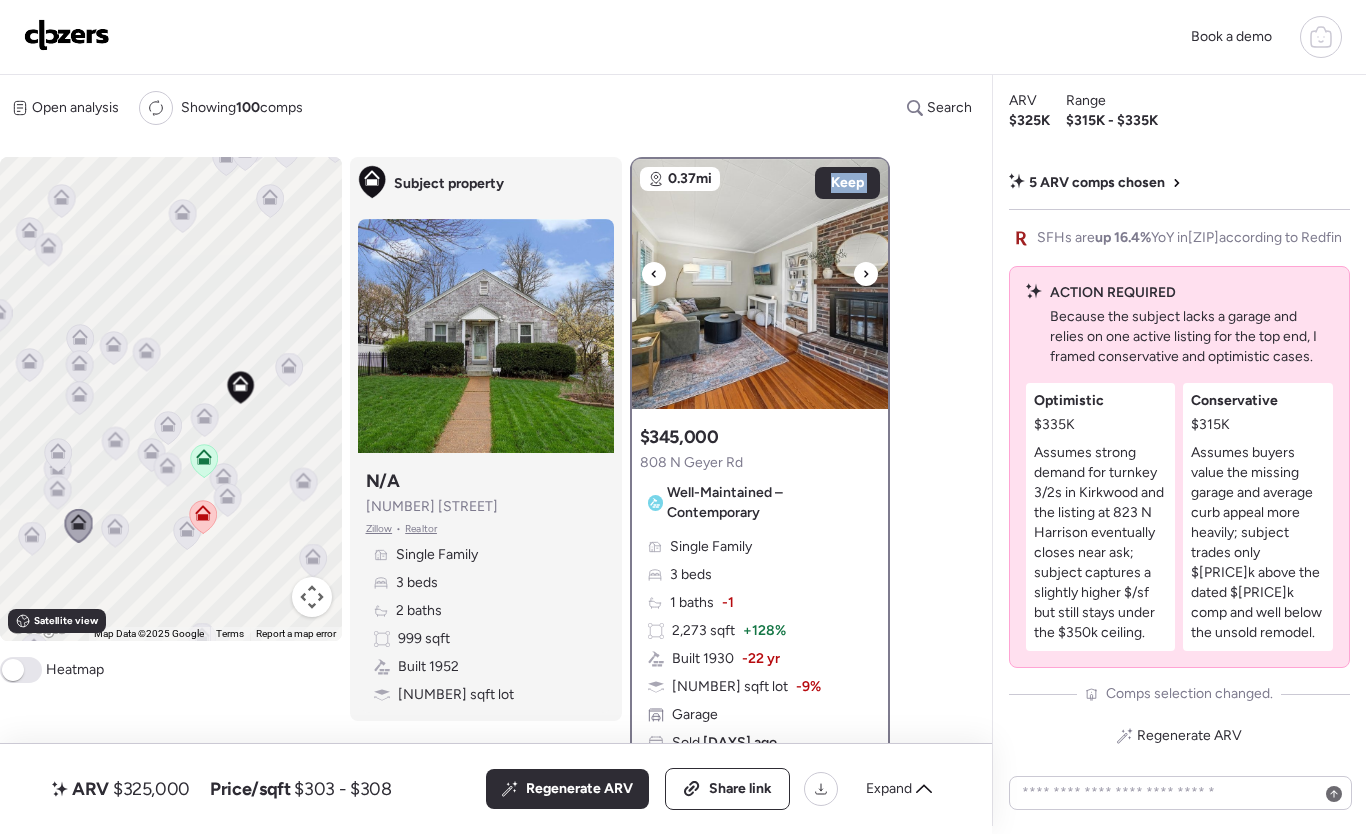 click at bounding box center (866, 274) 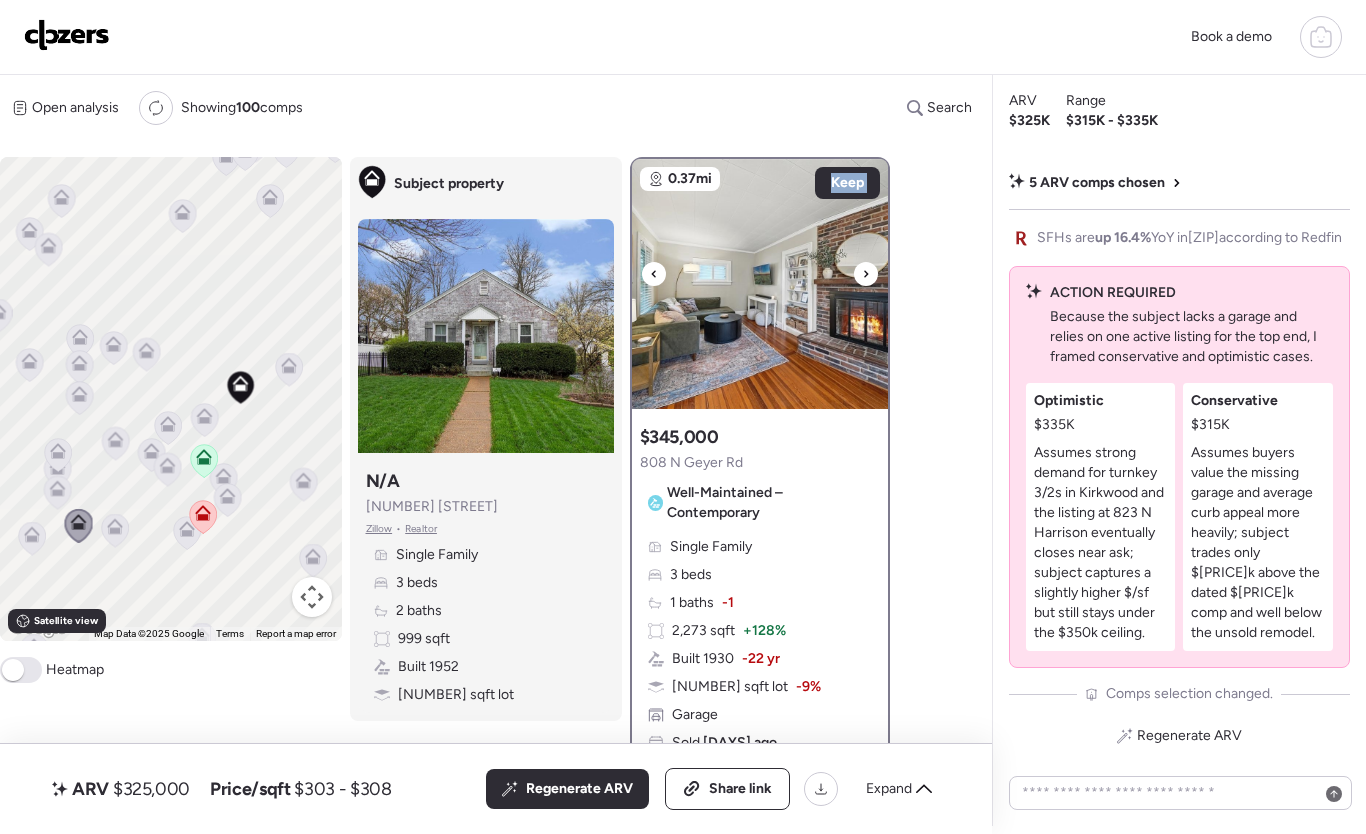 click at bounding box center [866, 274] 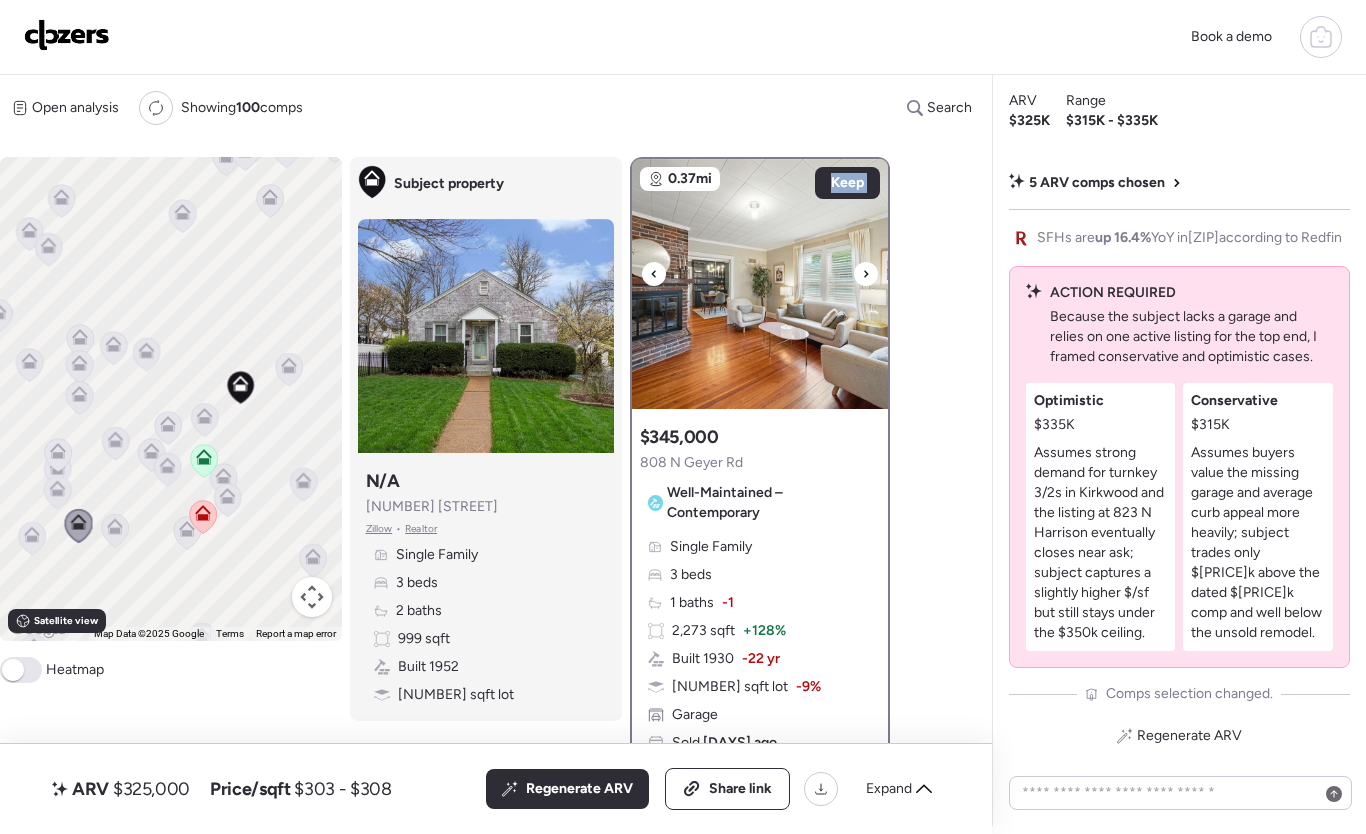 click at bounding box center (866, 274) 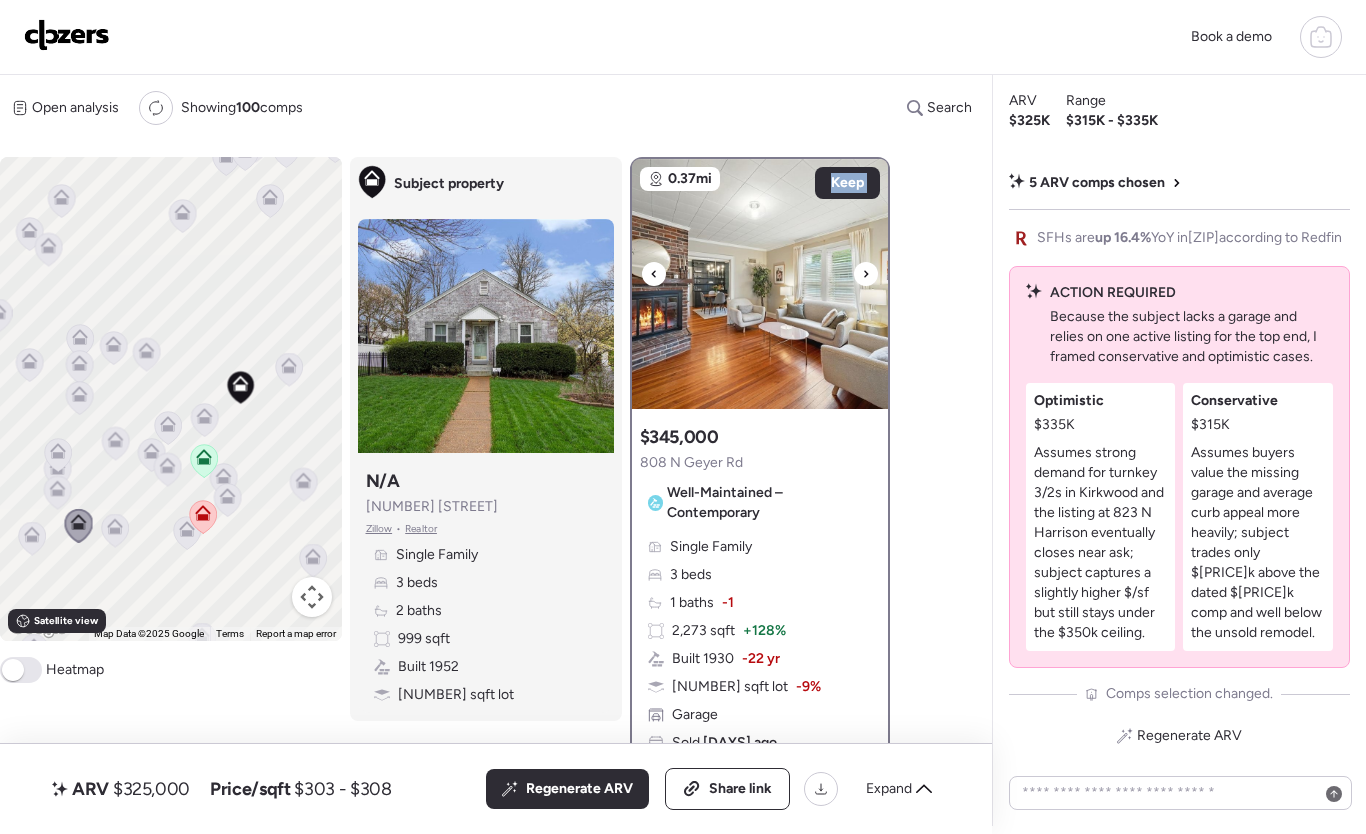 click at bounding box center (866, 274) 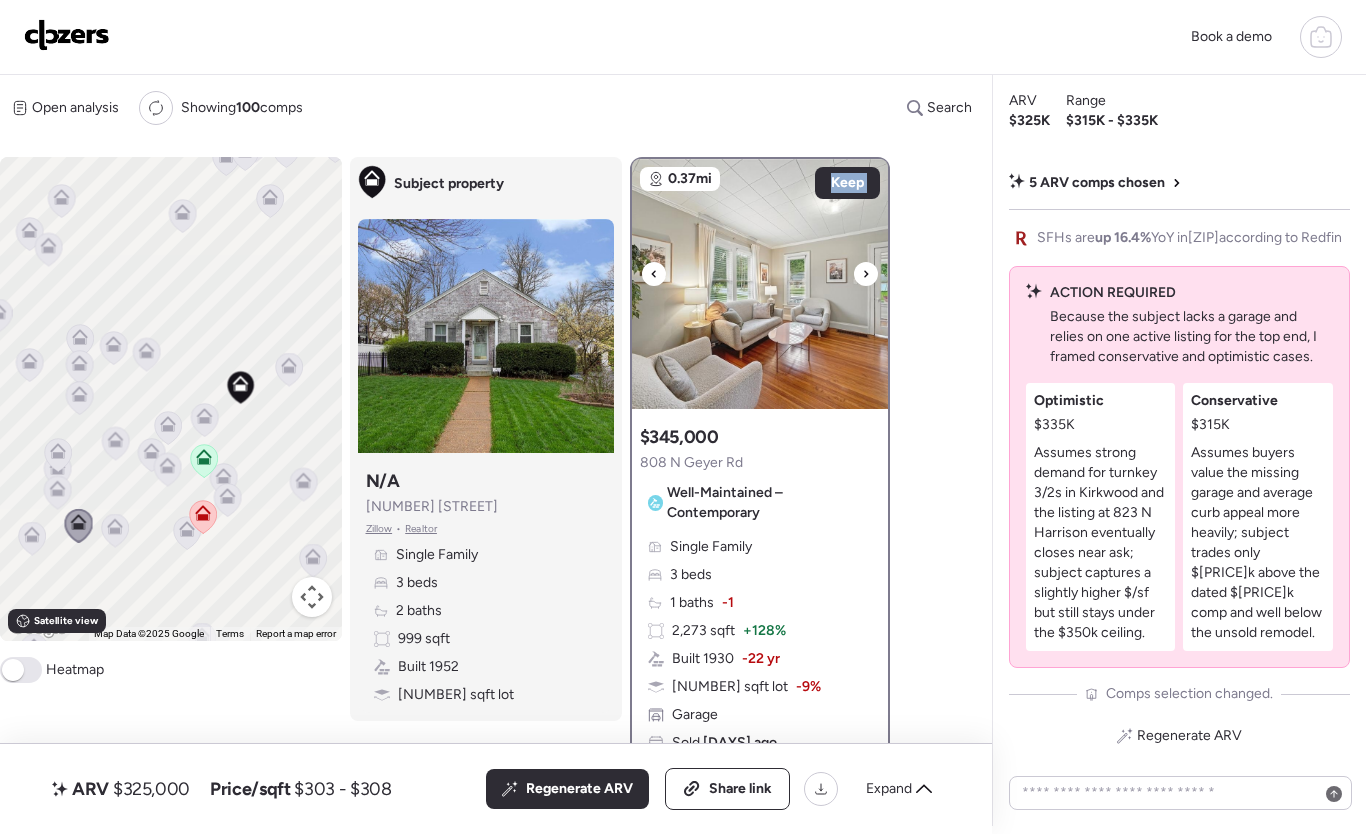 click at bounding box center [866, 274] 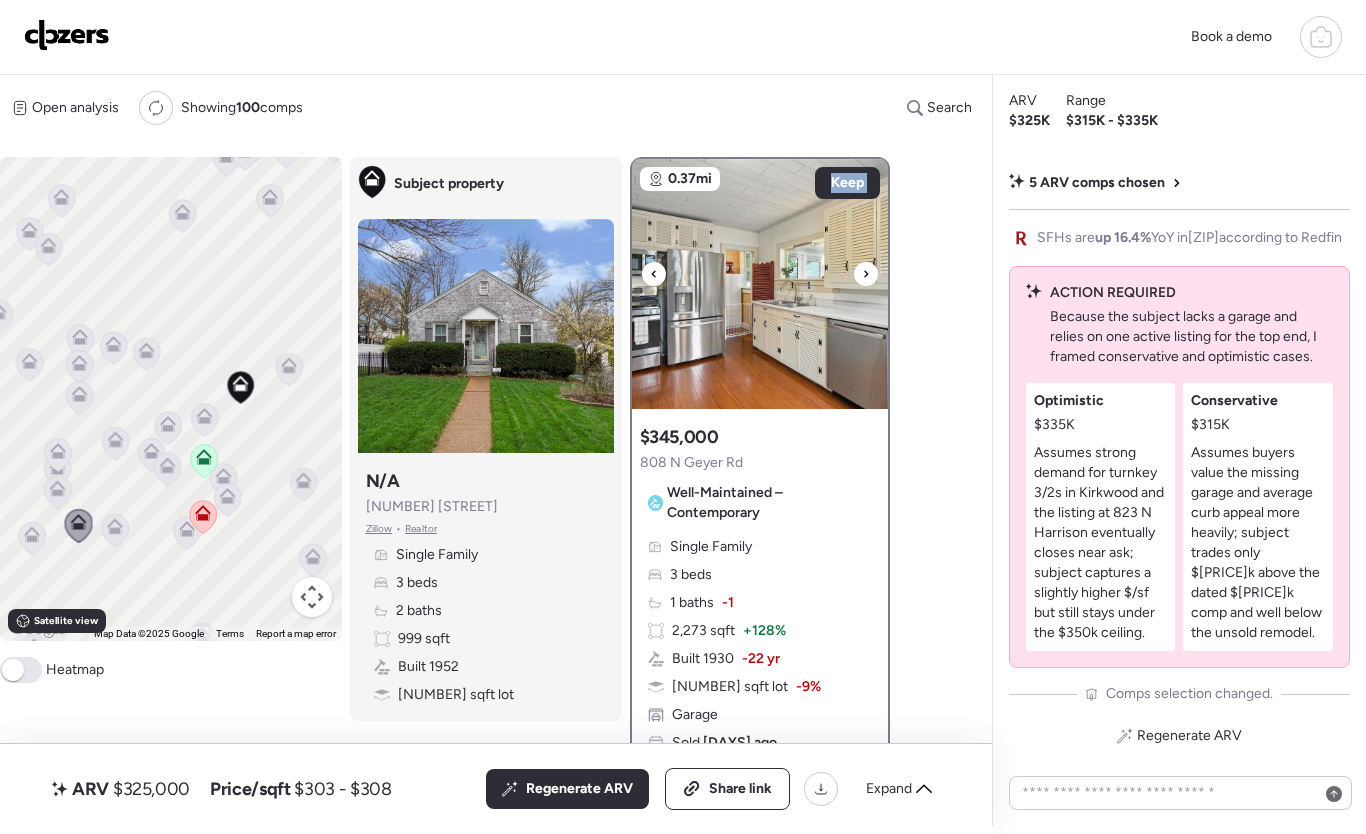 click at bounding box center (866, 274) 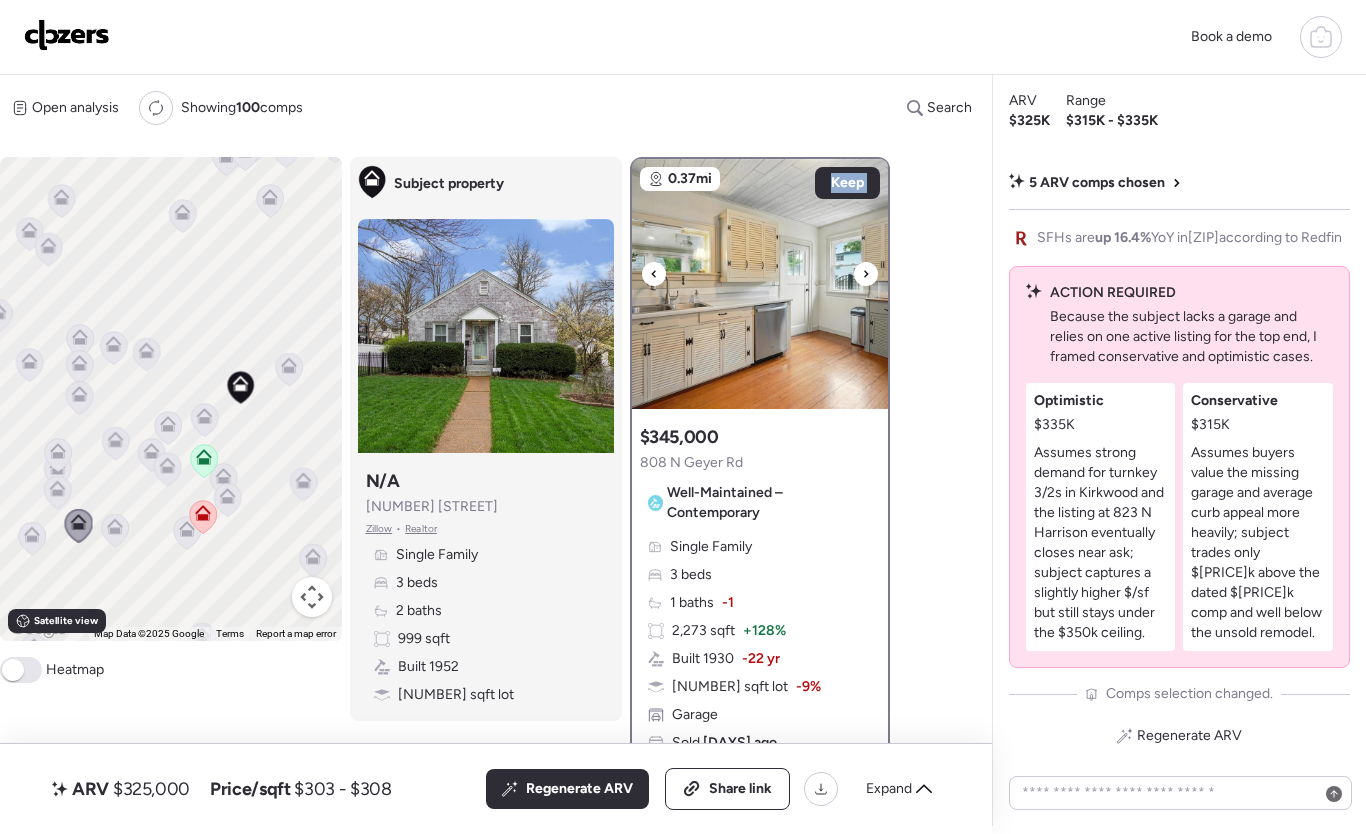 click at bounding box center (866, 274) 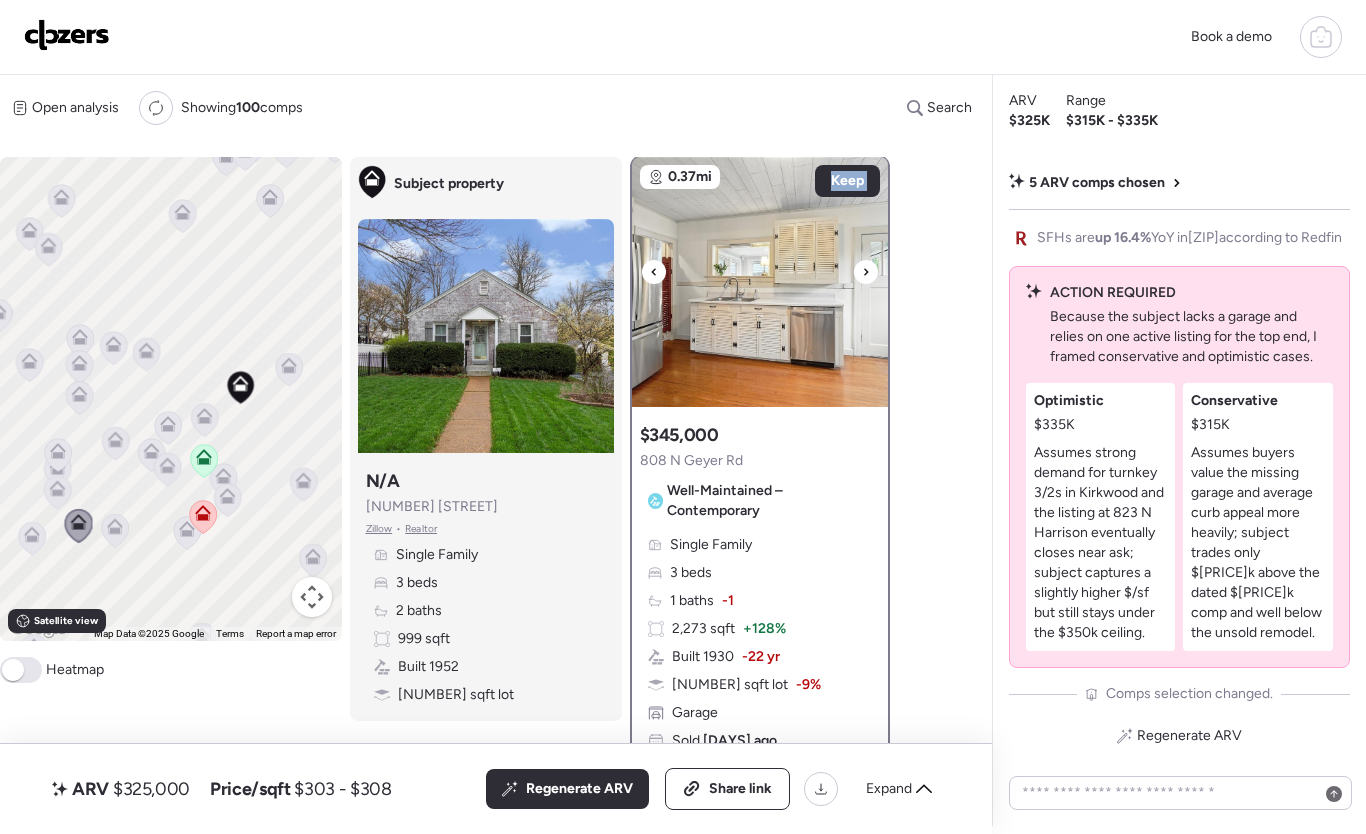 scroll, scrollTop: 0, scrollLeft: 0, axis: both 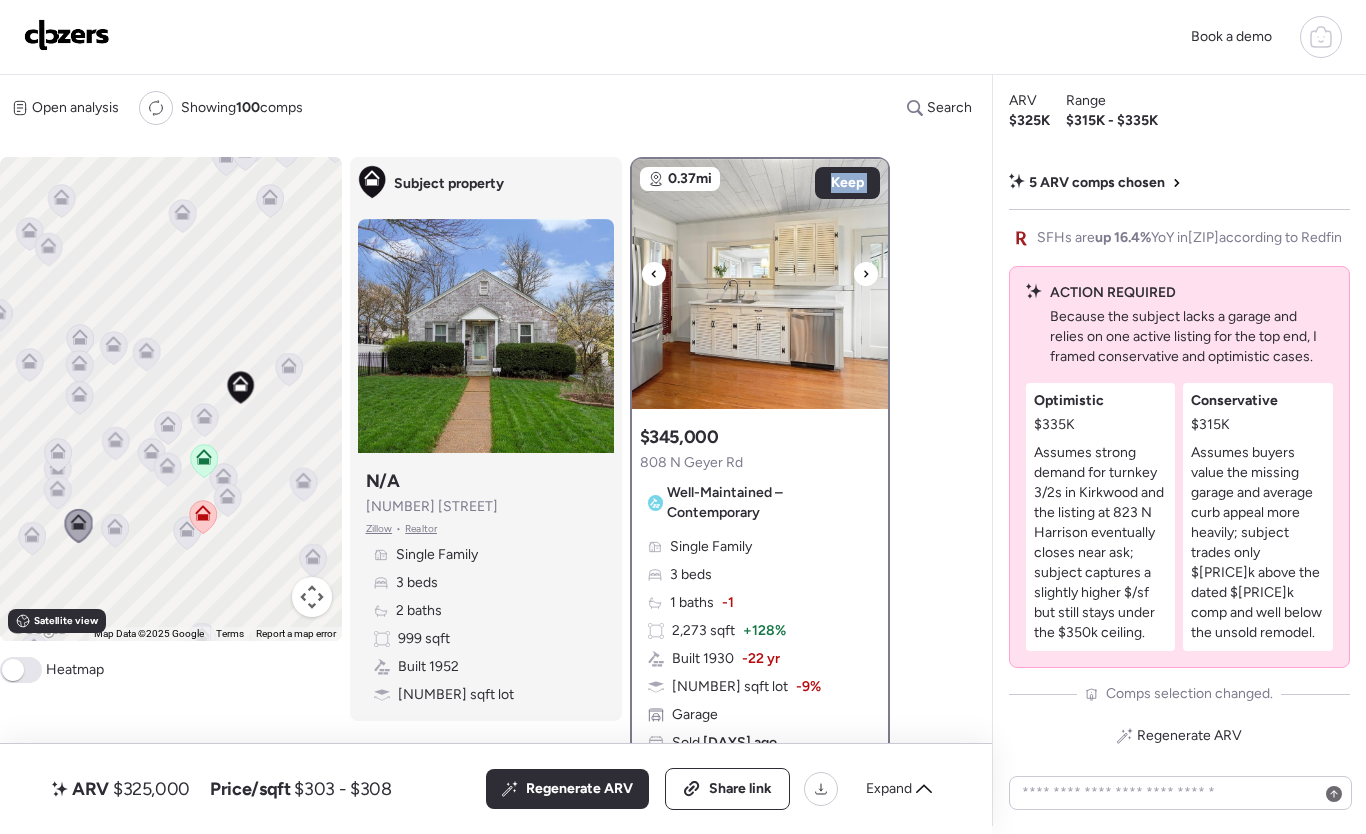 click at bounding box center (760, 284) 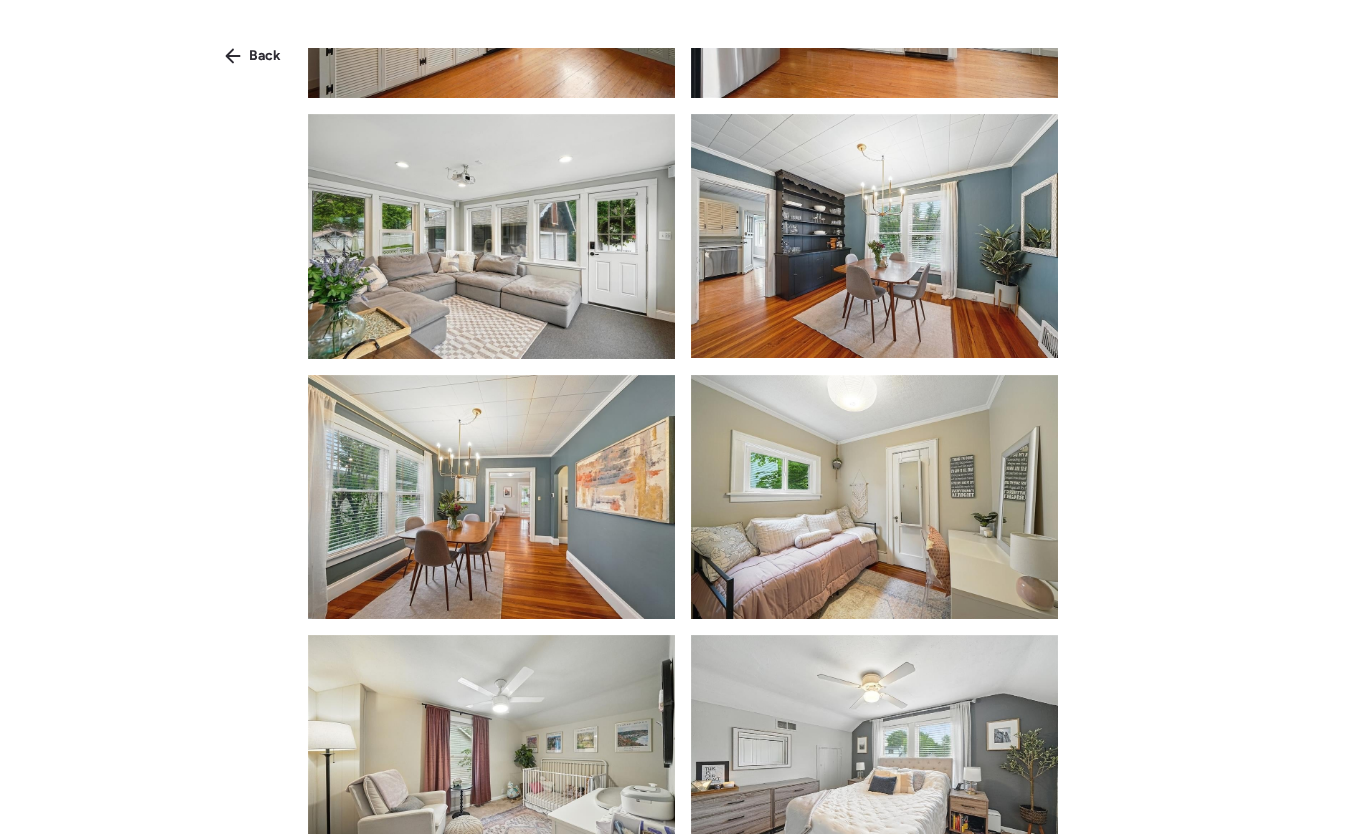 scroll, scrollTop: 1154, scrollLeft: 0, axis: vertical 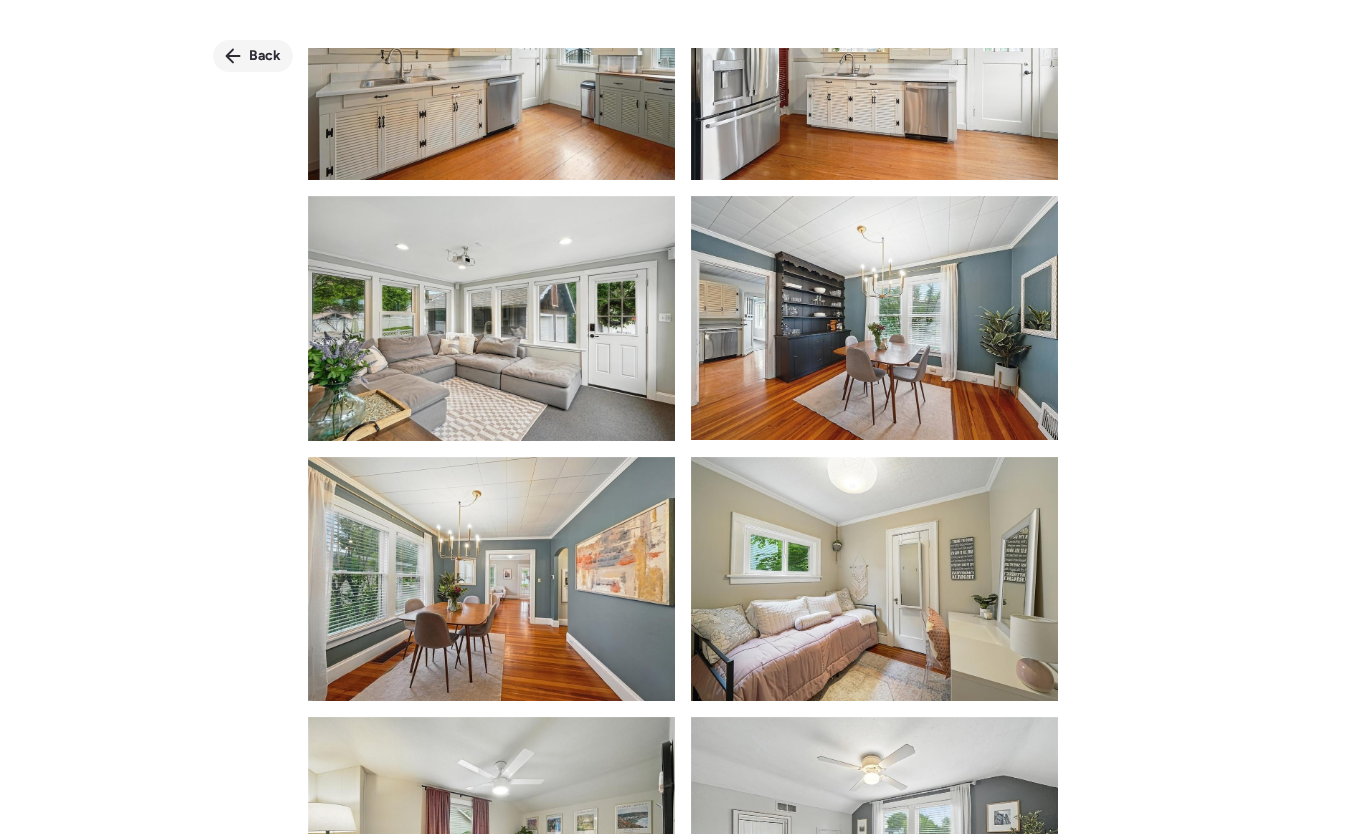 click on "Back" at bounding box center (265, 56) 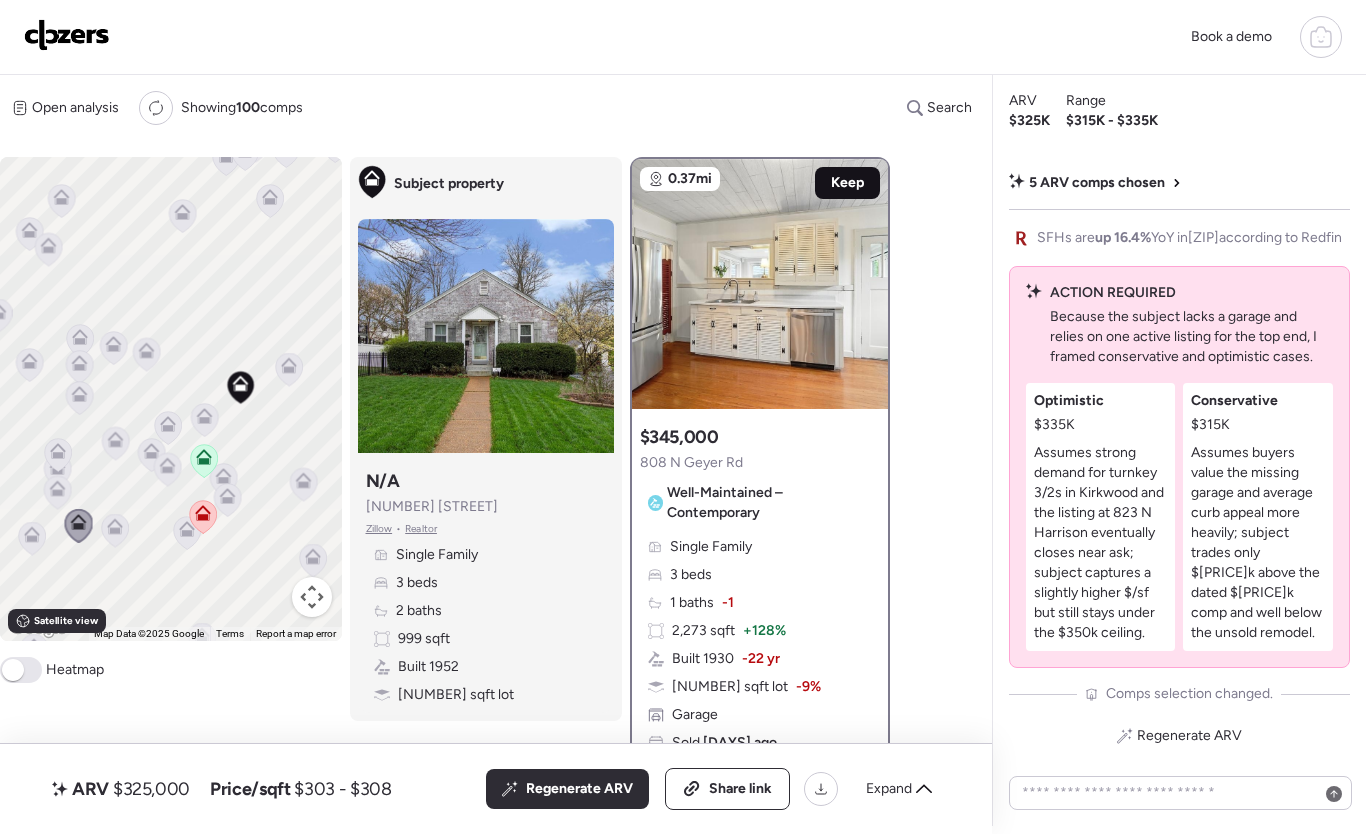 click on "Keep" at bounding box center [847, 183] 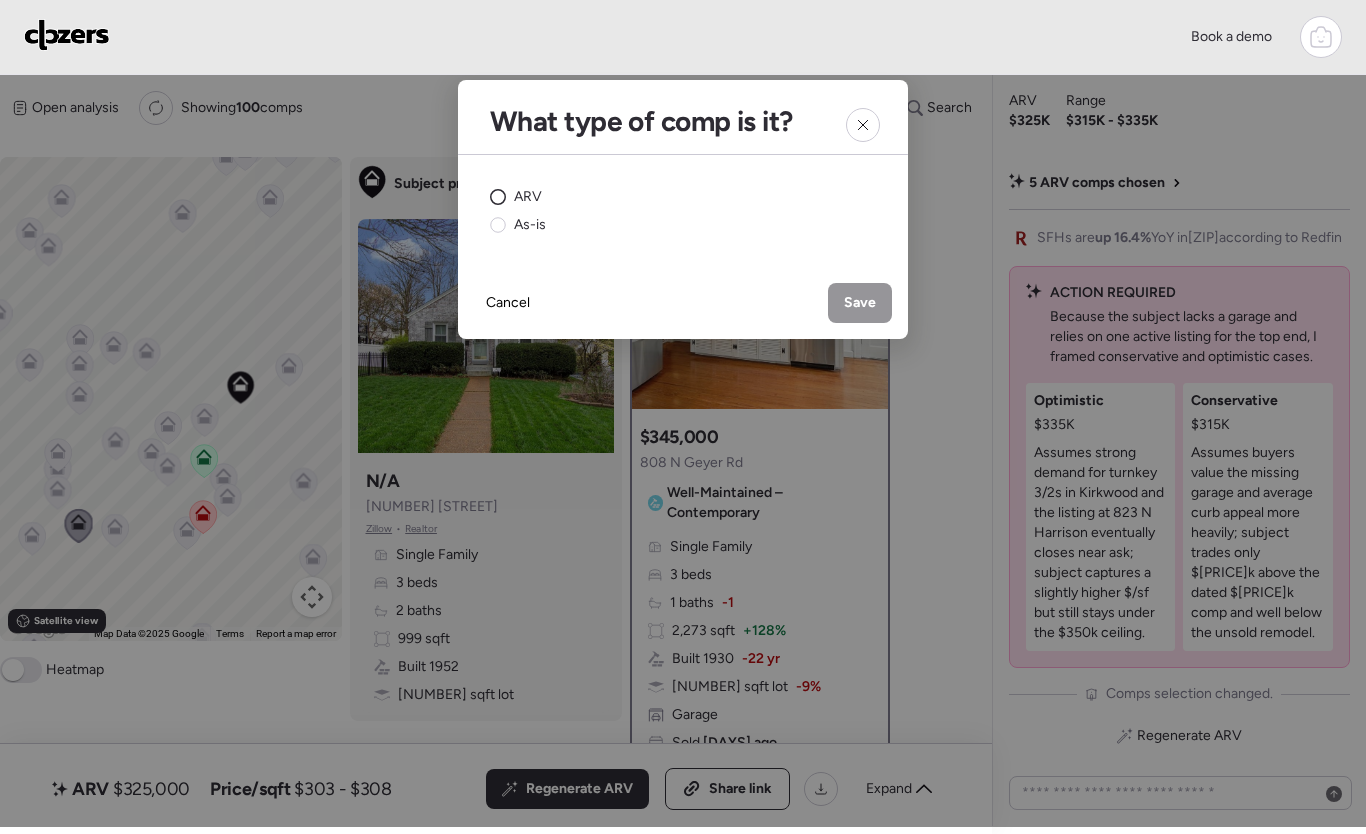click on "ARV" at bounding box center (528, 197) 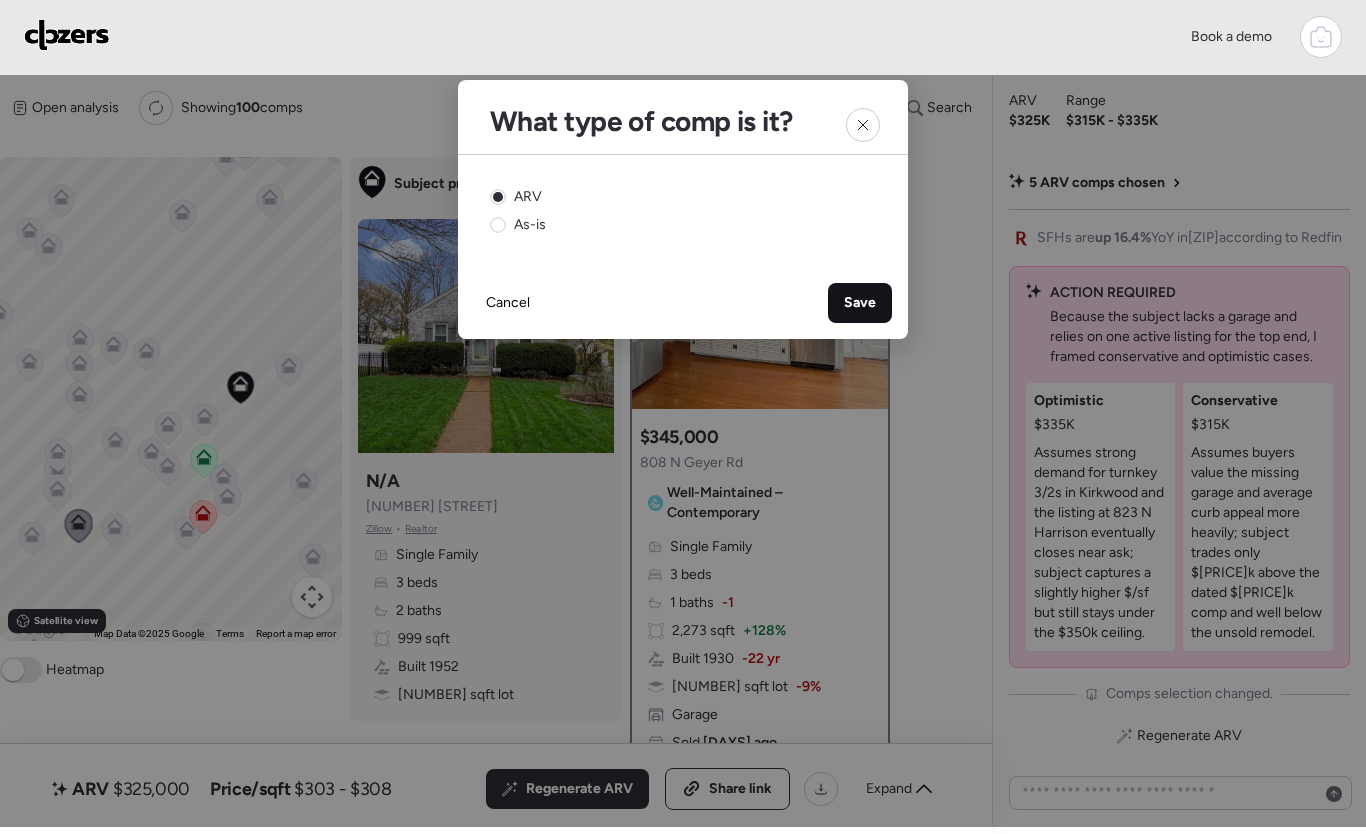 click on "Save" at bounding box center (860, 303) 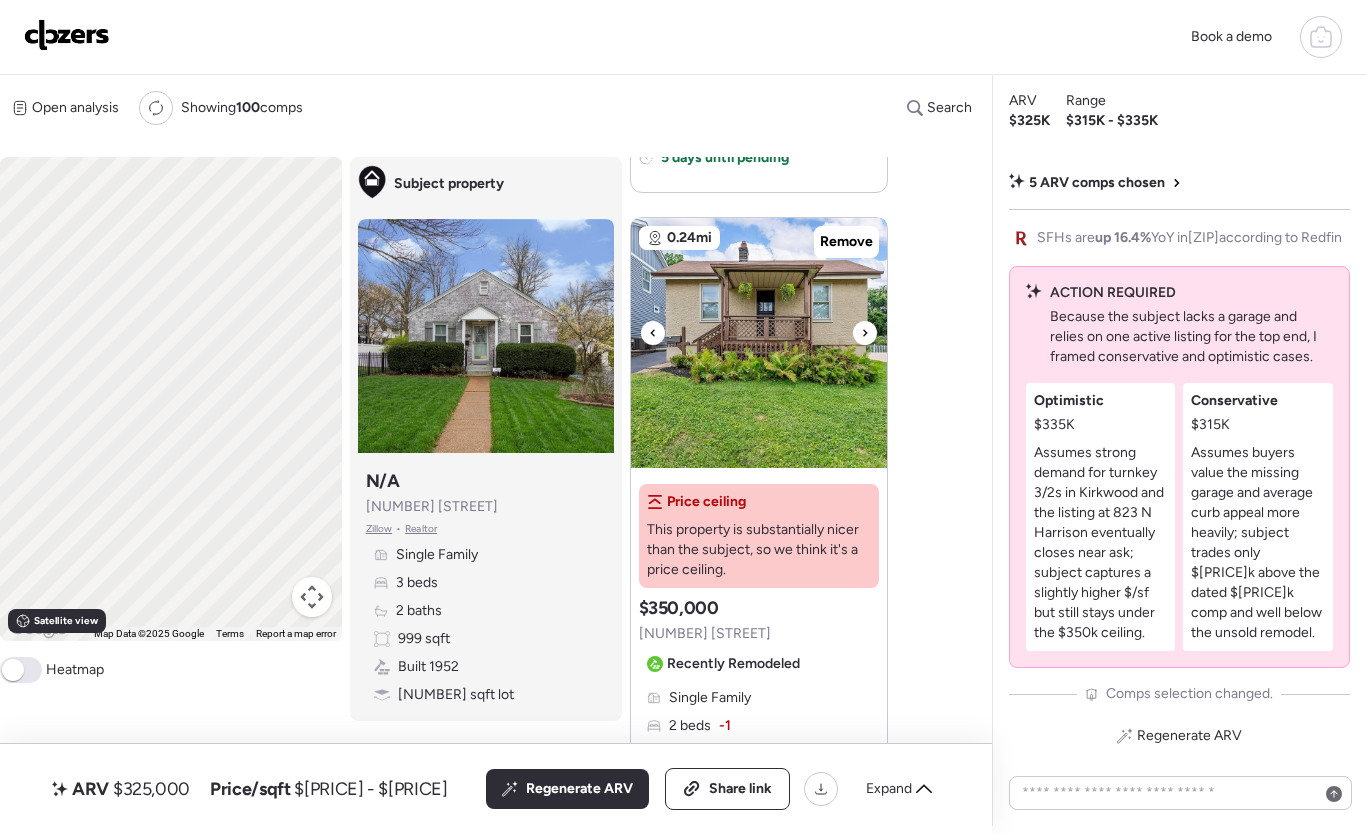 scroll, scrollTop: 2196, scrollLeft: 0, axis: vertical 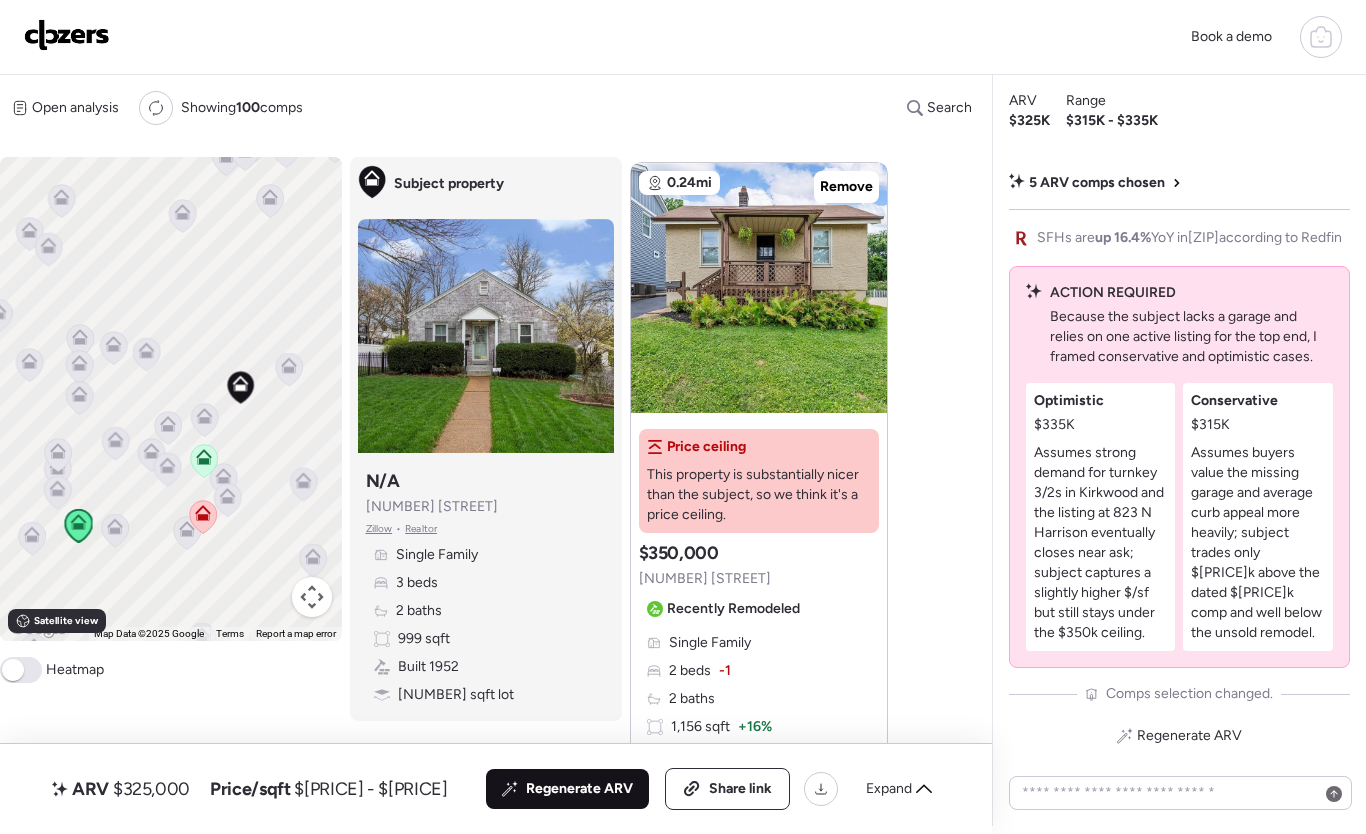 click on "Regenerate ARV" at bounding box center (579, 789) 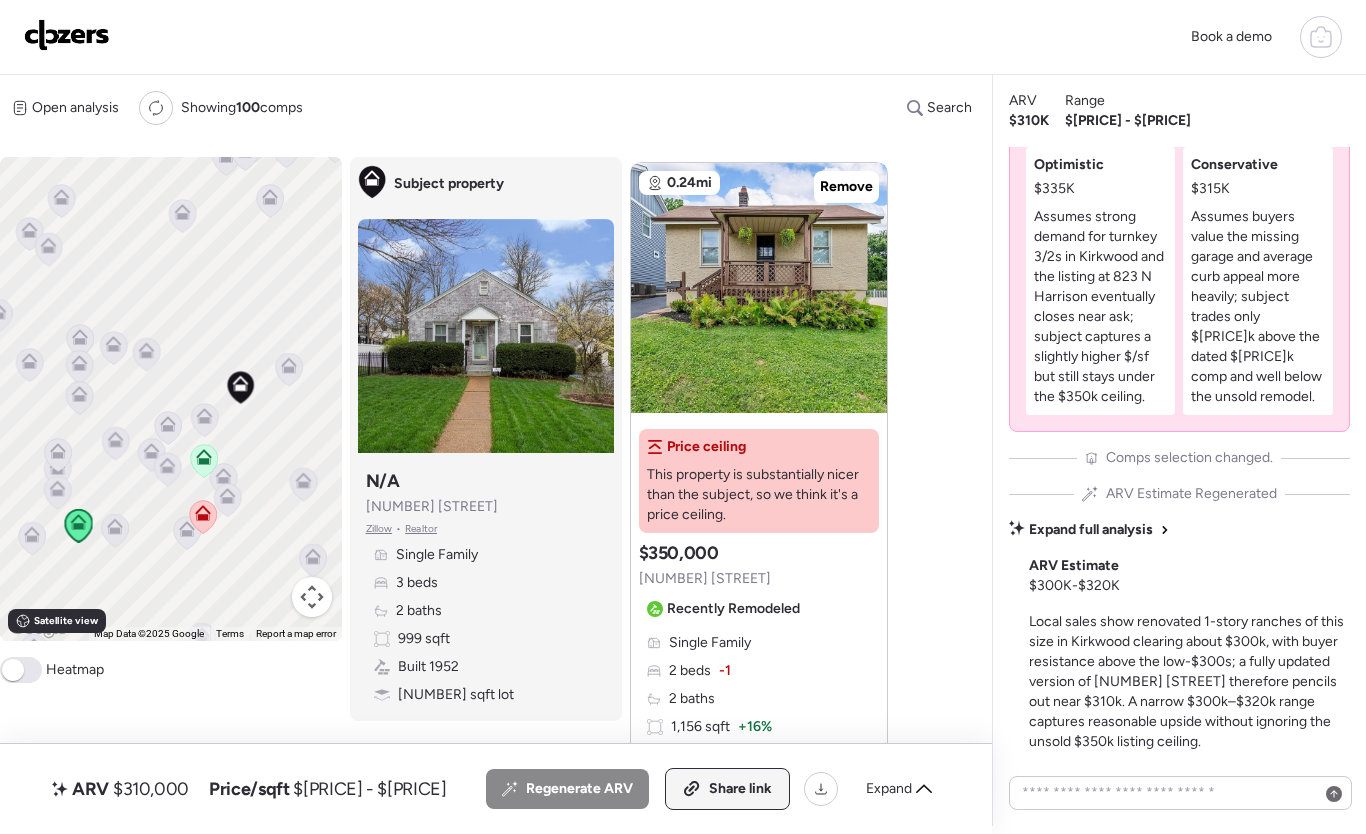 click on "Share link" at bounding box center (740, 789) 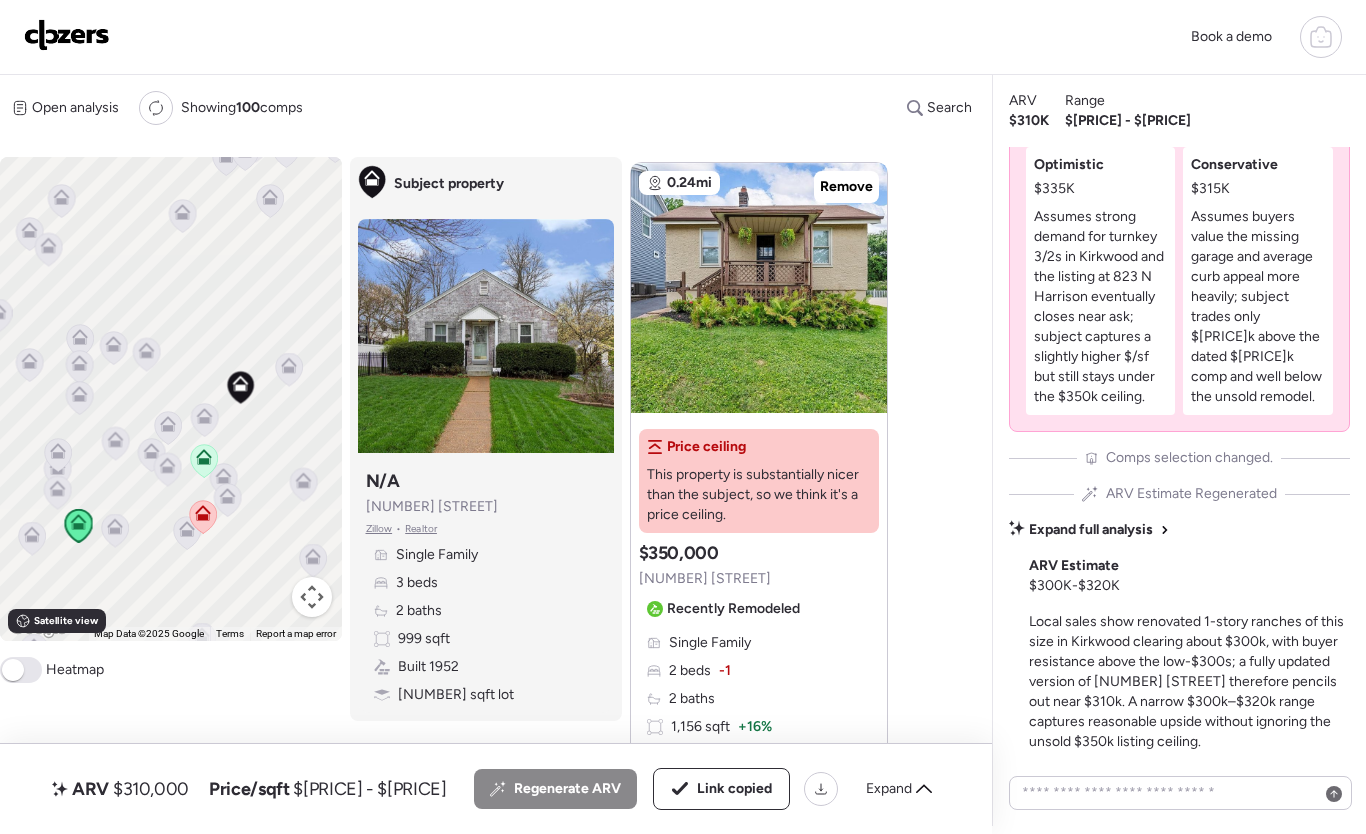 click at bounding box center (67, 35) 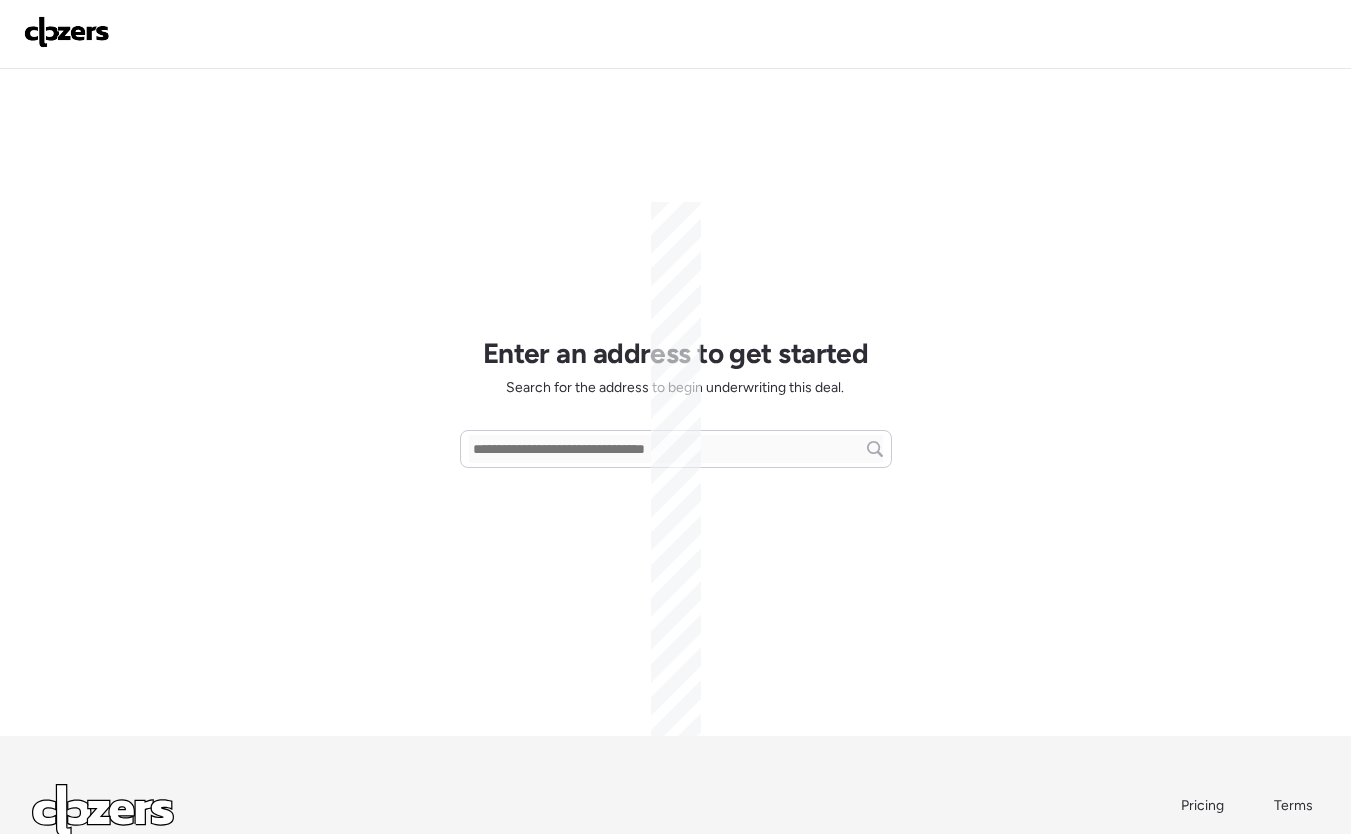 scroll, scrollTop: 0, scrollLeft: 0, axis: both 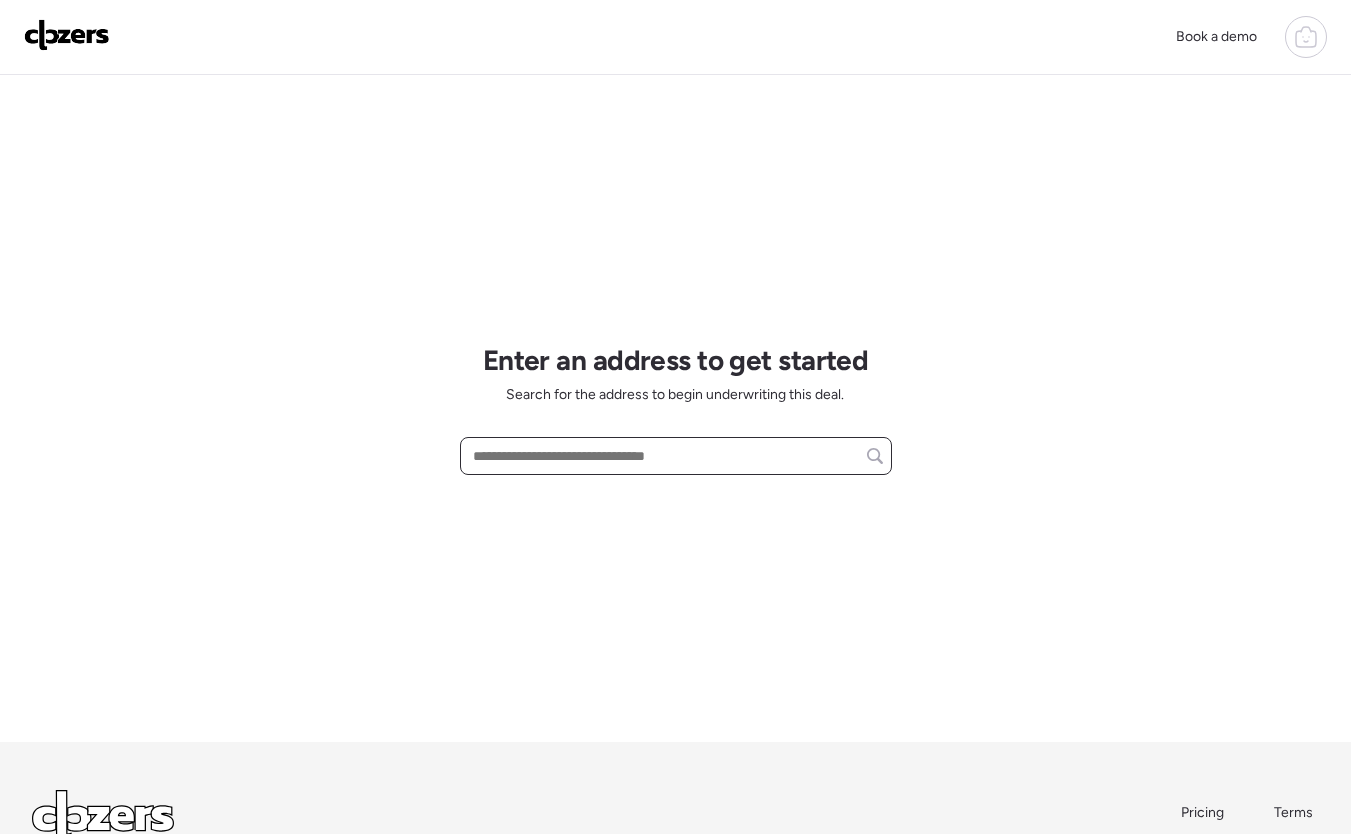 click at bounding box center [676, 456] 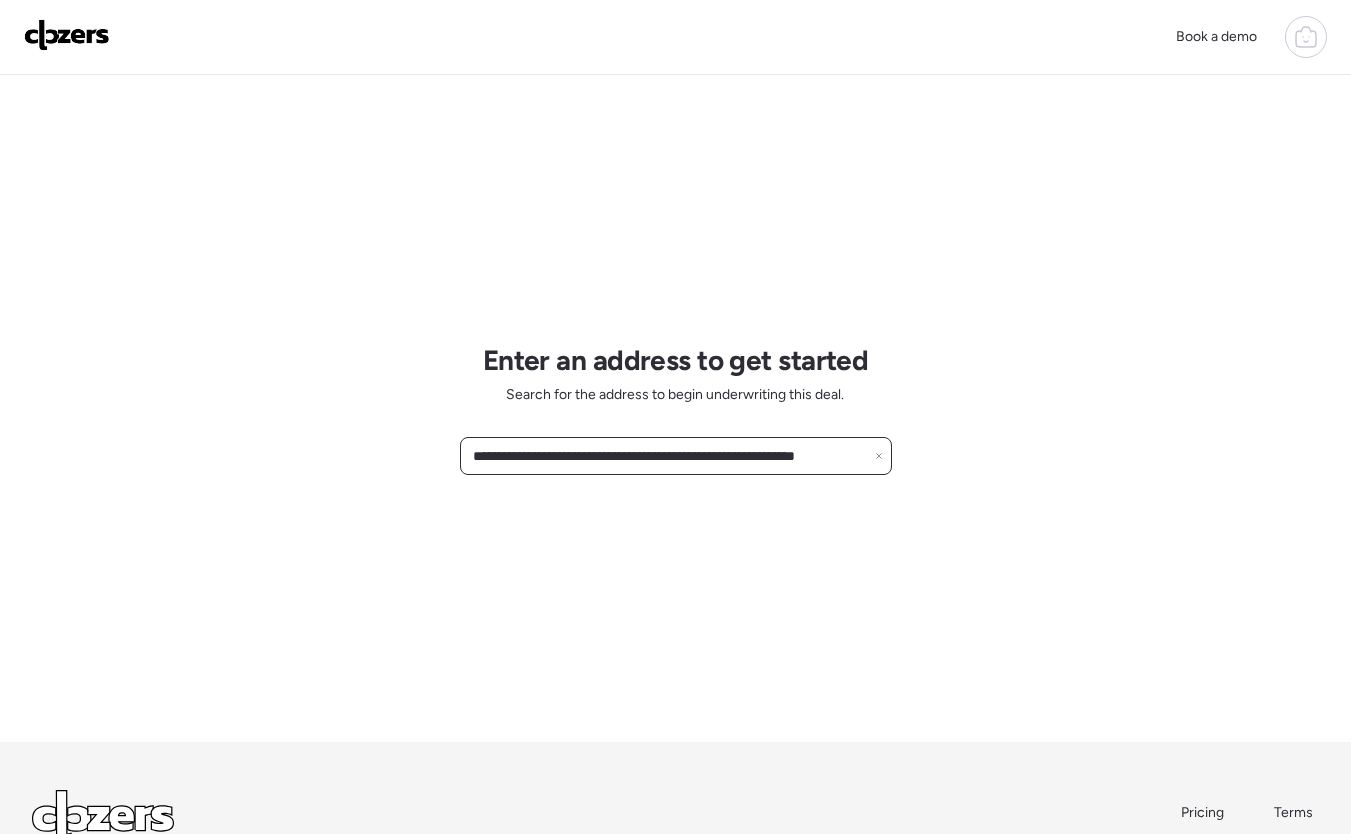scroll, scrollTop: 0, scrollLeft: 57, axis: horizontal 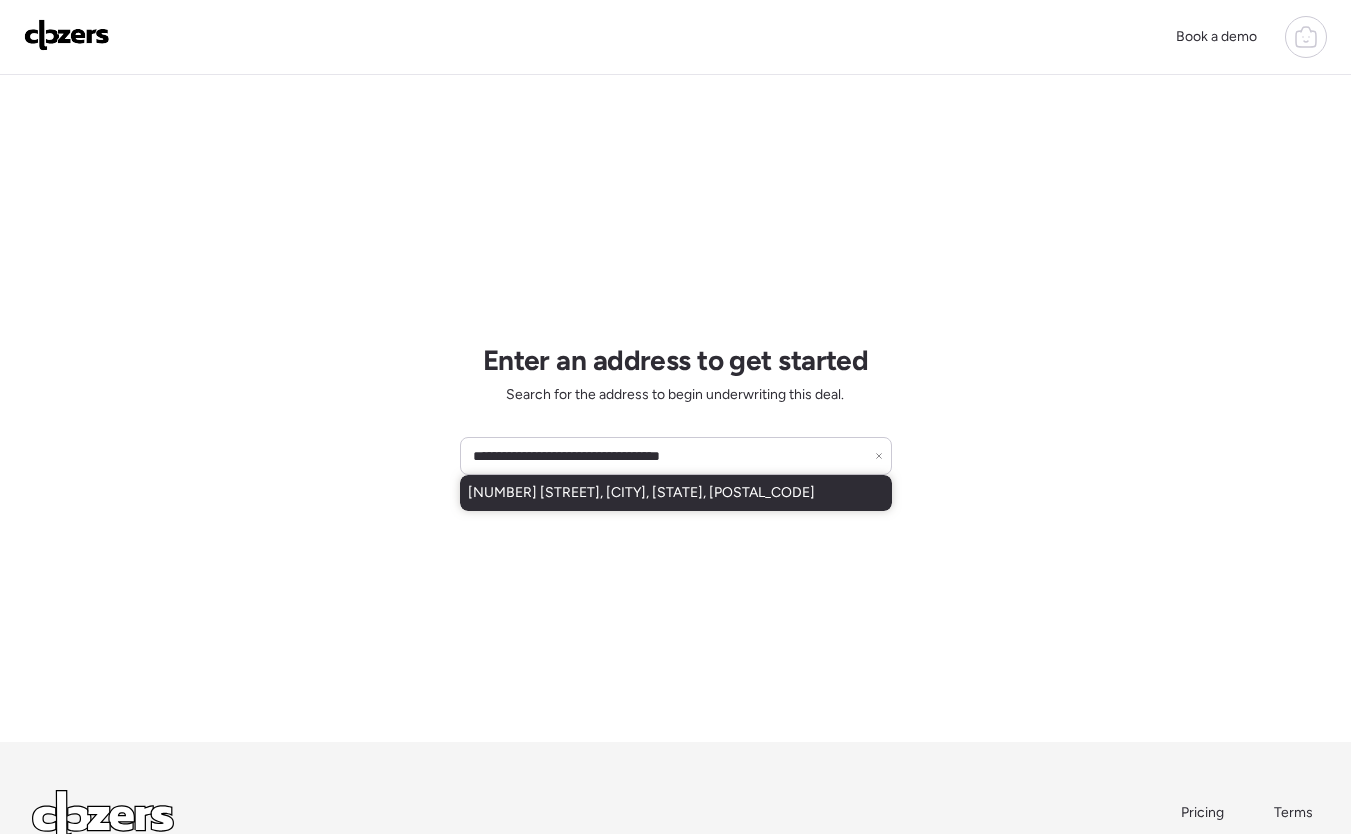 click on "212 Wilson Ave, Saint Louis, MO, 63122" at bounding box center [641, 493] 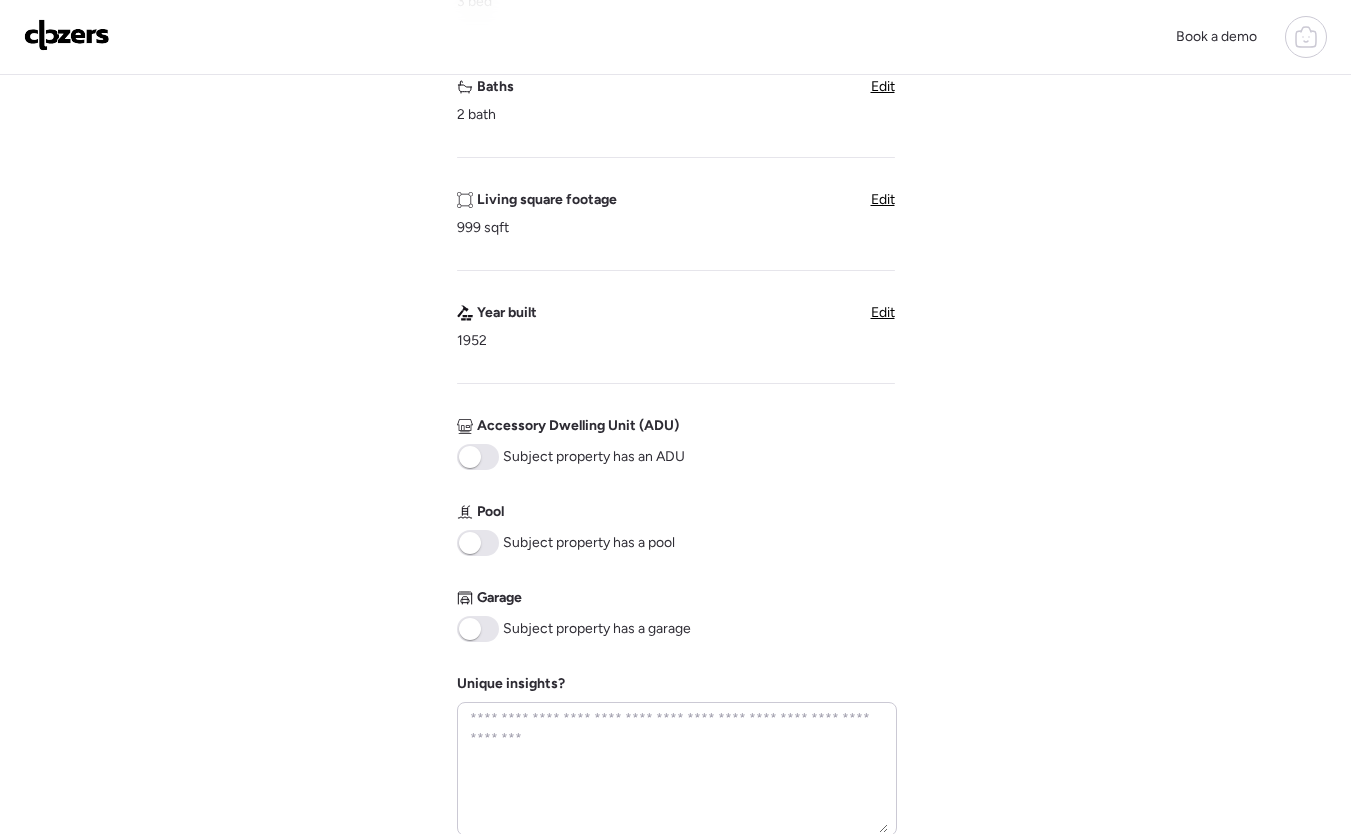 scroll, scrollTop: 930, scrollLeft: 0, axis: vertical 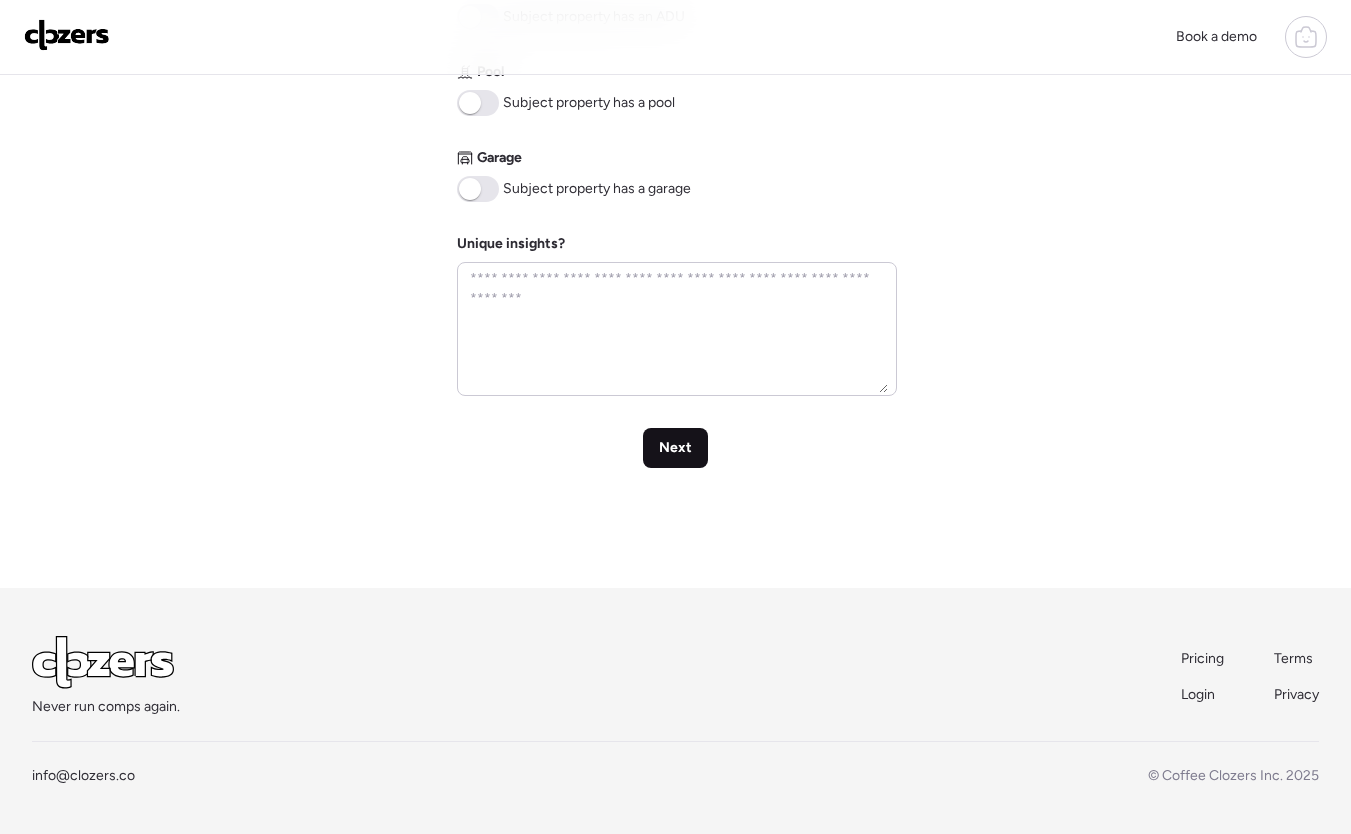 click on "Next" at bounding box center (675, 448) 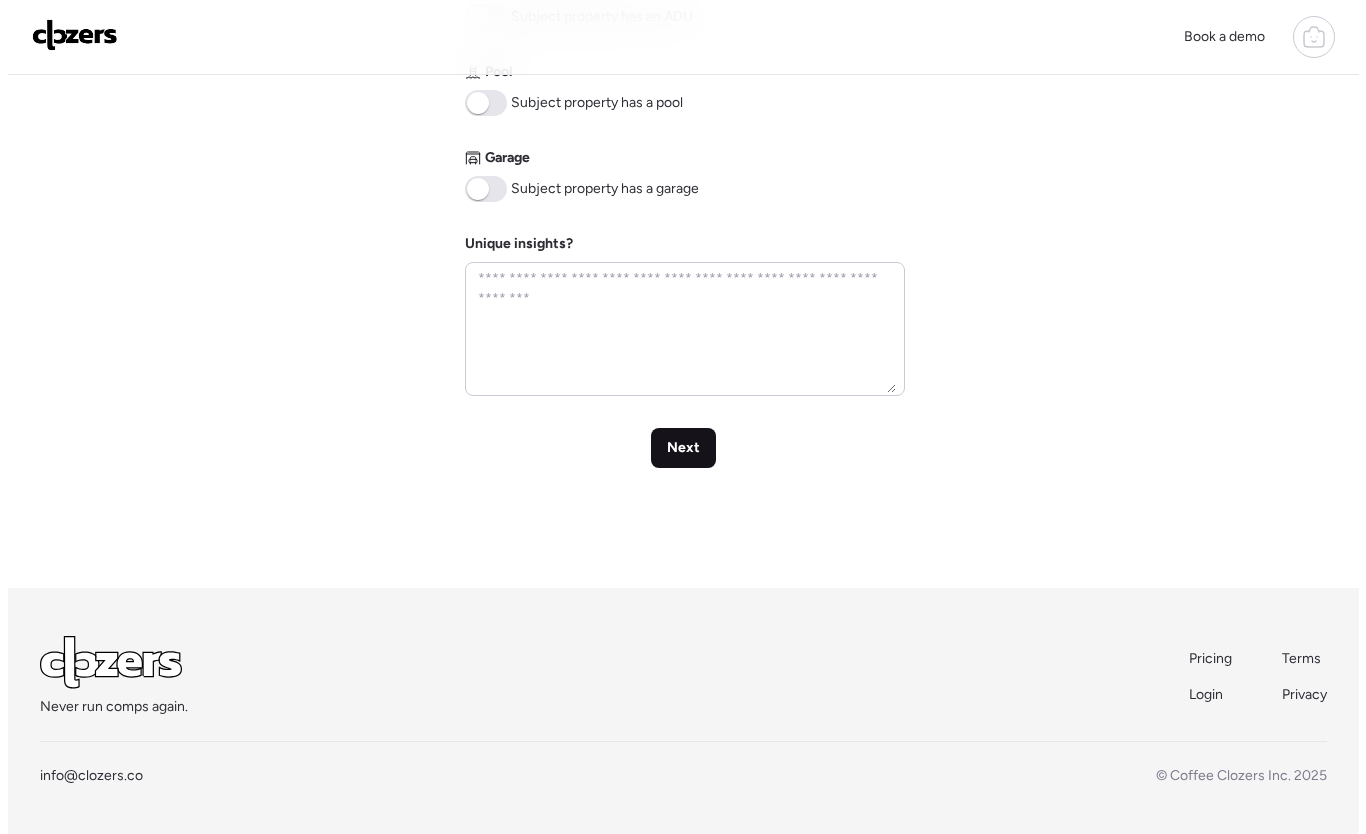 scroll, scrollTop: 0, scrollLeft: 0, axis: both 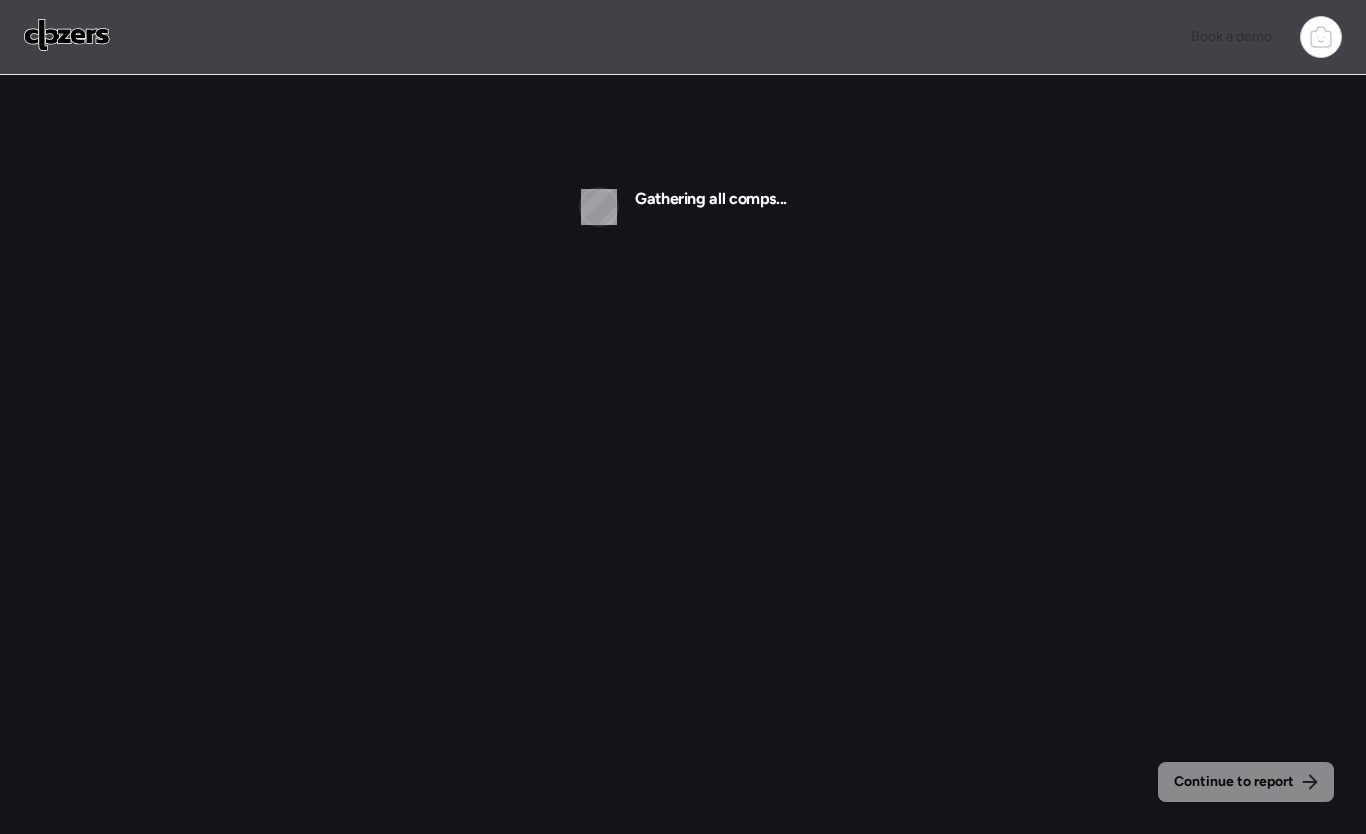 click on "Continue to report Gathering all comps..." at bounding box center (683, 454) 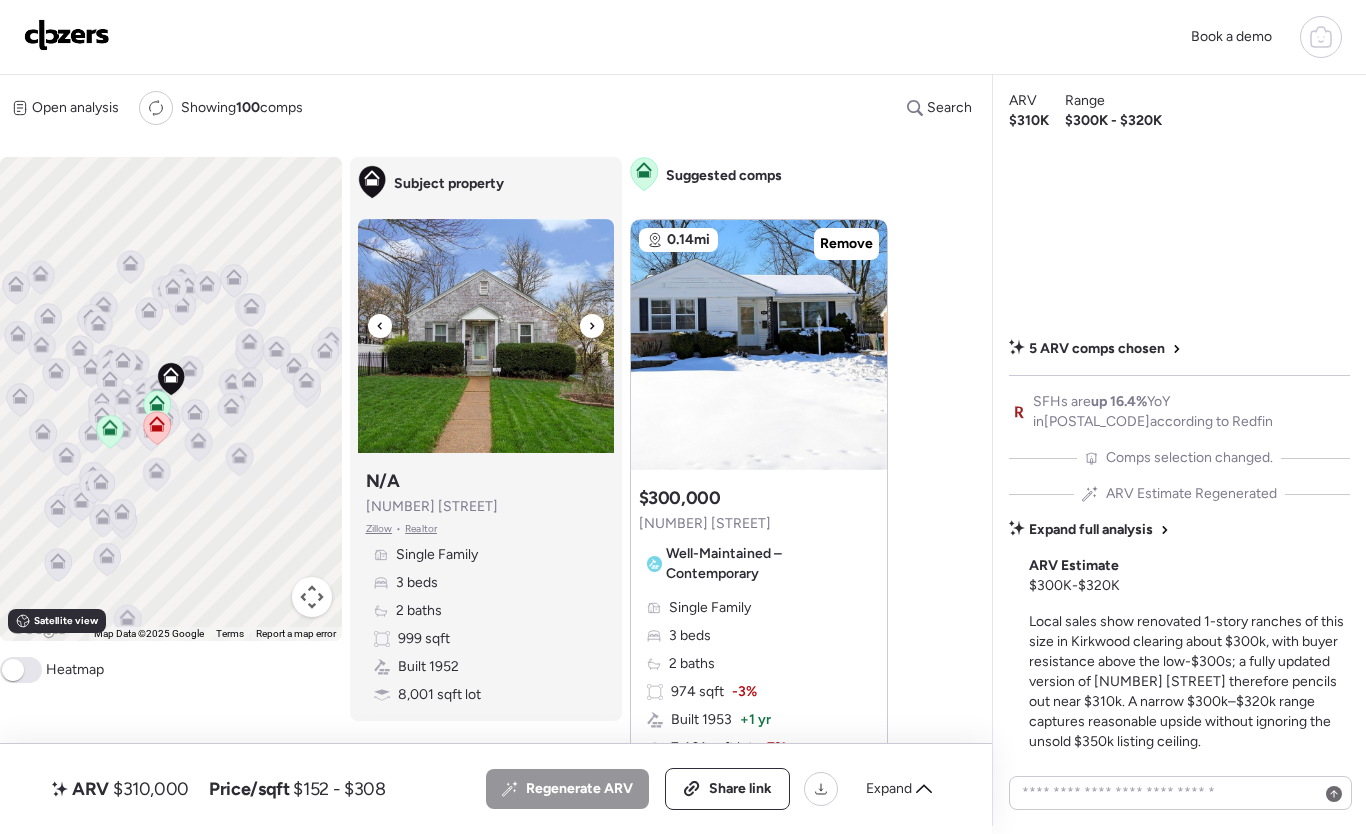 click 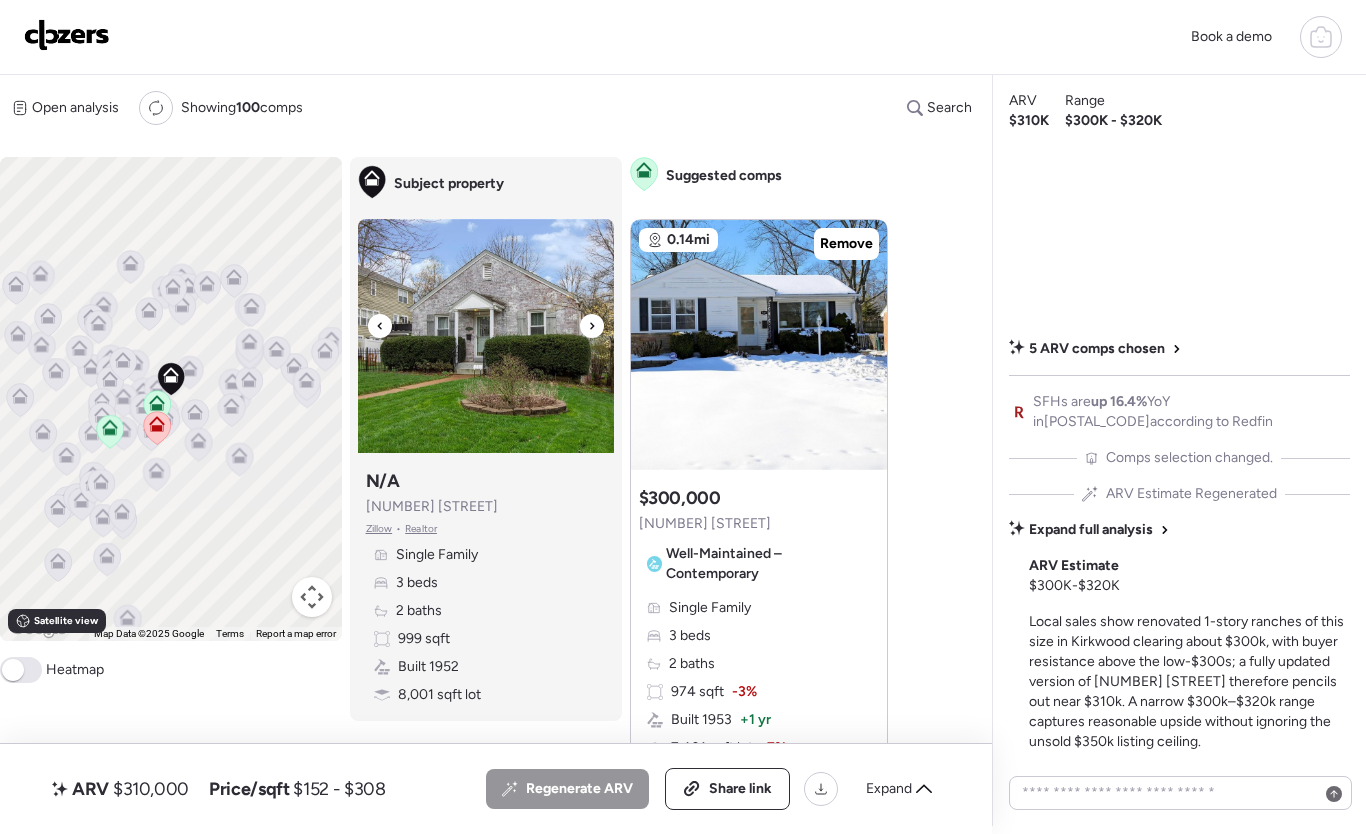 click 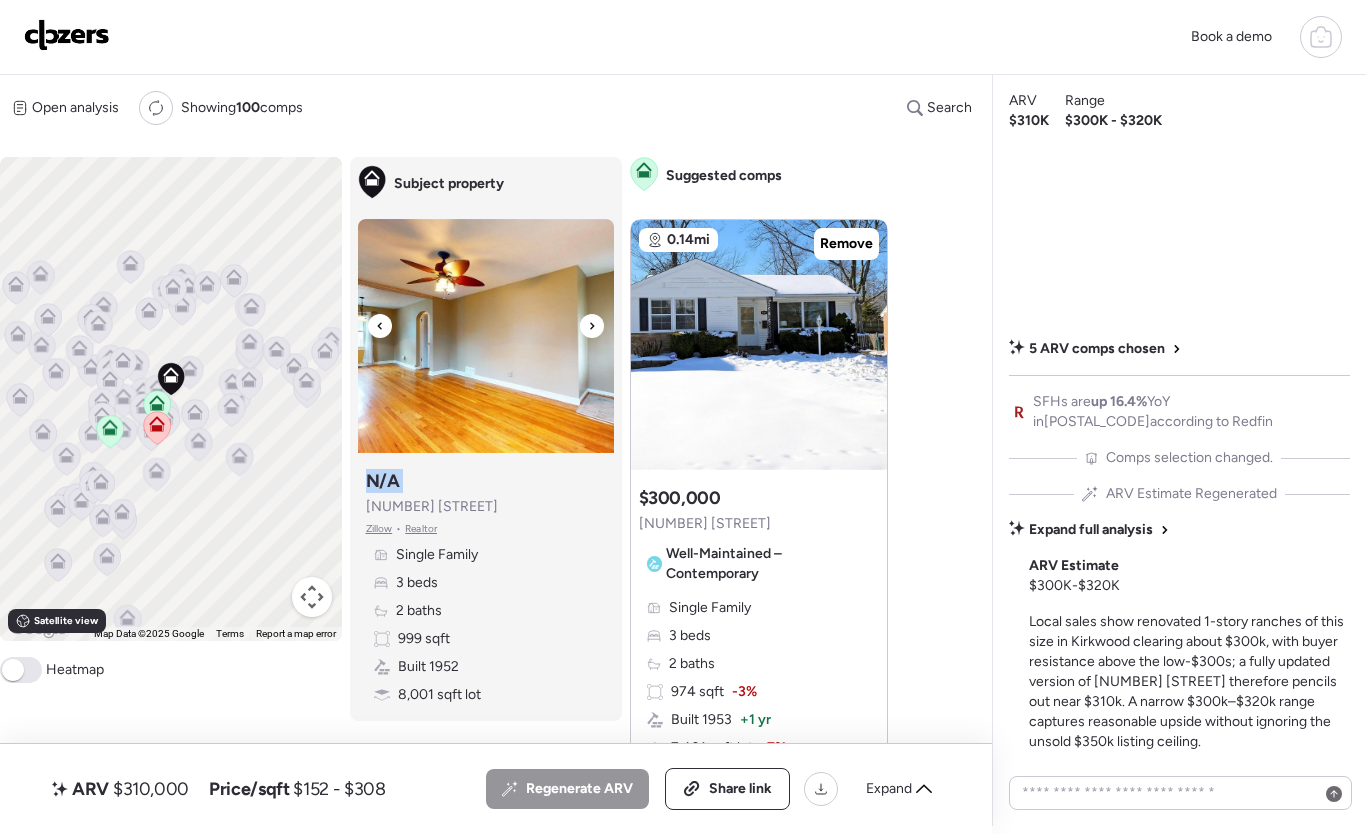 click 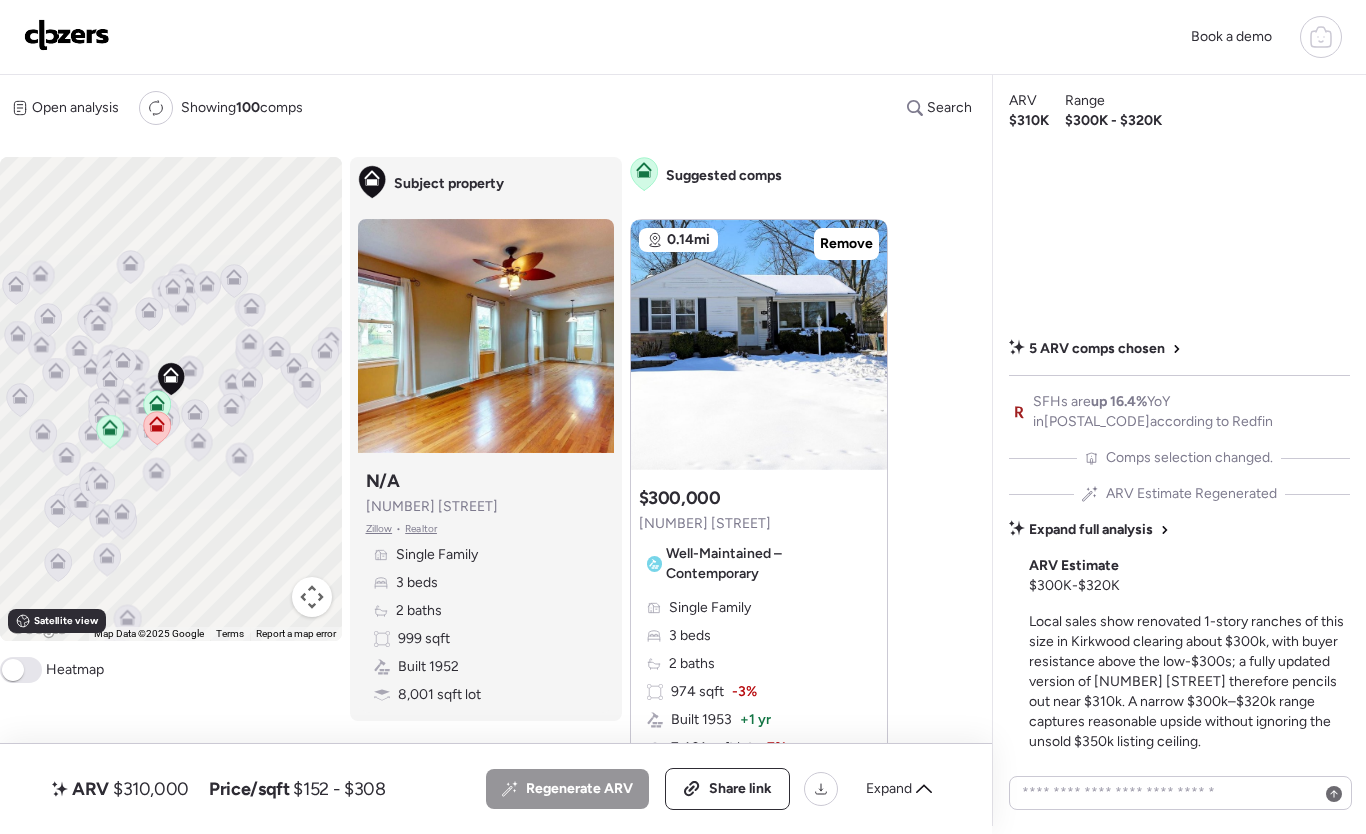 click at bounding box center [1321, 37] 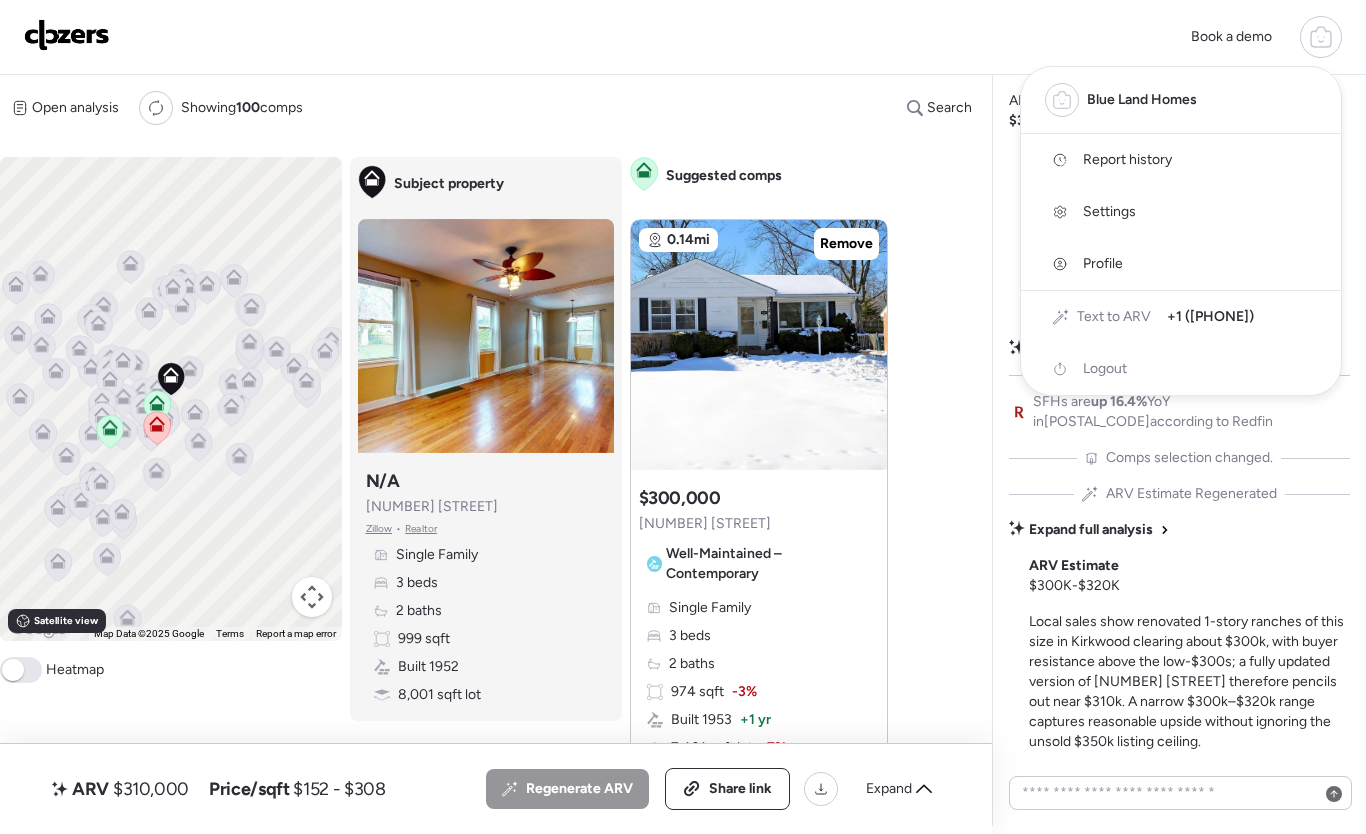 click on "Text to ARV" at bounding box center [1114, 317] 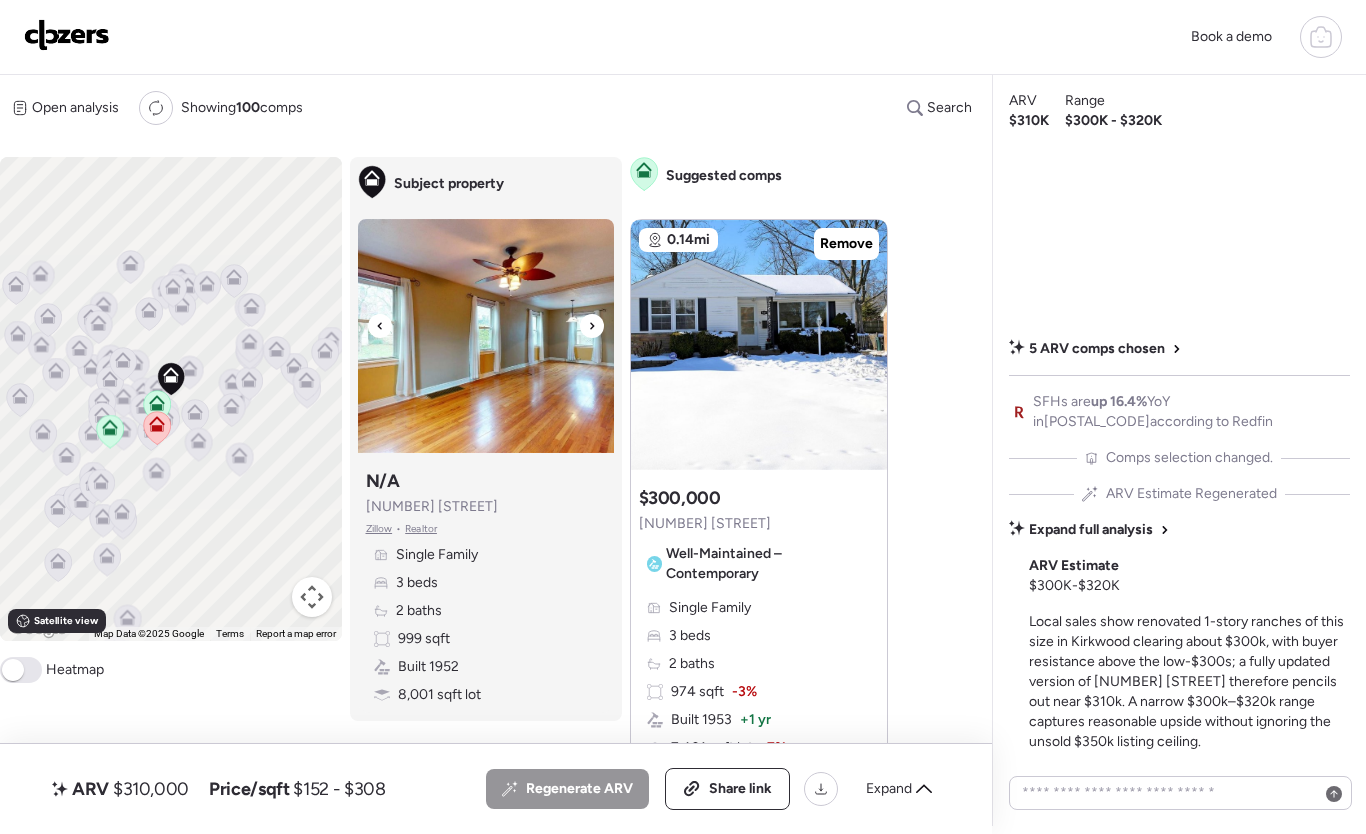 click at bounding box center (486, 336) 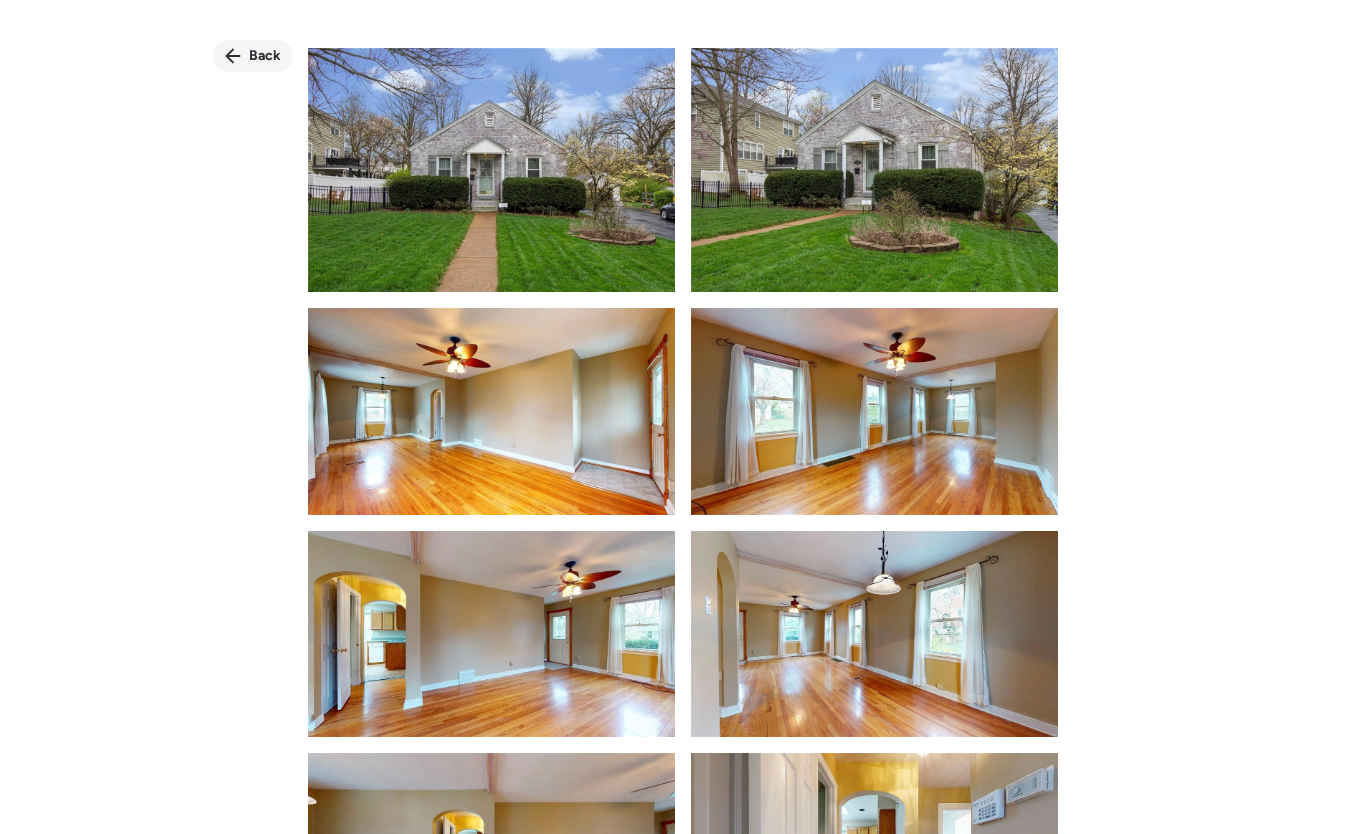 click on "Back" at bounding box center [265, 56] 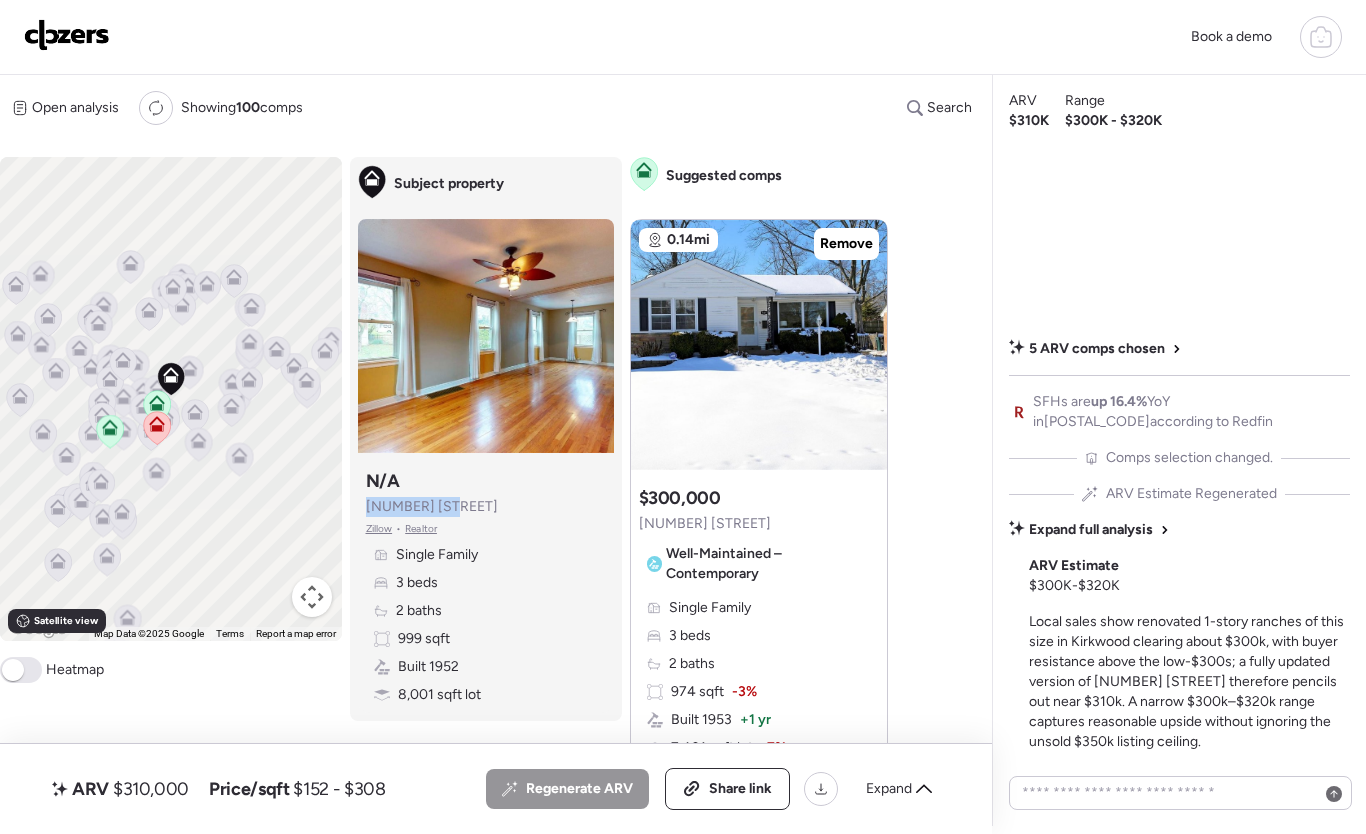 drag, startPoint x: 361, startPoint y: 509, endPoint x: 449, endPoint y: 510, distance: 88.005684 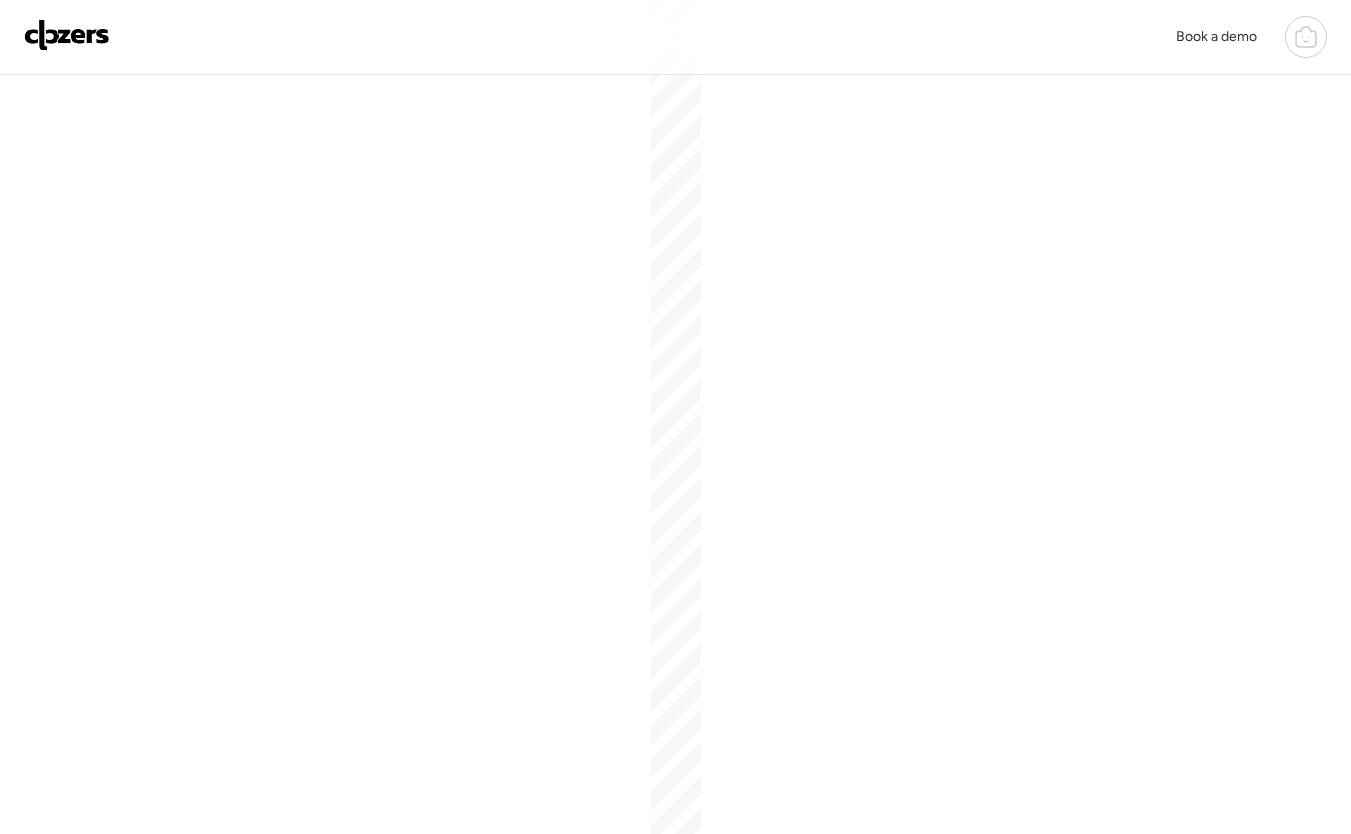 scroll, scrollTop: 0, scrollLeft: 0, axis: both 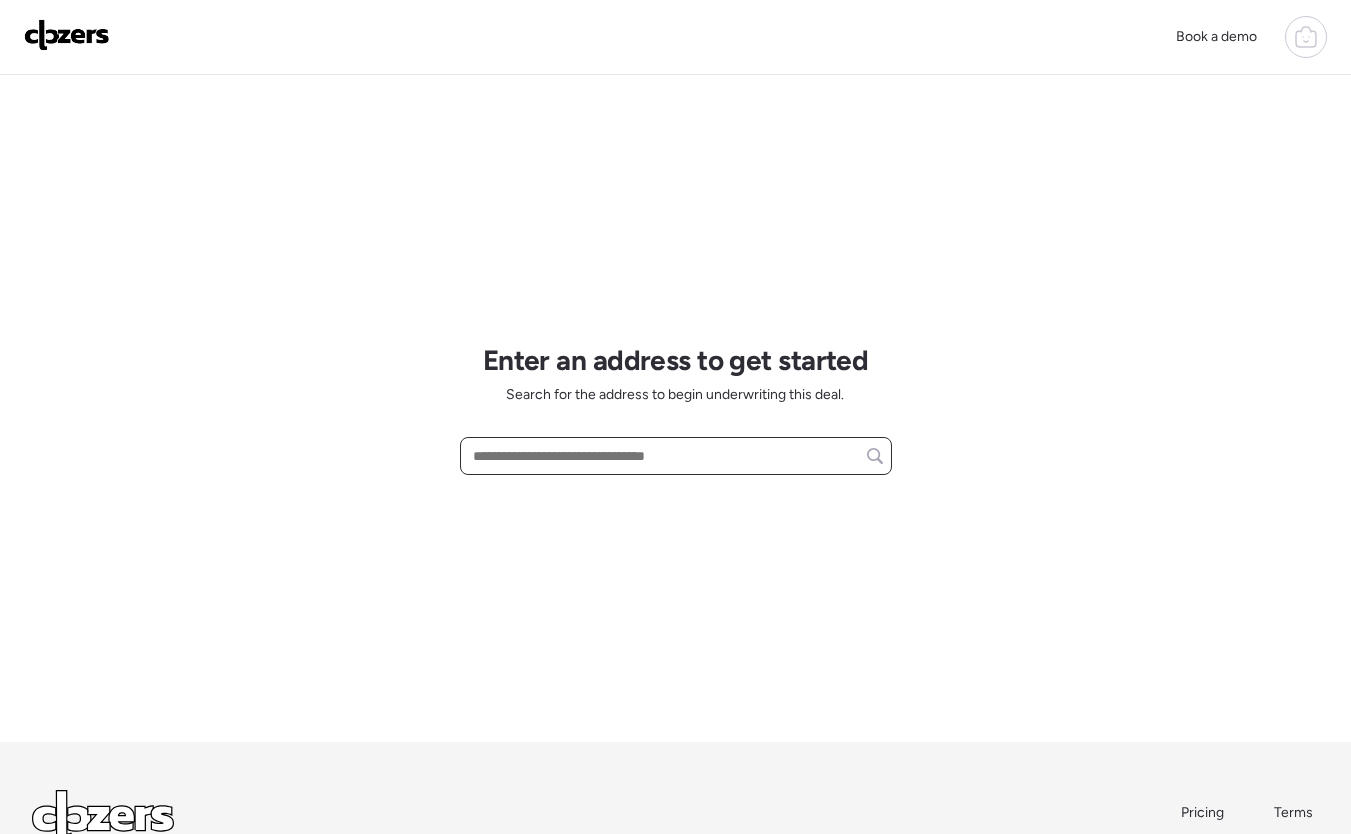 click at bounding box center [676, 456] 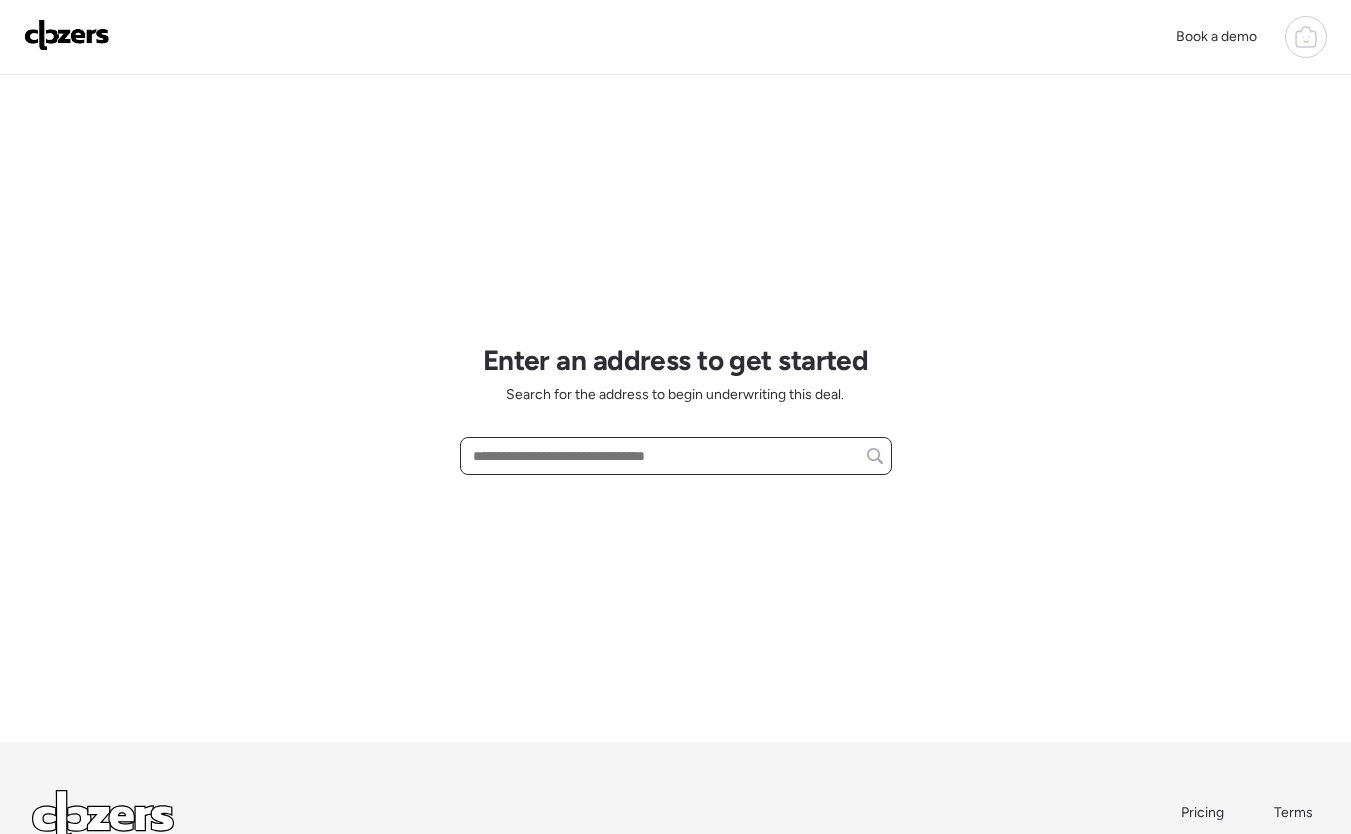 paste on "**********" 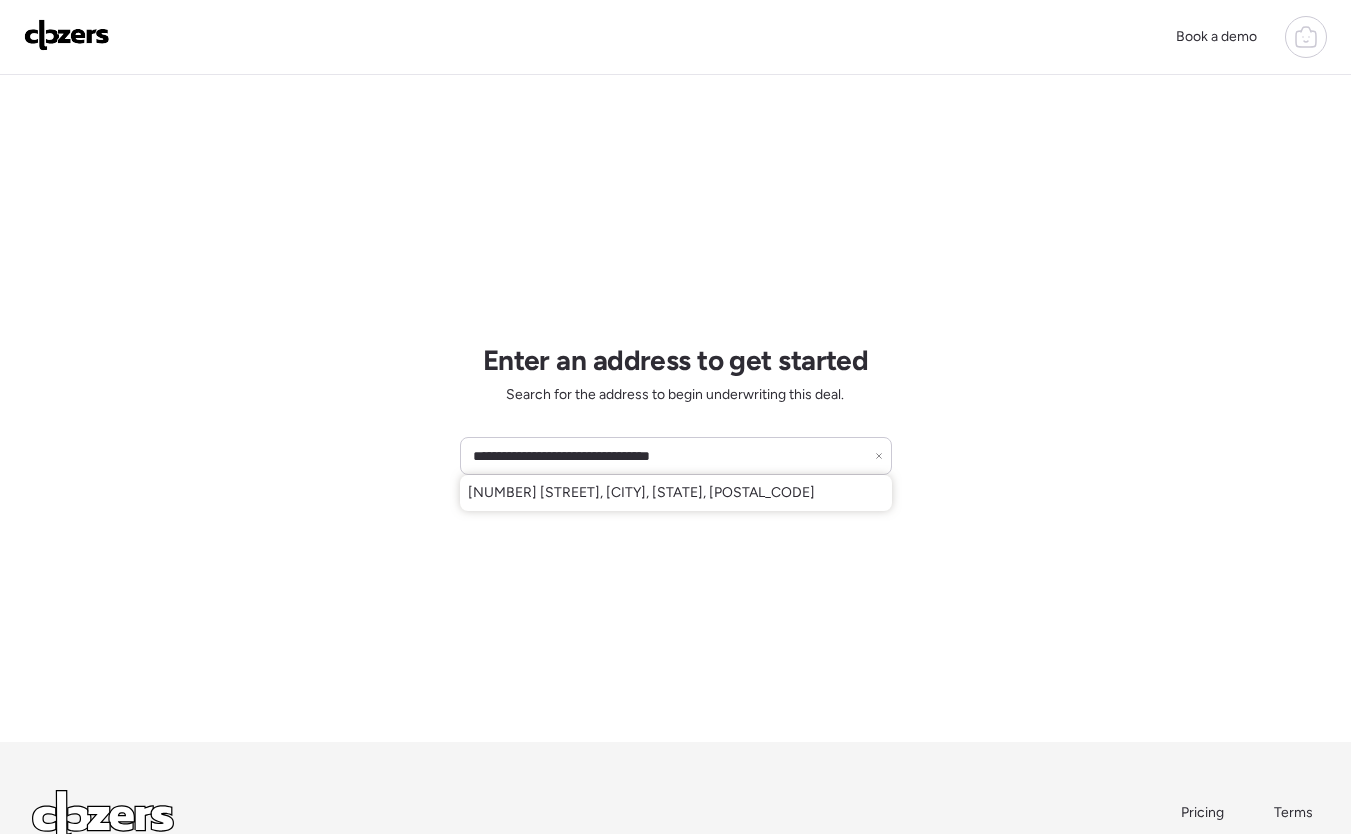 click on "8220 John Pl, Saint Louis, MO, 63114" at bounding box center (676, 493) 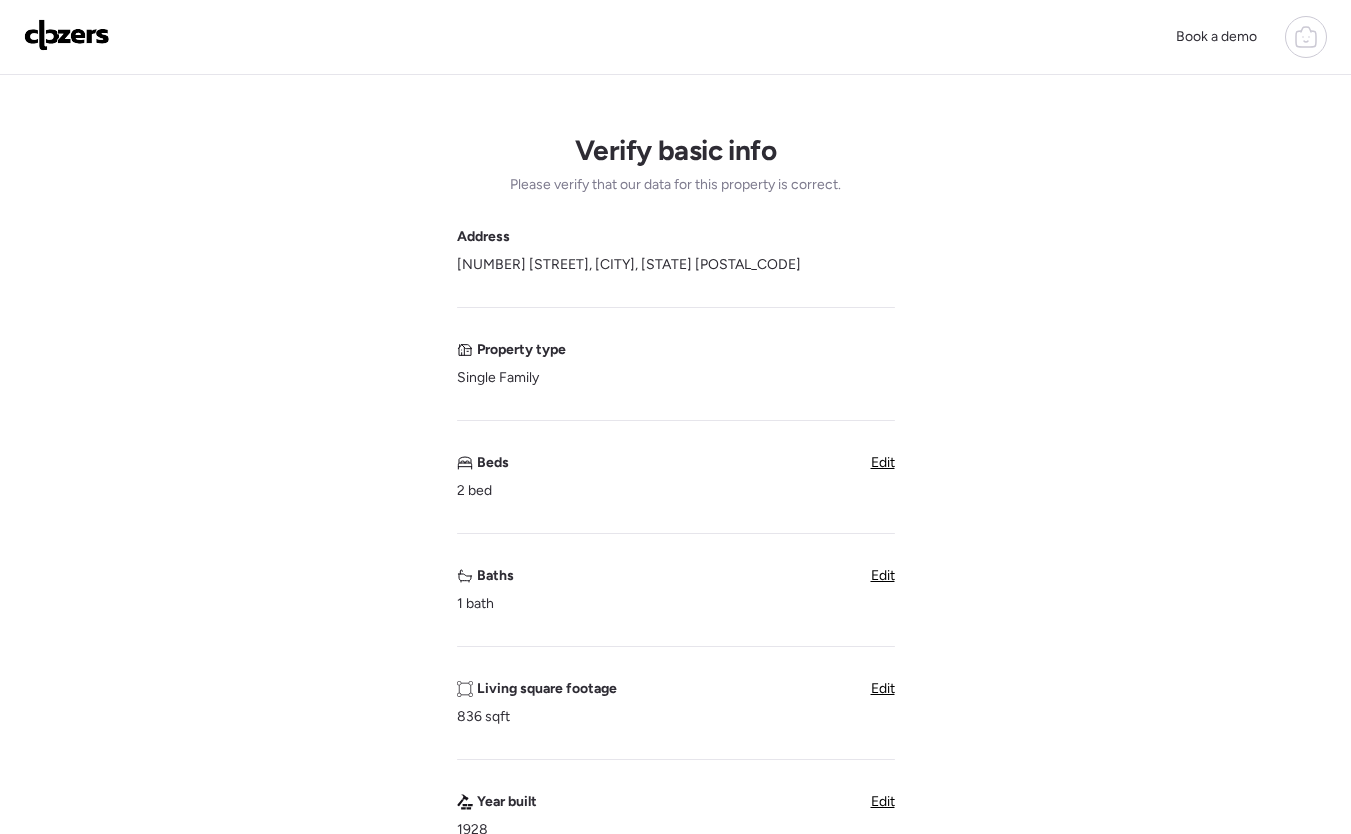 click at bounding box center [67, 35] 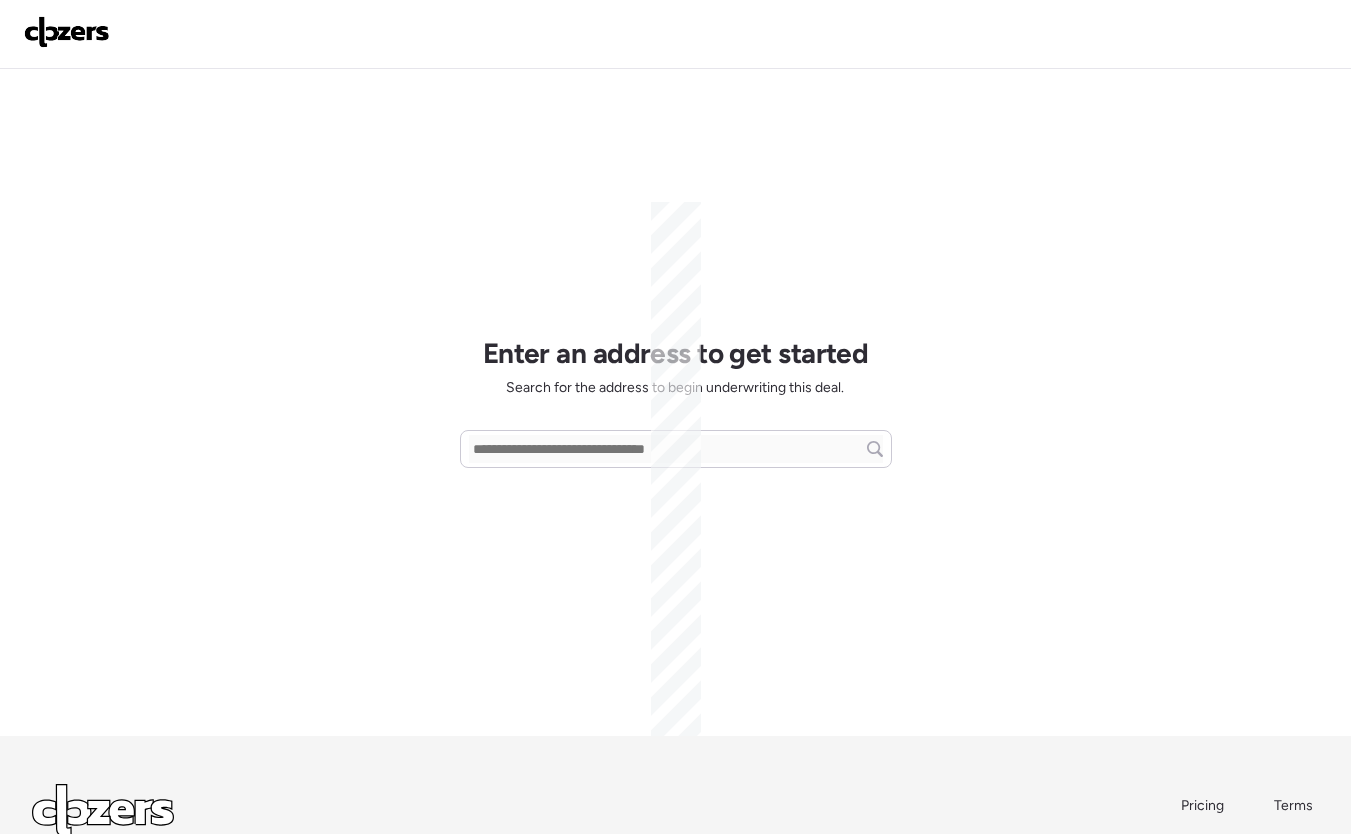 scroll, scrollTop: 0, scrollLeft: 0, axis: both 